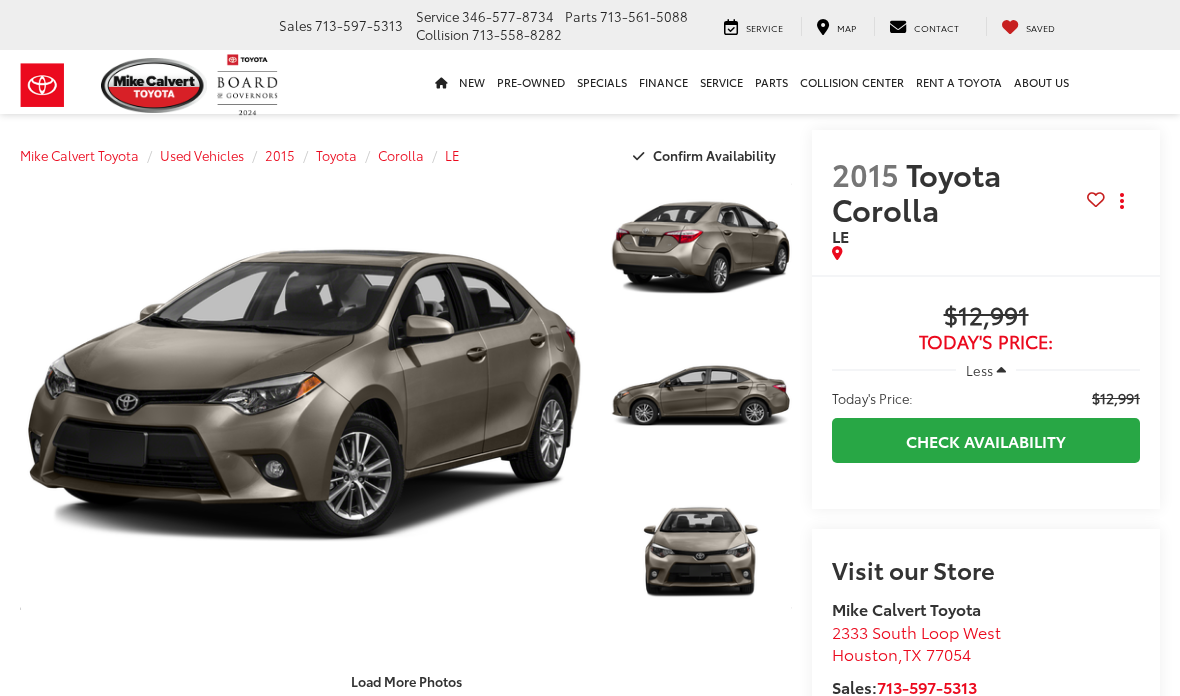 scroll, scrollTop: 0, scrollLeft: 0, axis: both 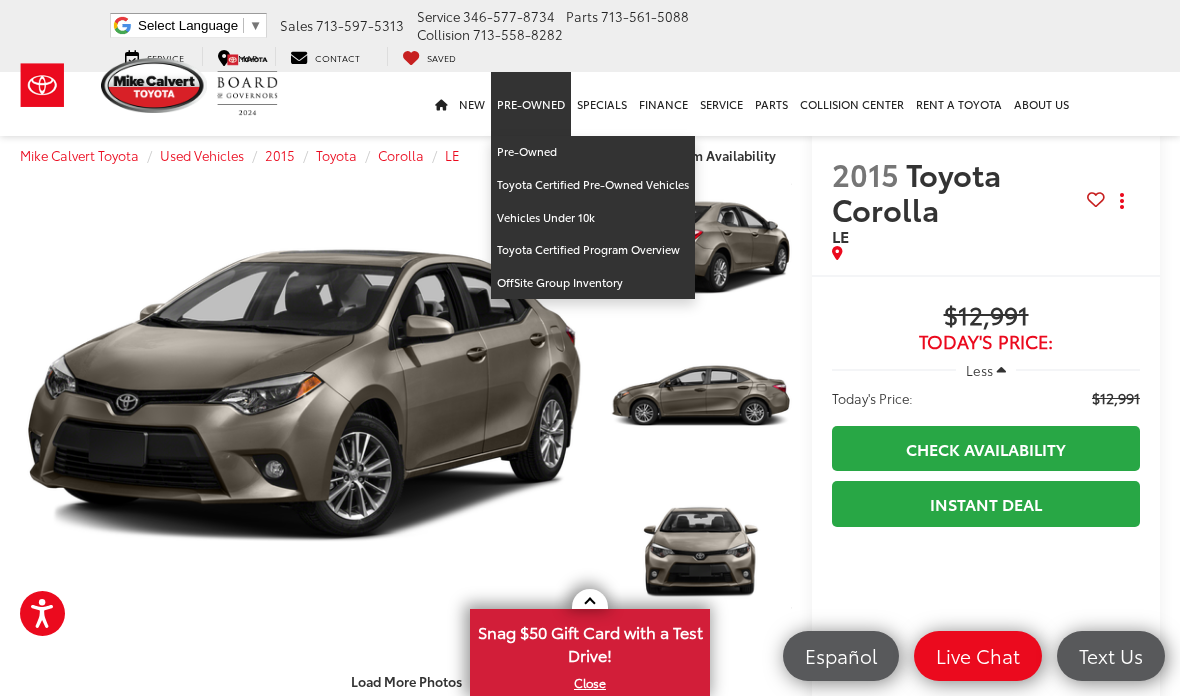 click on "Pre-Owned" at bounding box center (531, 104) 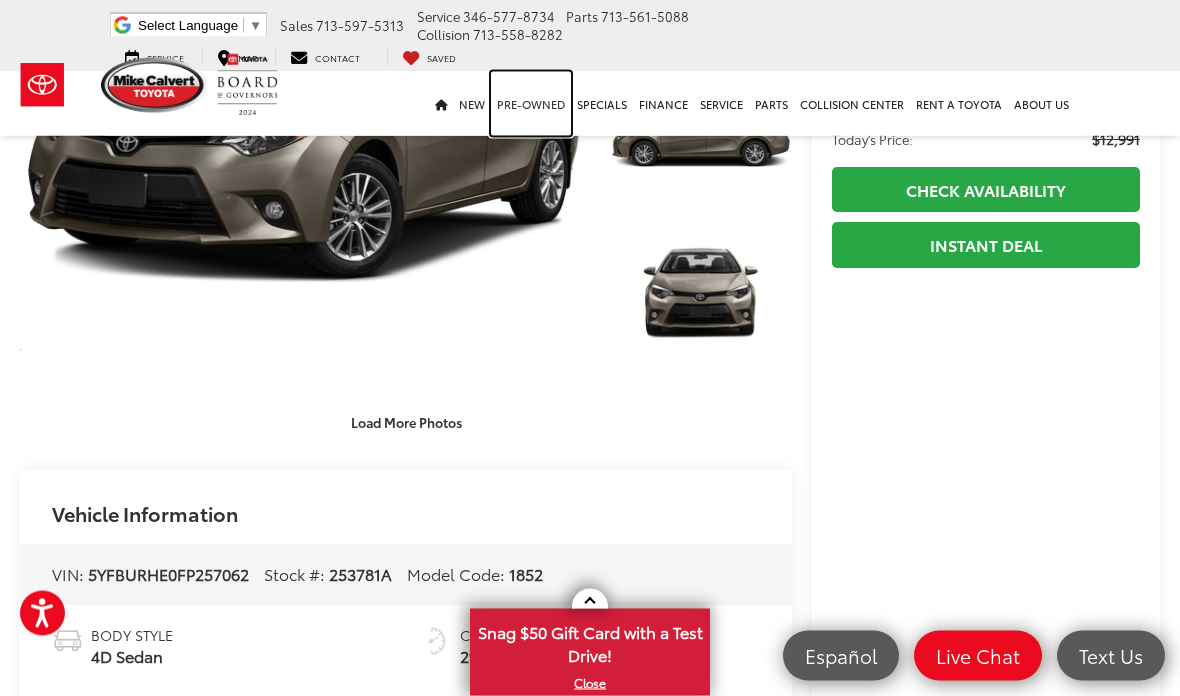 scroll, scrollTop: 0, scrollLeft: 0, axis: both 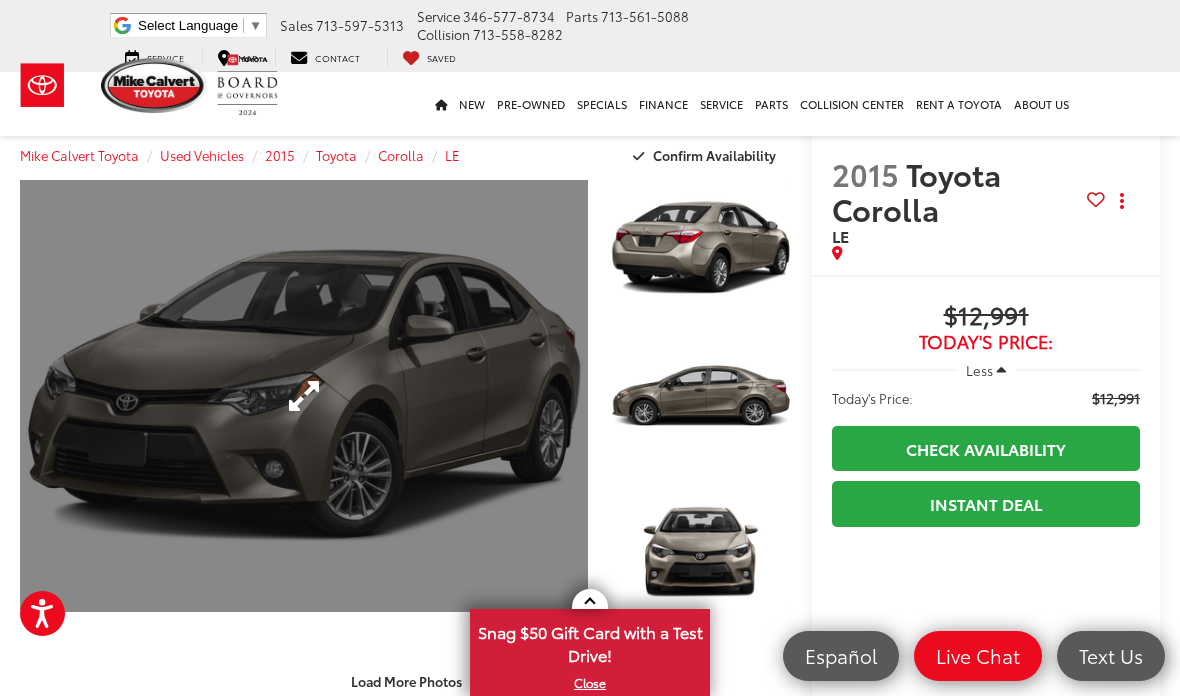 click at bounding box center (304, 396) 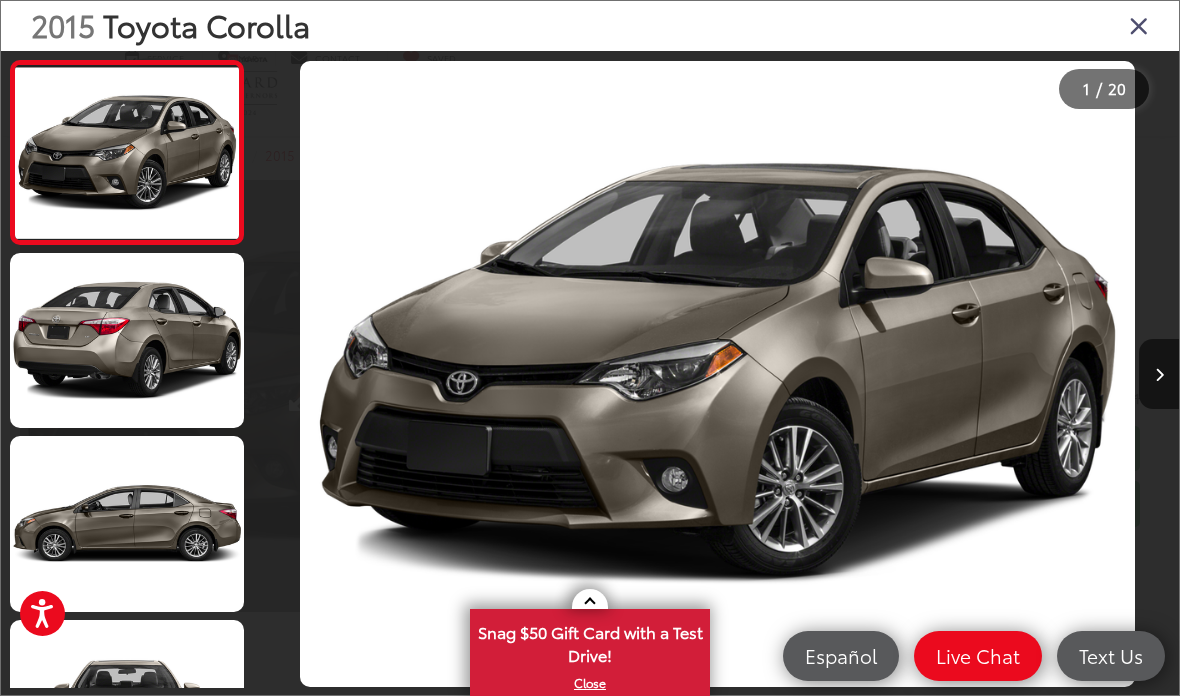click at bounding box center [372, 374] 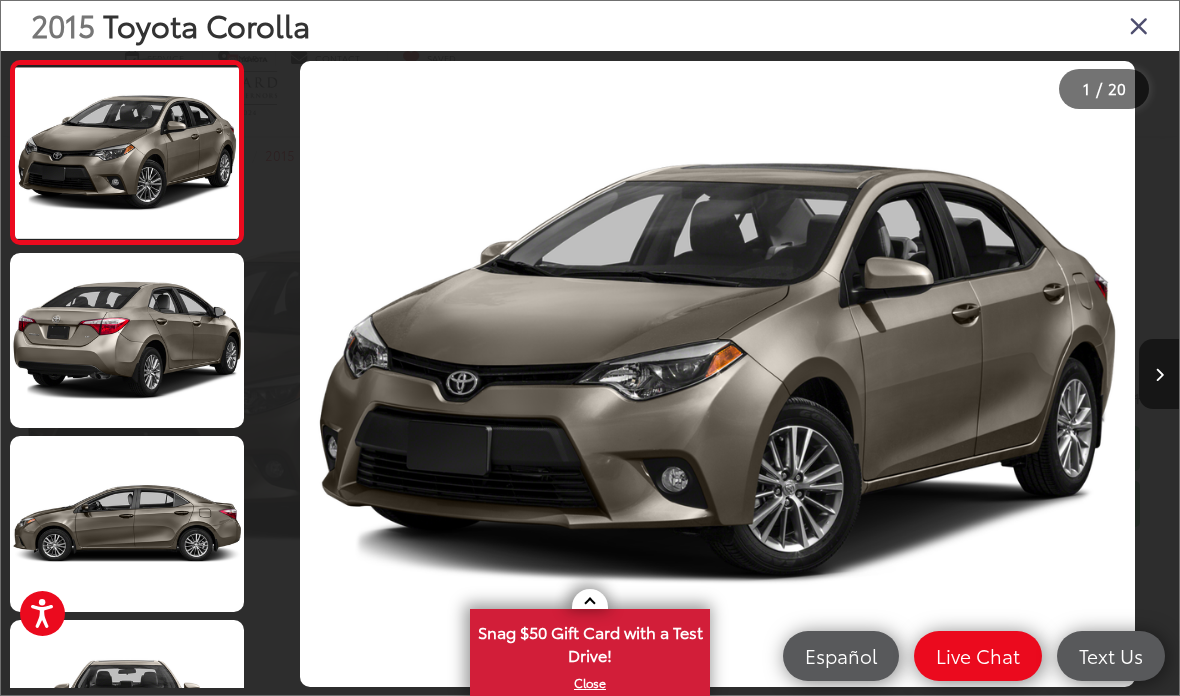 click at bounding box center [1159, 375] 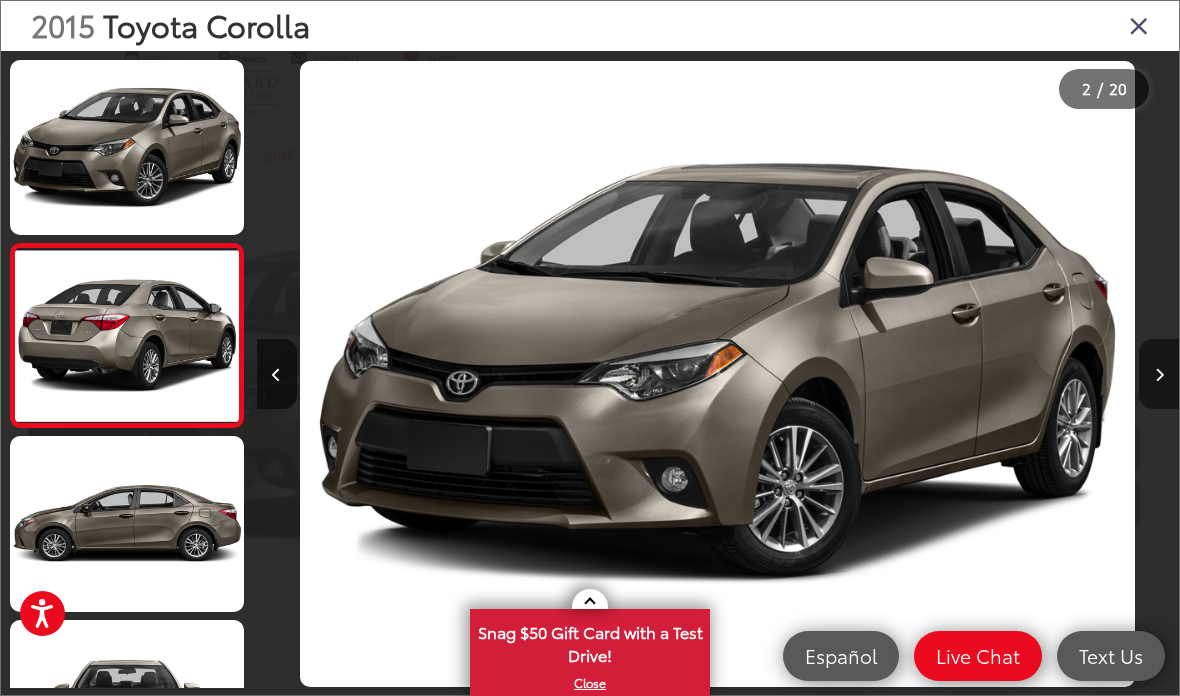 scroll, scrollTop: 0, scrollLeft: 812, axis: horizontal 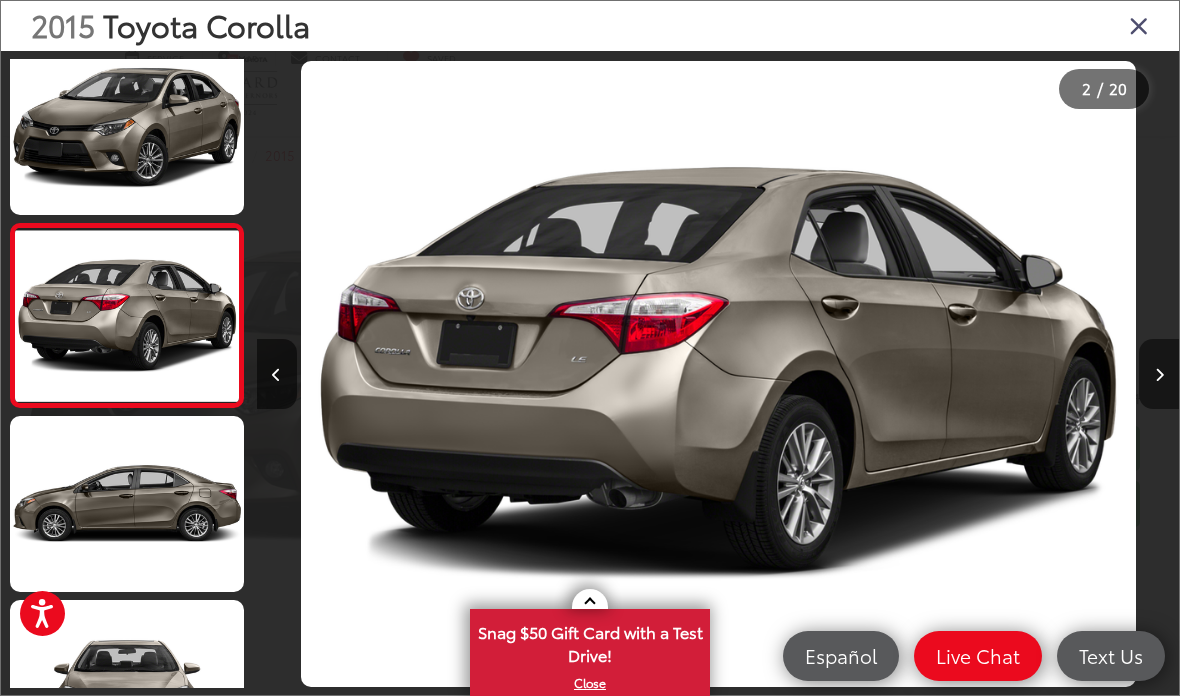 click at bounding box center (1159, 375) 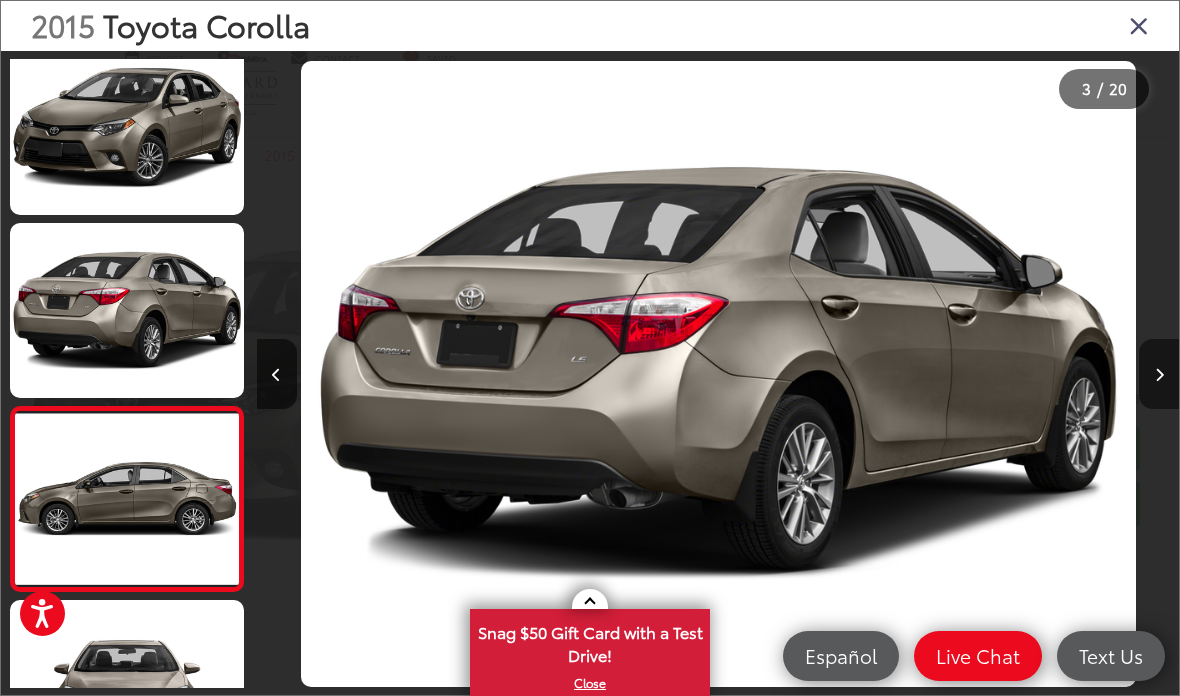 scroll, scrollTop: 189, scrollLeft: 0, axis: vertical 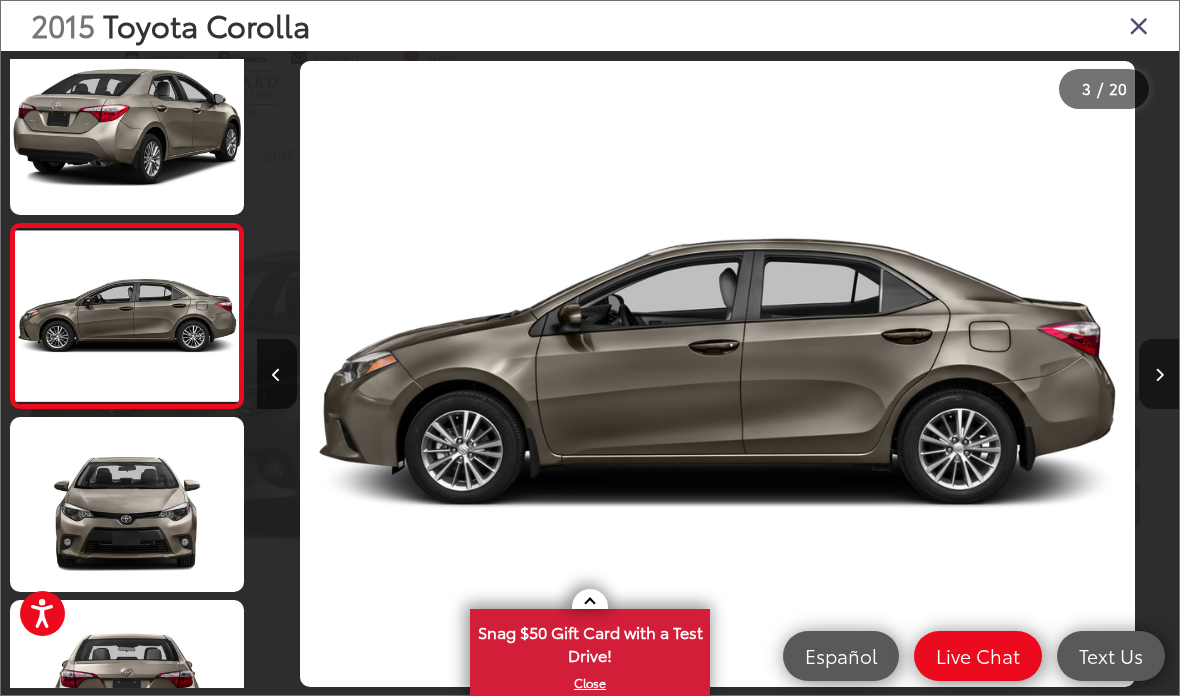 click at bounding box center (1159, 375) 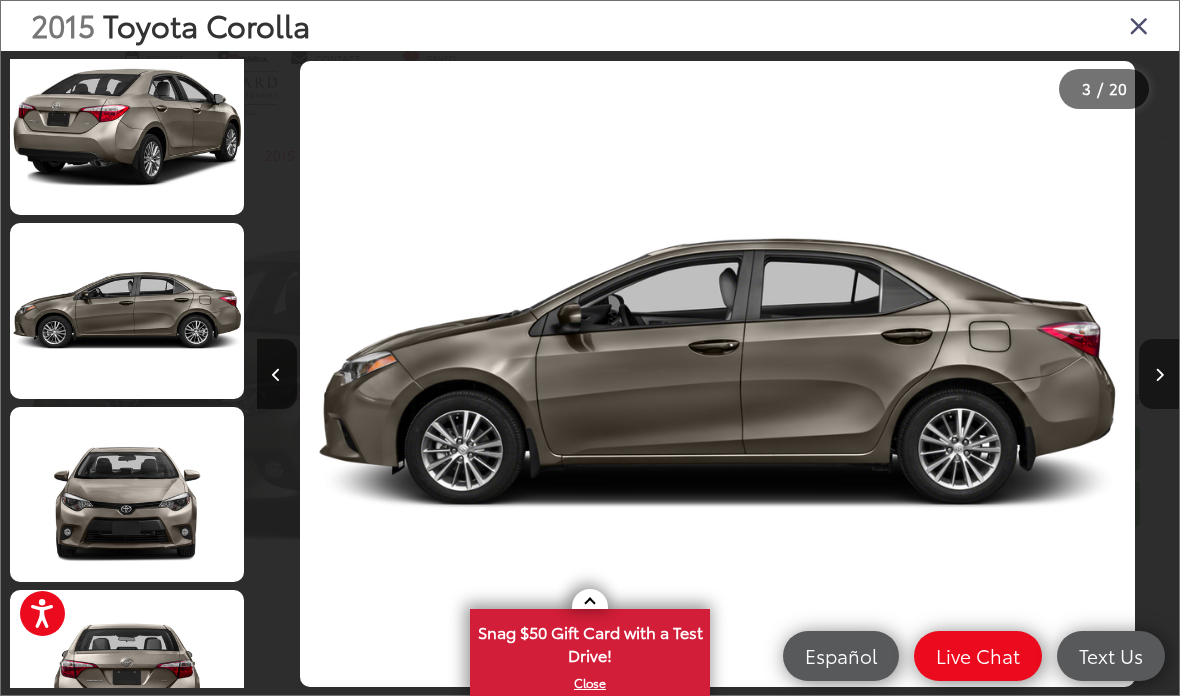scroll, scrollTop: 0, scrollLeft: 2675, axis: horizontal 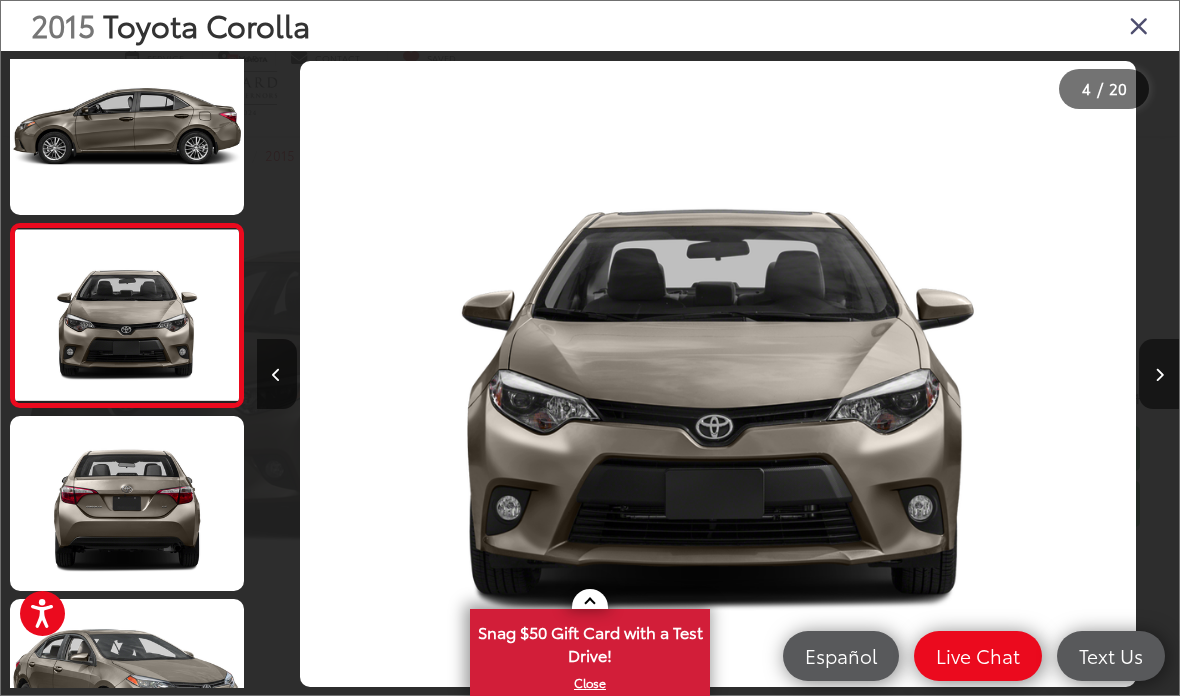 click at bounding box center (1159, 375) 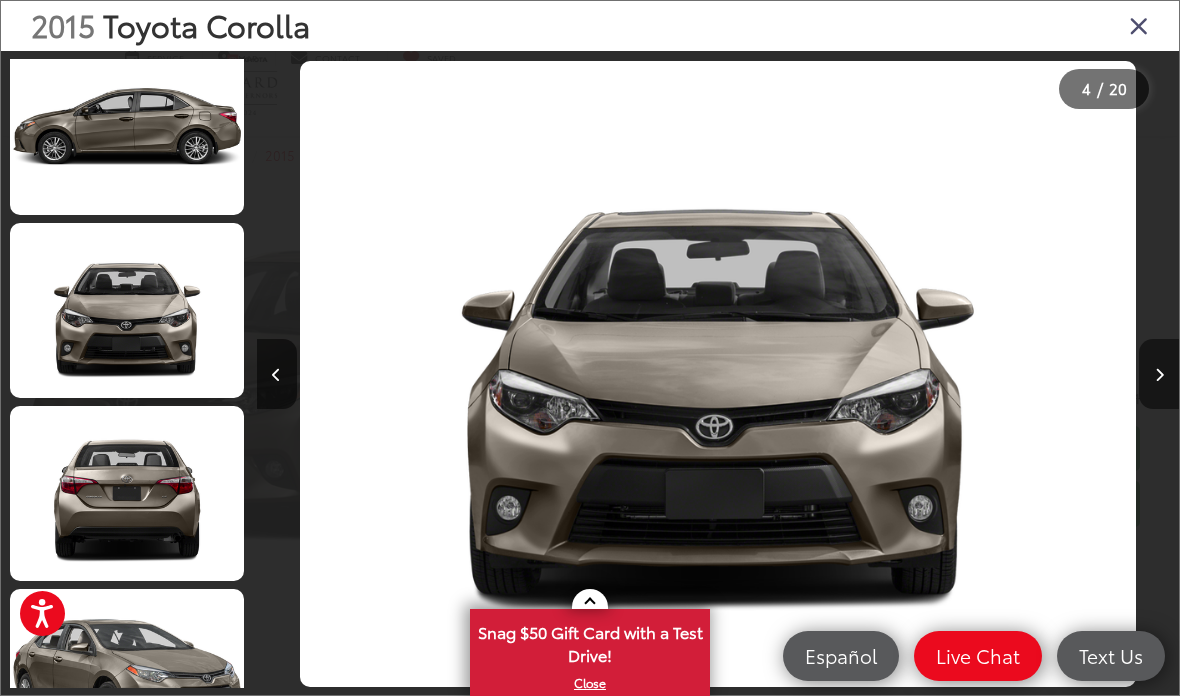 scroll, scrollTop: 456, scrollLeft: 0, axis: vertical 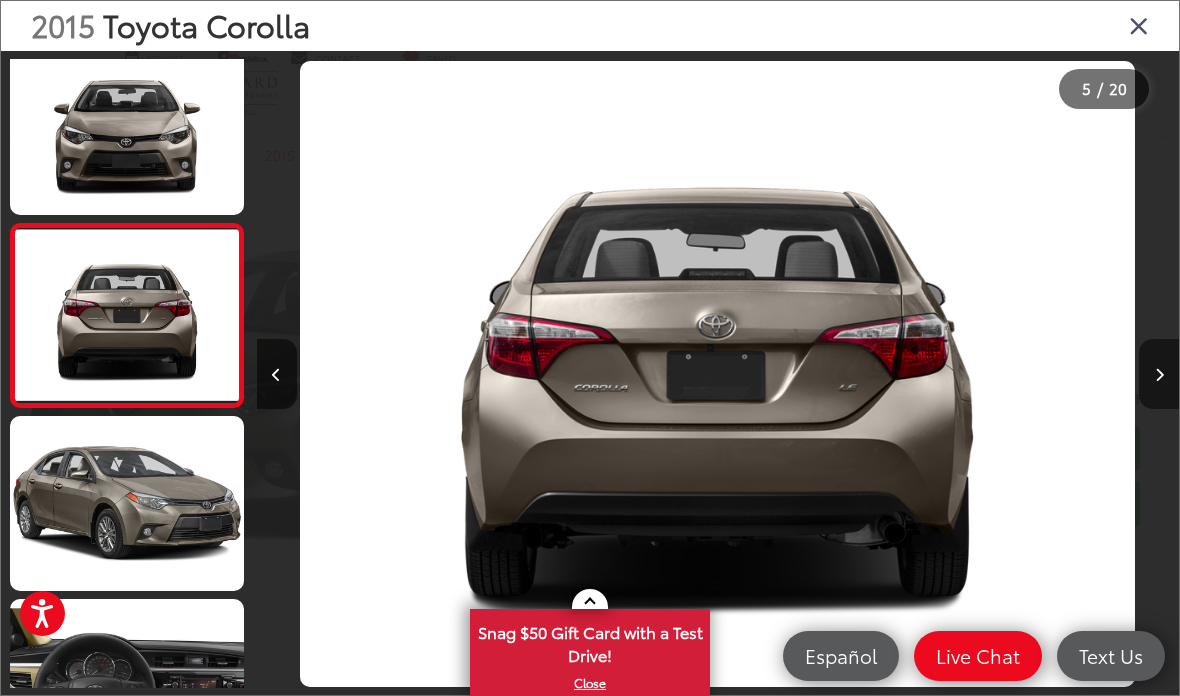 click at bounding box center (1159, 375) 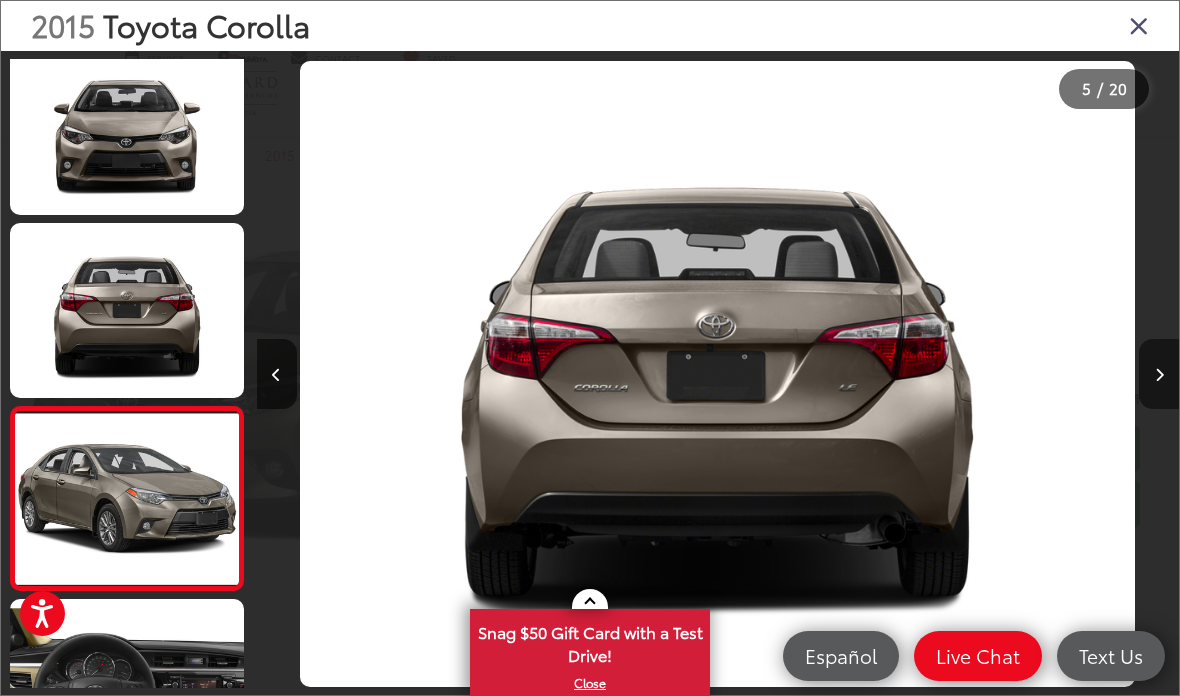 scroll, scrollTop: 642, scrollLeft: 0, axis: vertical 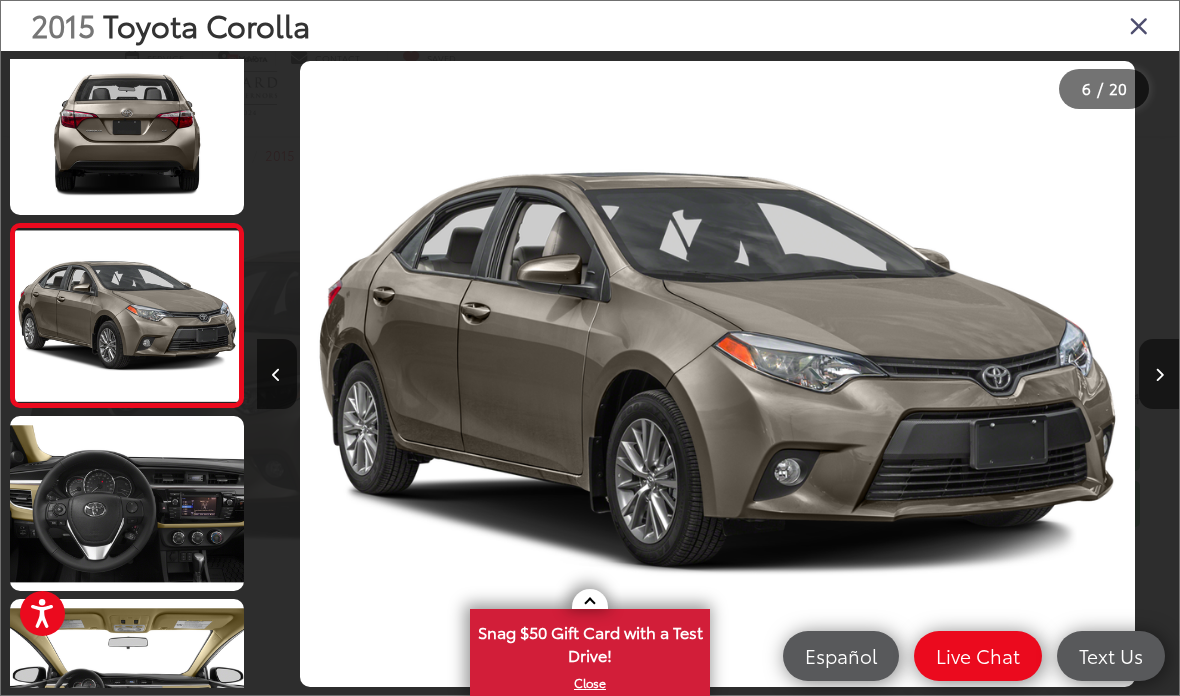 click at bounding box center (1159, 375) 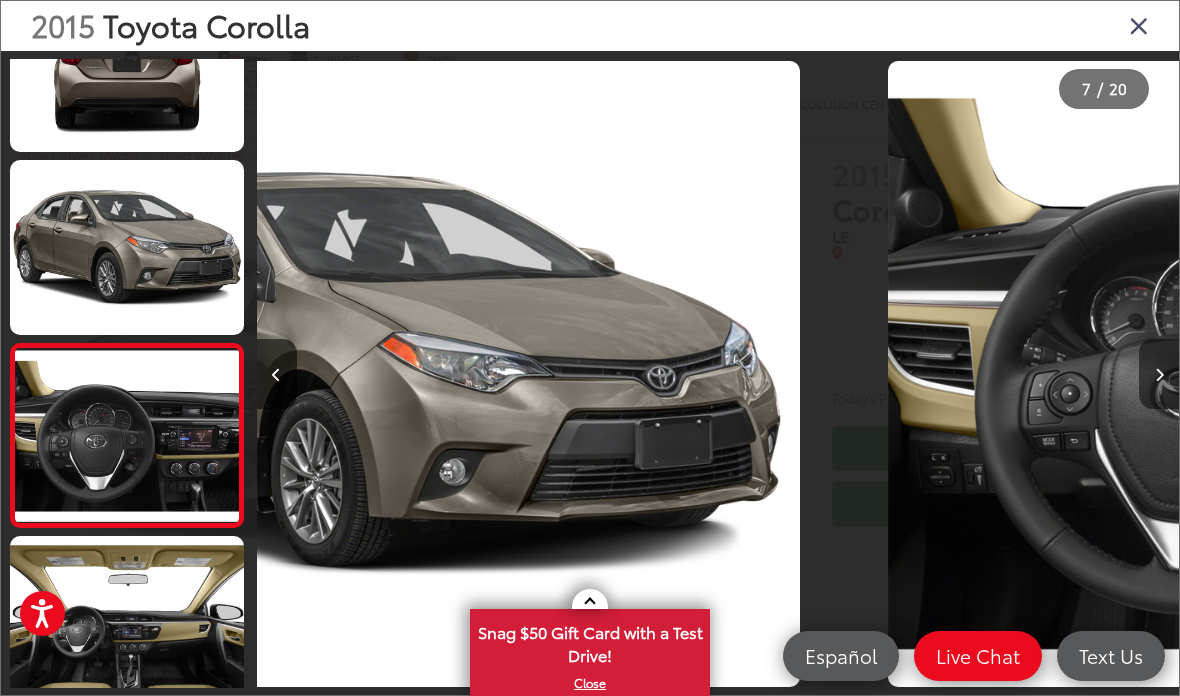 scroll, scrollTop: 0, scrollLeft: 5331, axis: horizontal 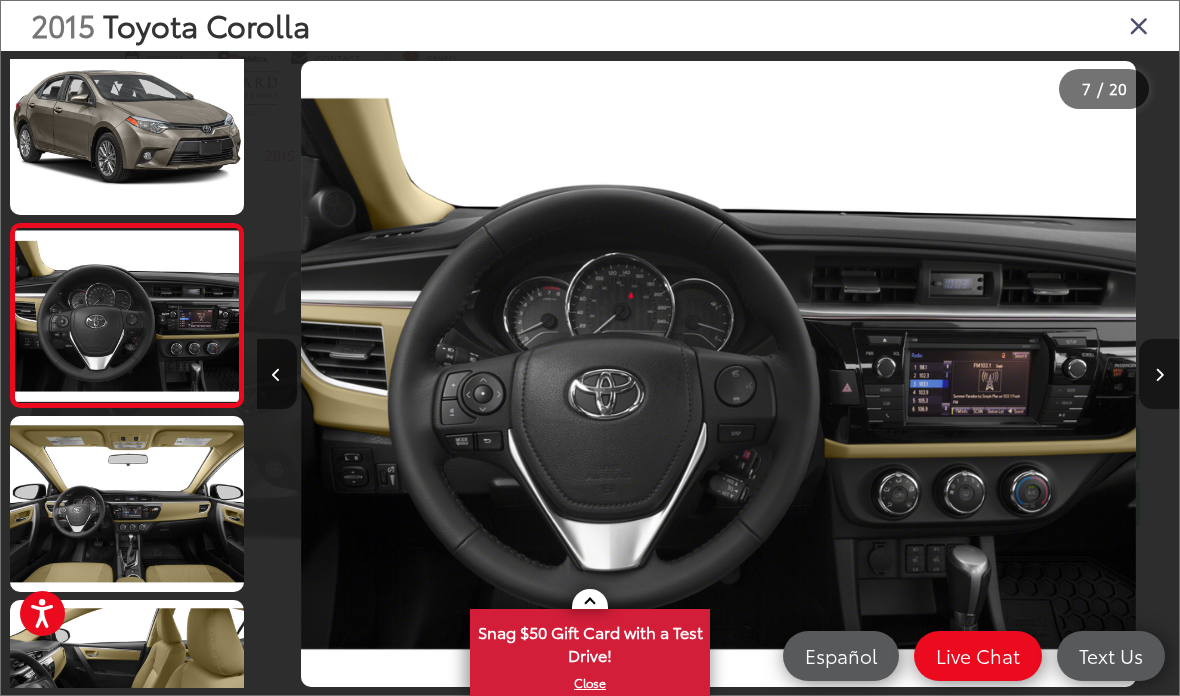 click at bounding box center (1159, 375) 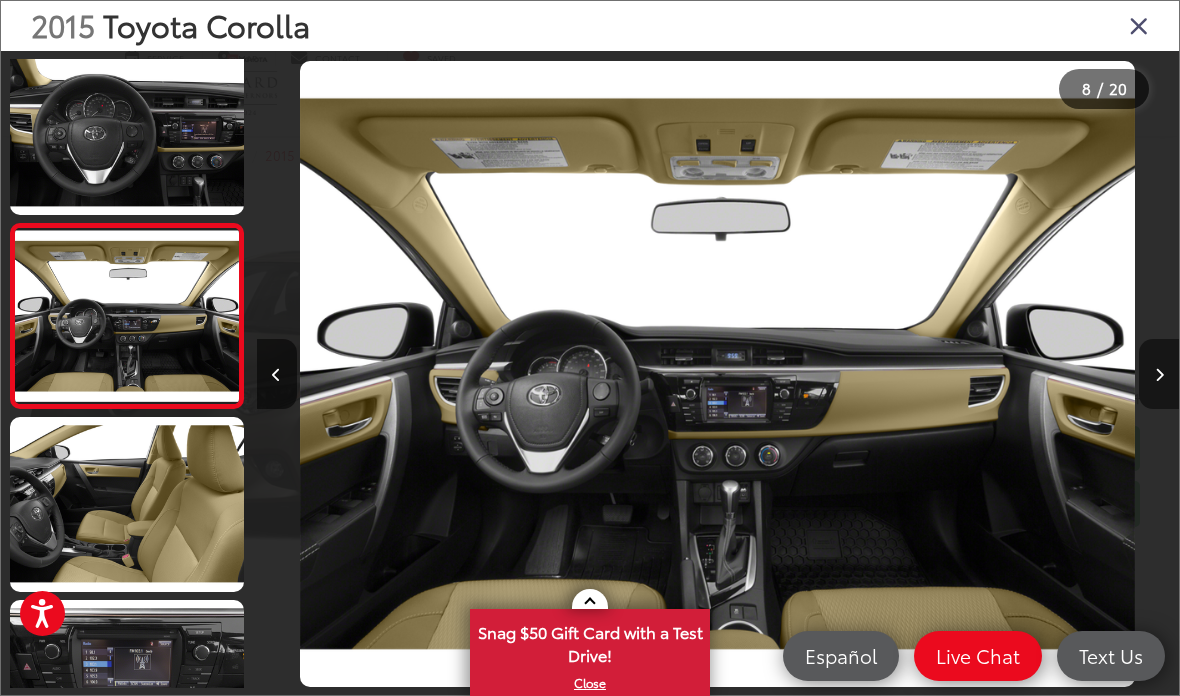 click at bounding box center [1159, 375] 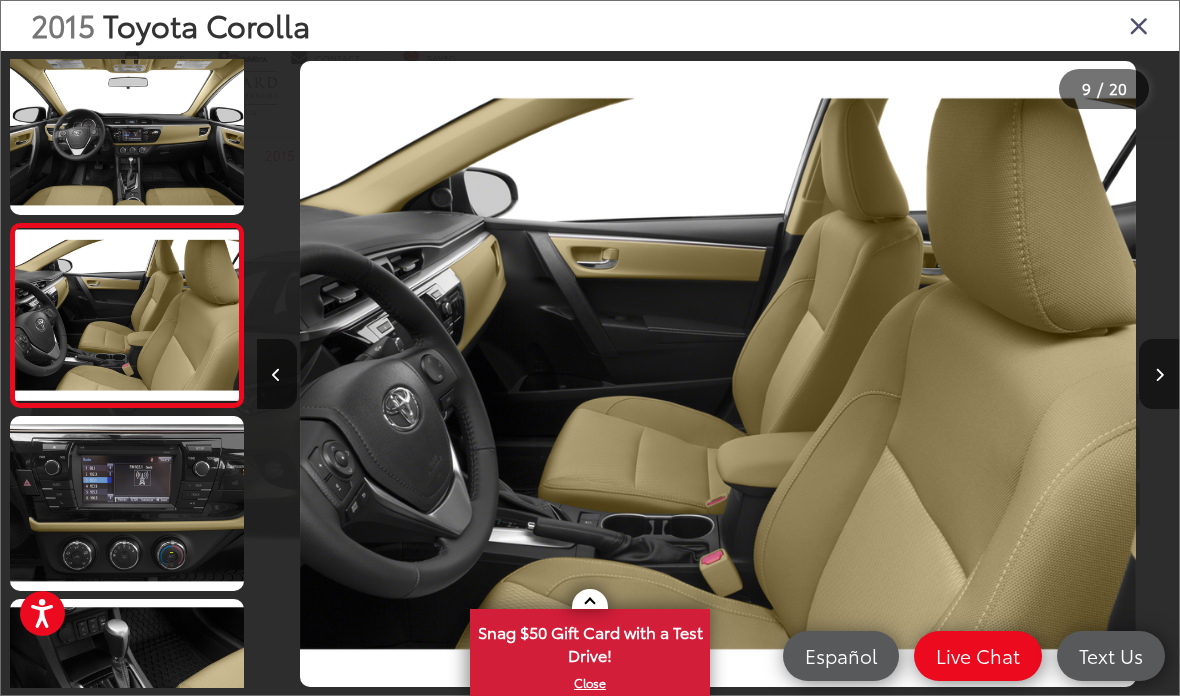 click at bounding box center [1159, 375] 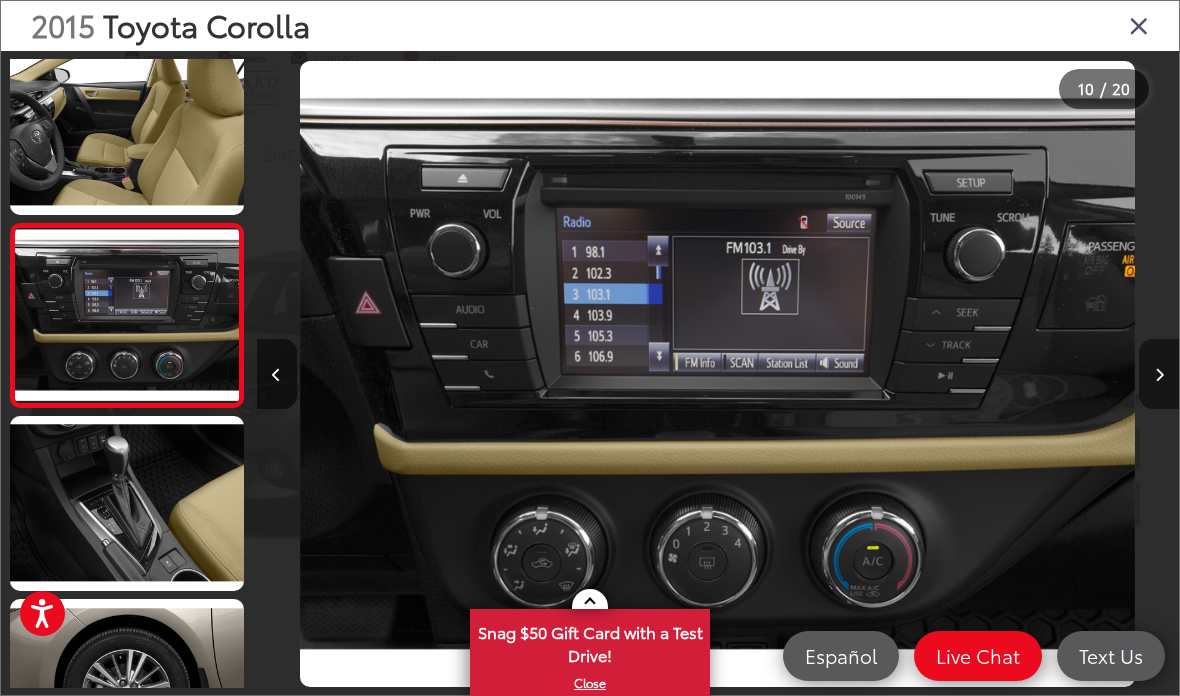 click at bounding box center (1159, 375) 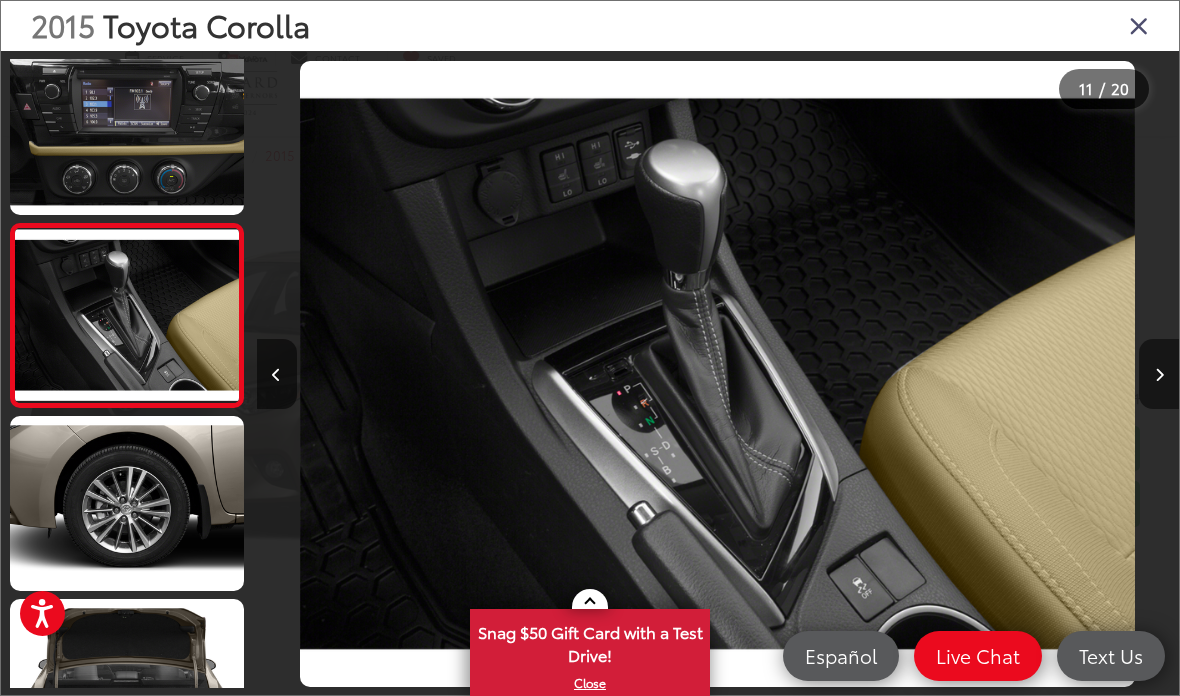 click at bounding box center [1159, 375] 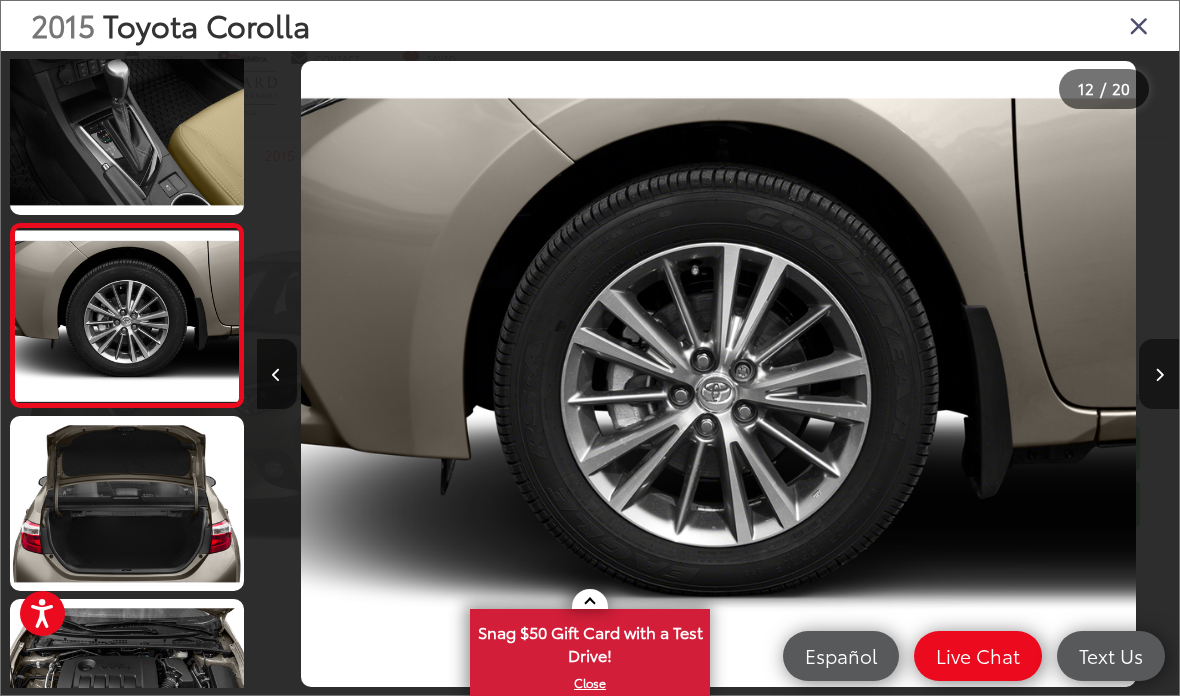 click at bounding box center [1159, 375] 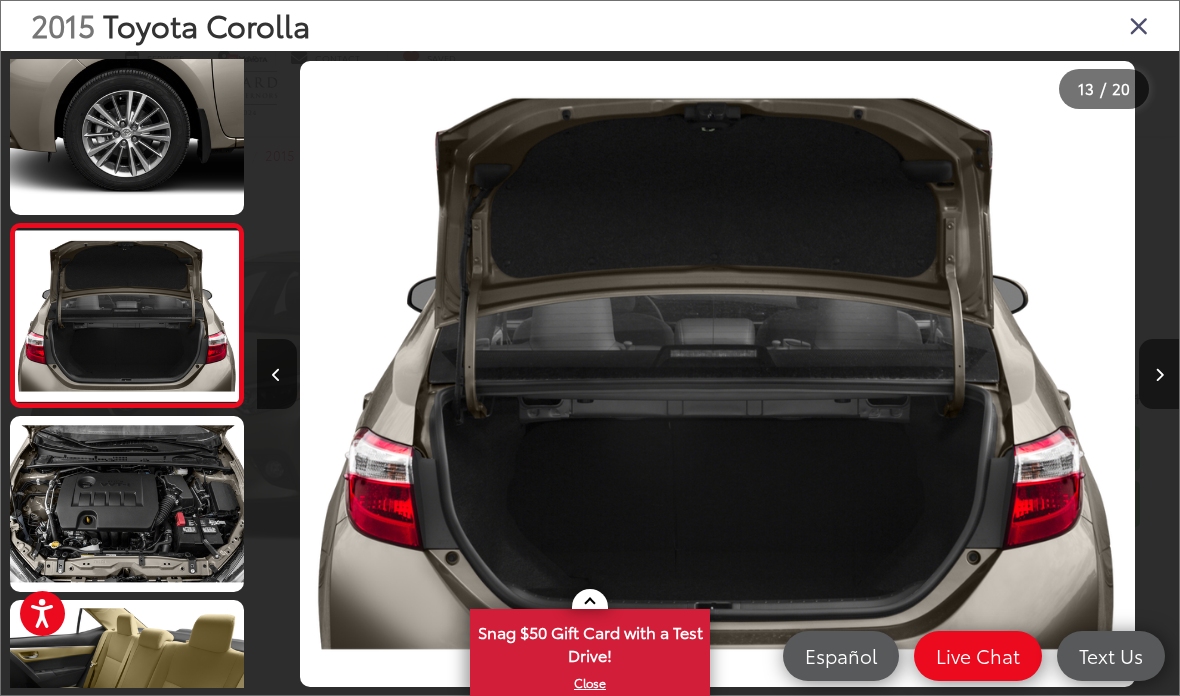 click at bounding box center (1159, 375) 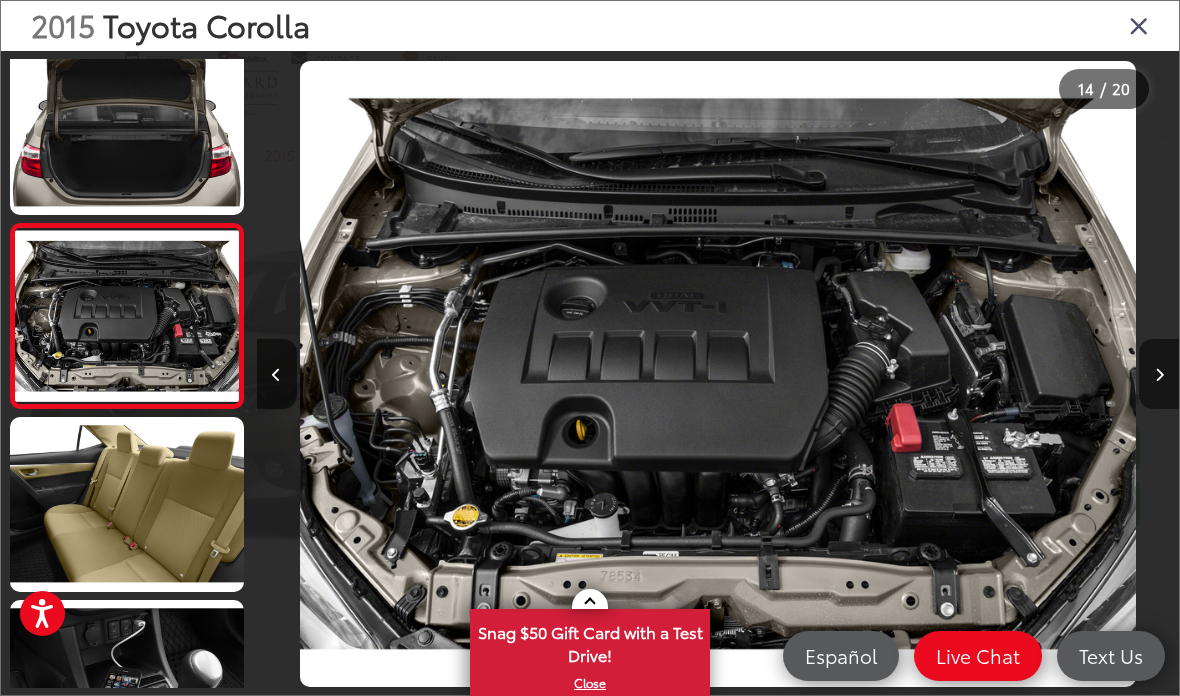 click at bounding box center [1159, 375] 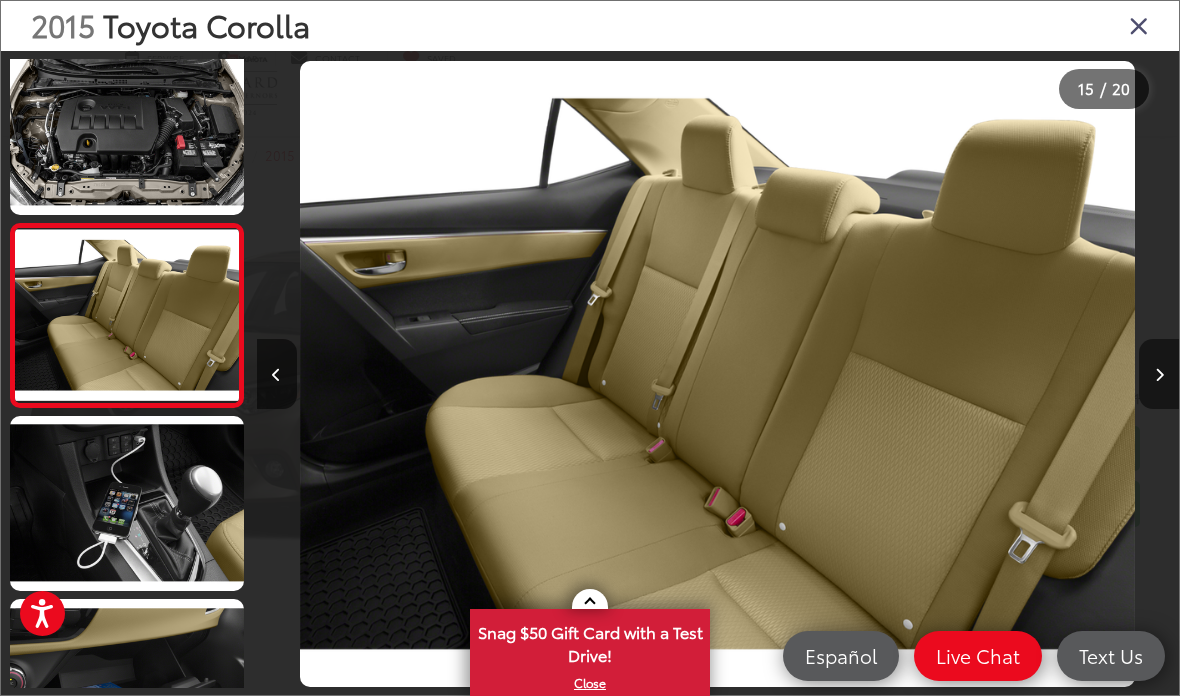 click at bounding box center [1159, 375] 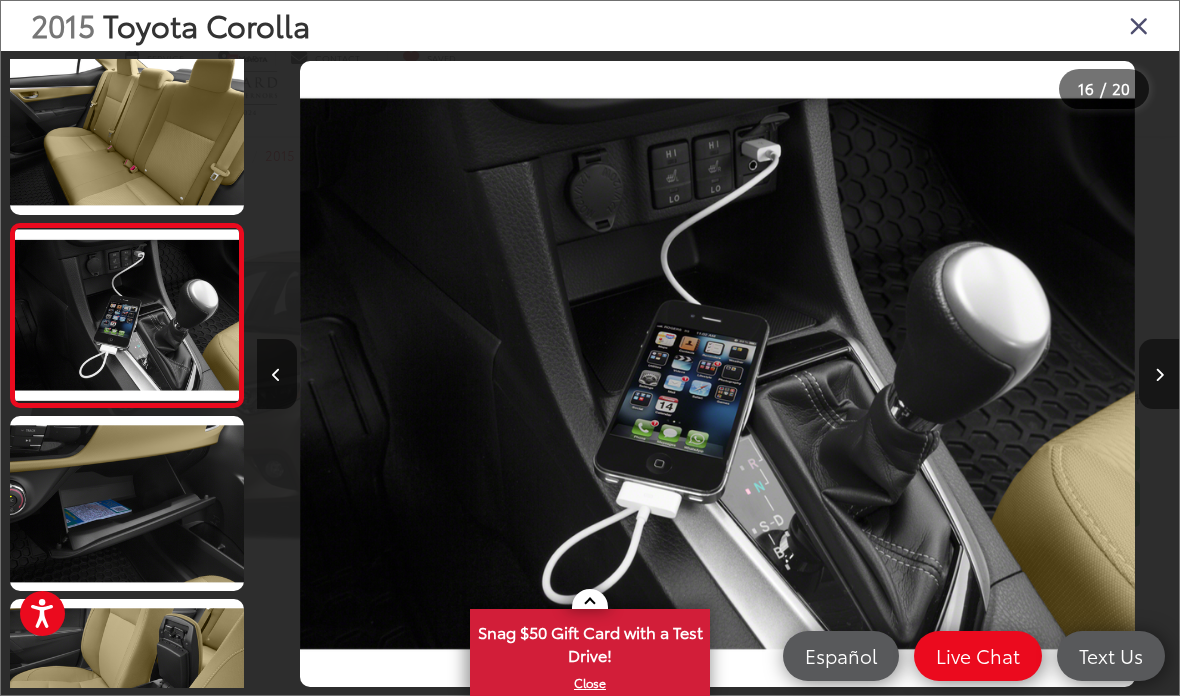 click at bounding box center [1159, 375] 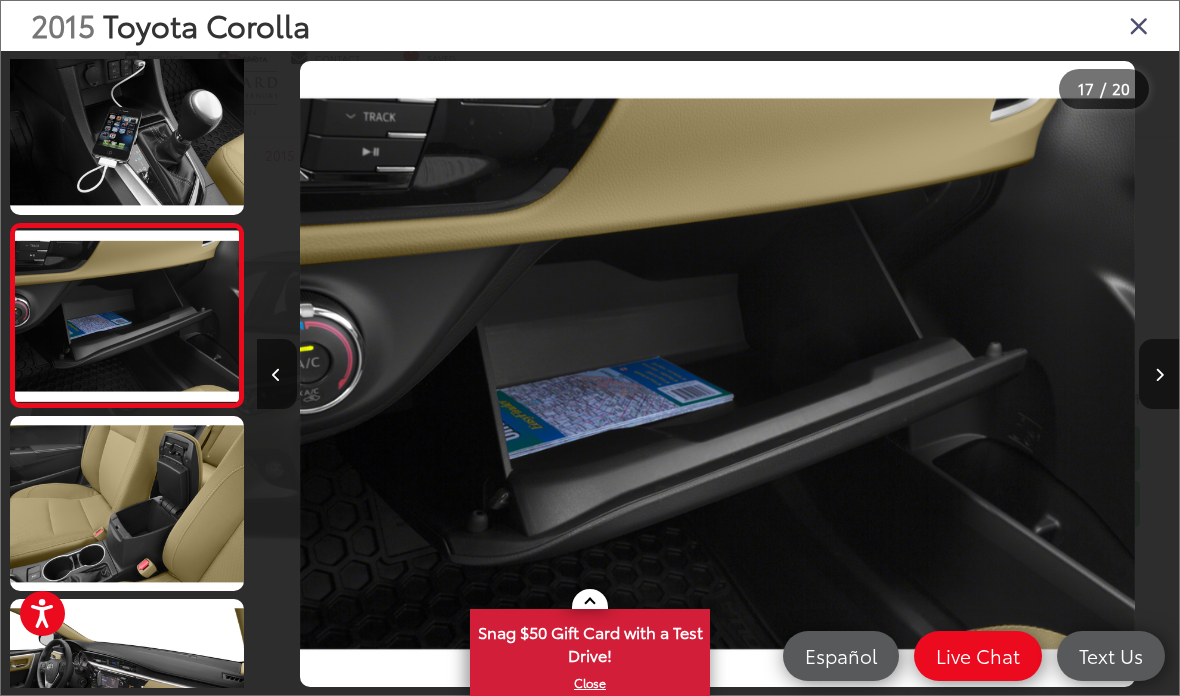 click at bounding box center (1139, 25) 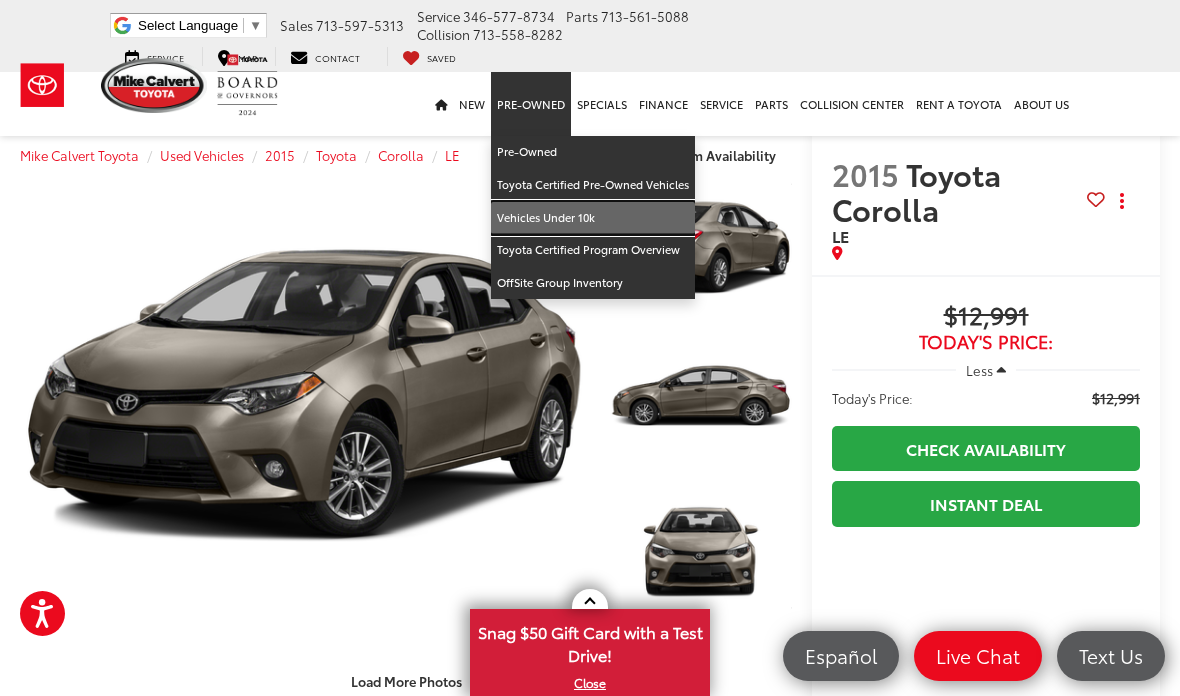 click on "Vehicles Under 10k" at bounding box center (593, 218) 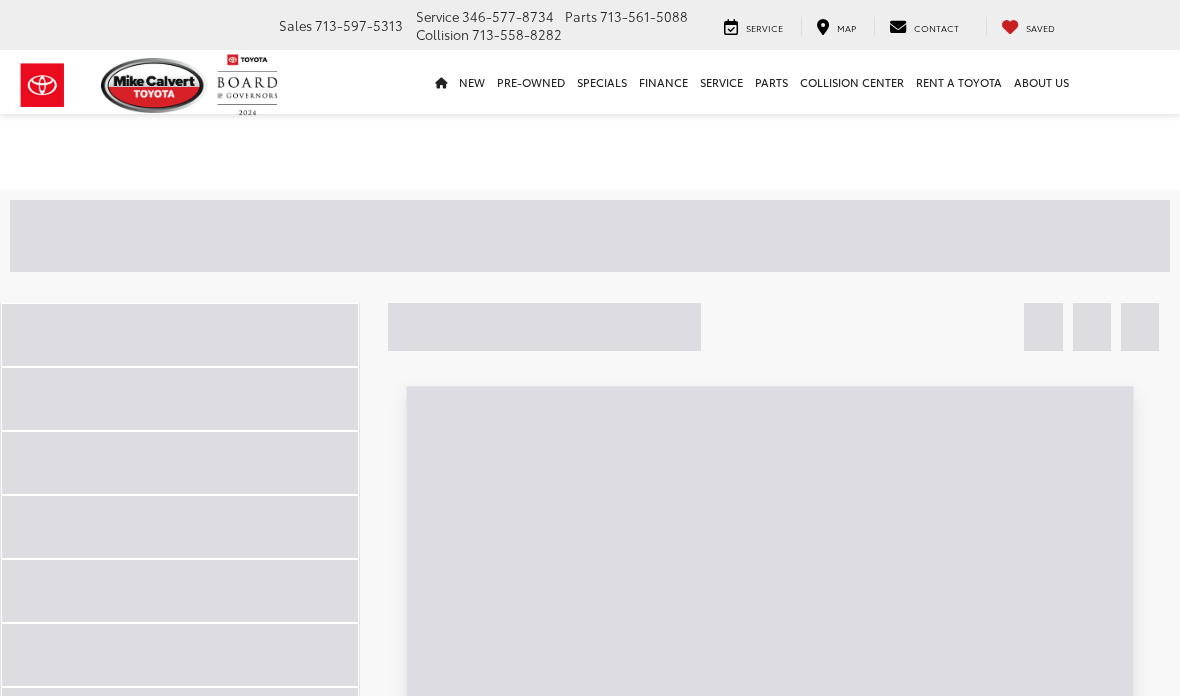 scroll, scrollTop: 0, scrollLeft: 0, axis: both 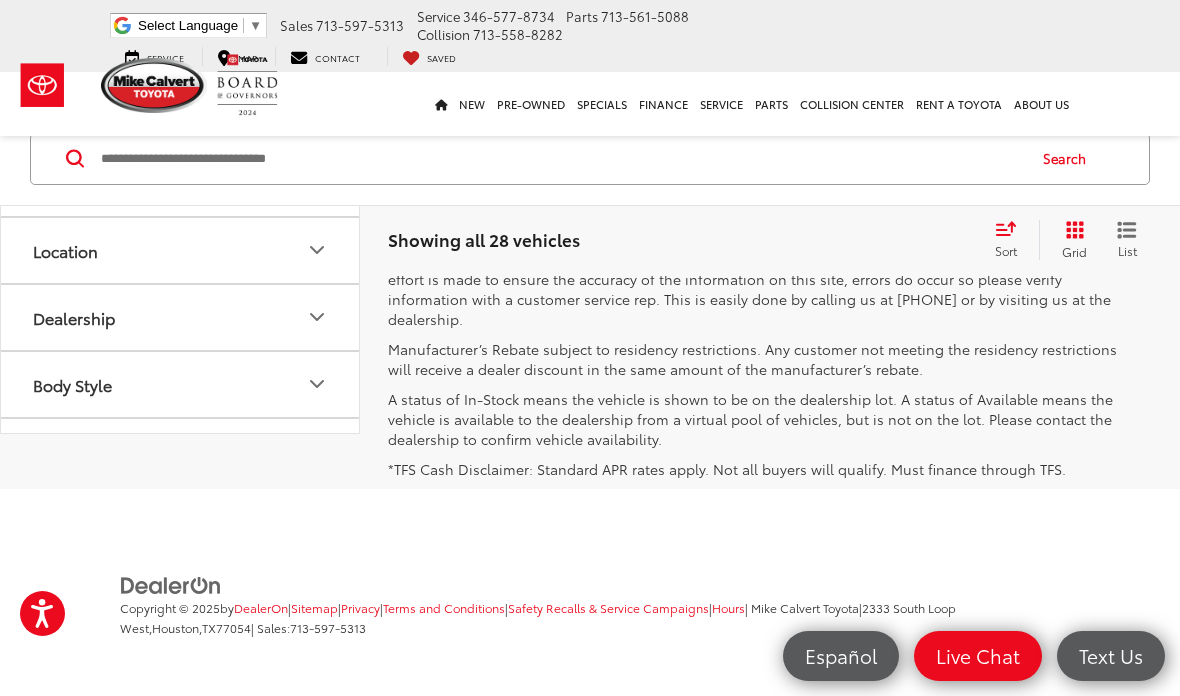click at bounding box center [561, 159] 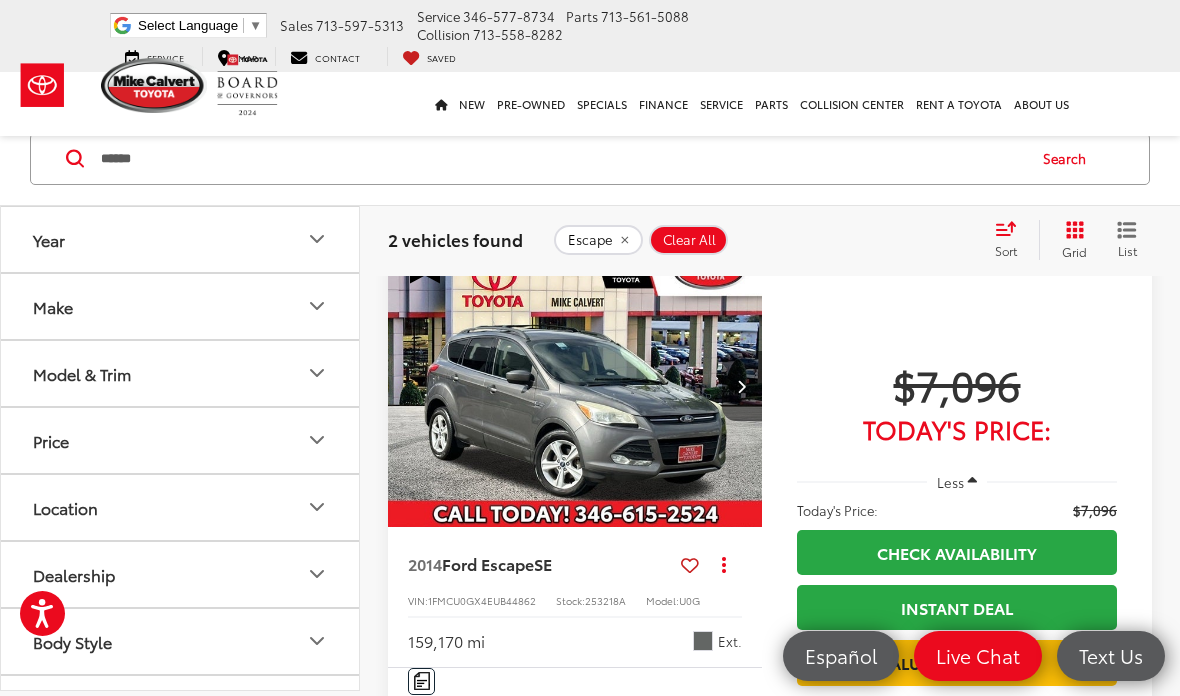 scroll, scrollTop: 11, scrollLeft: 0, axis: vertical 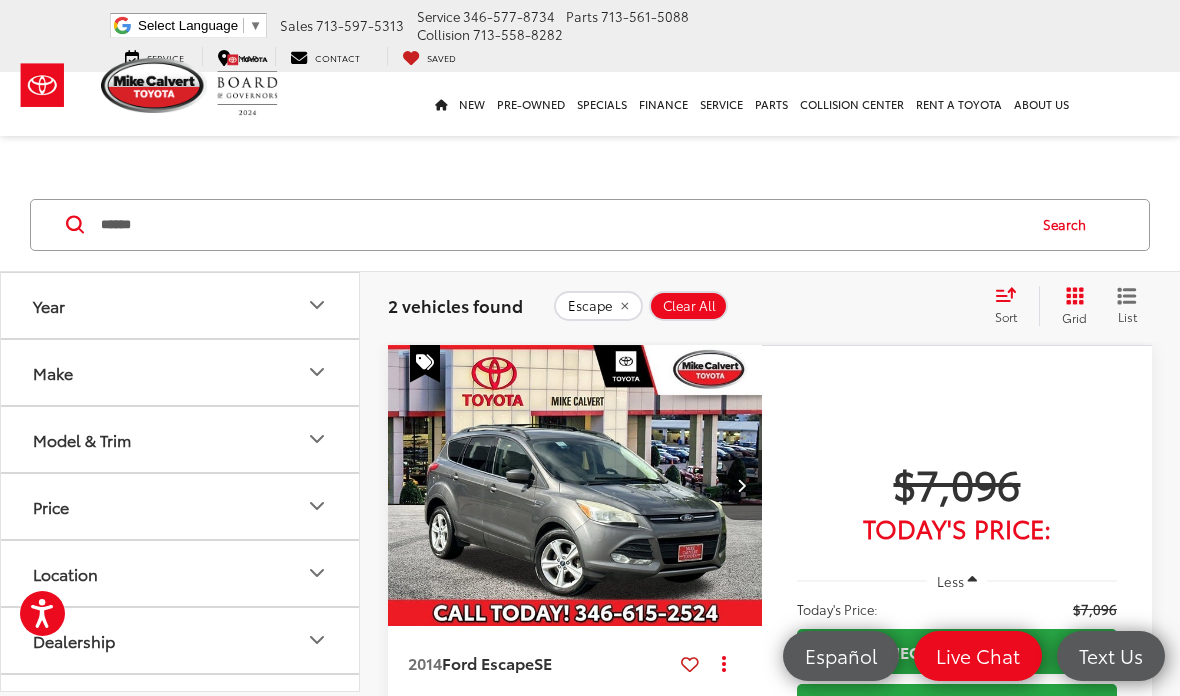 click on "******" at bounding box center [561, 225] 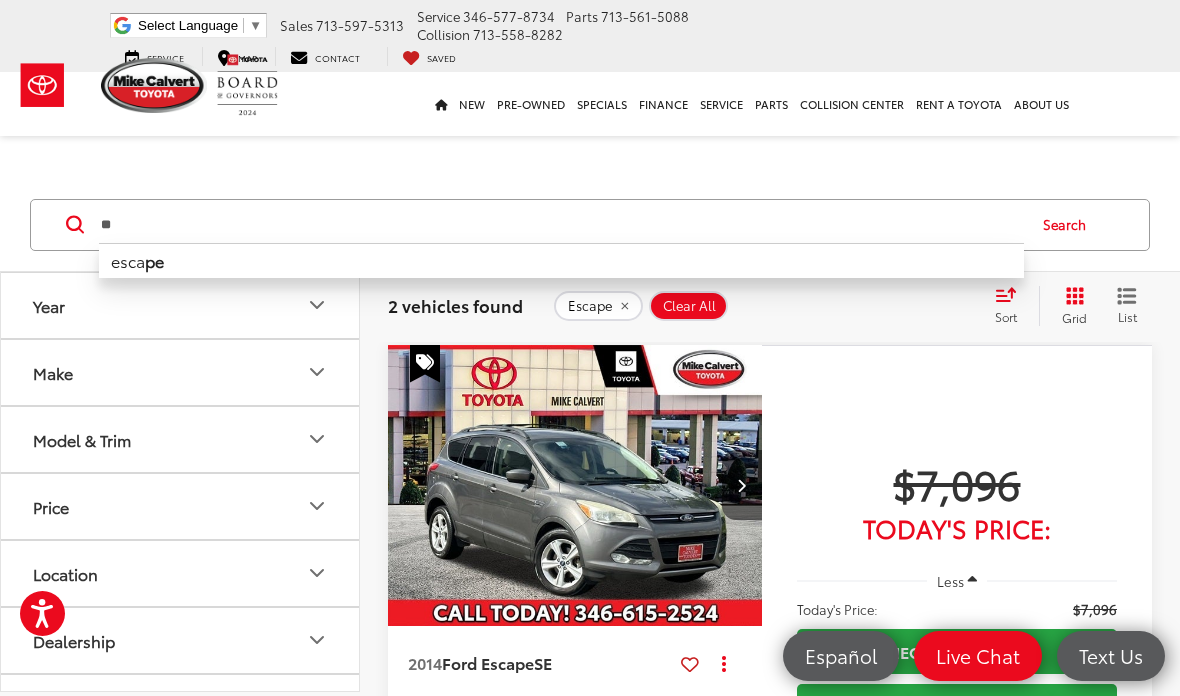 type on "*" 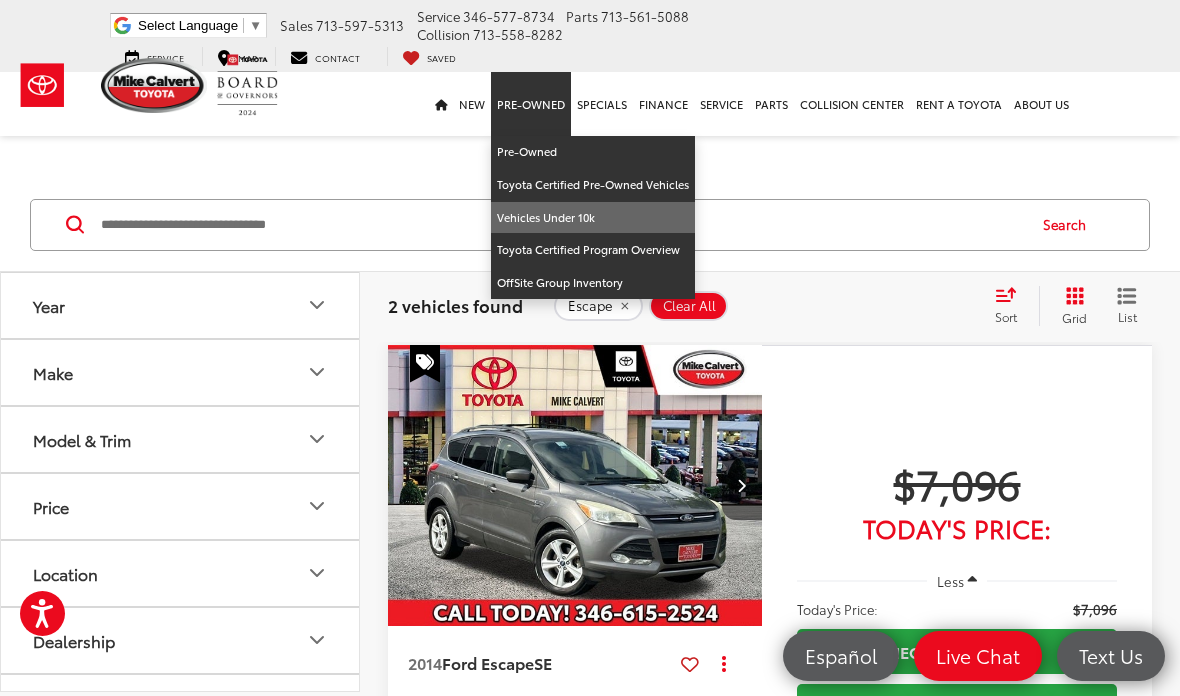 type 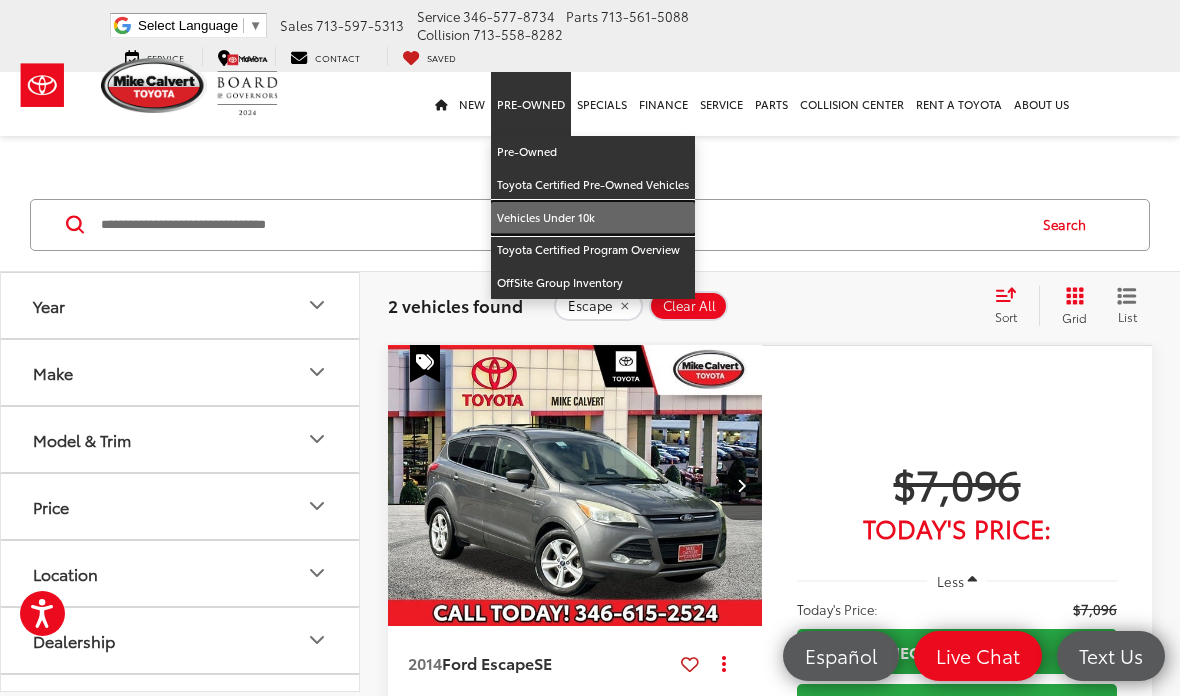 click on "Vehicles Under 10k" at bounding box center (593, 218) 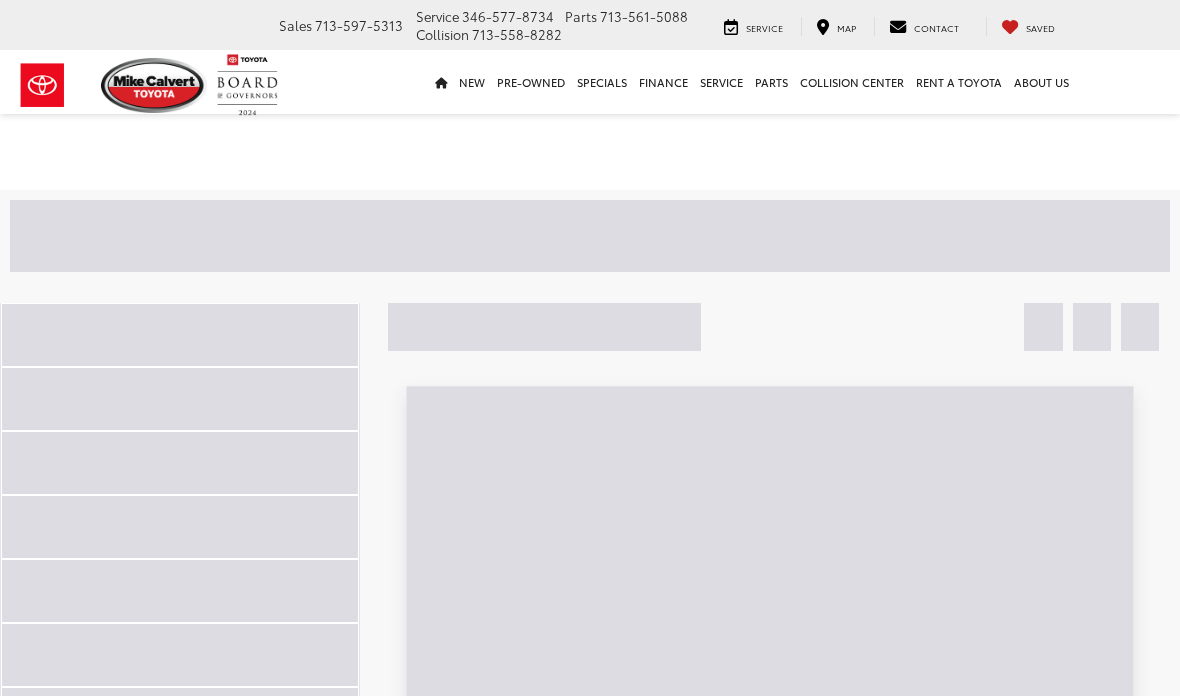 scroll, scrollTop: 0, scrollLeft: 0, axis: both 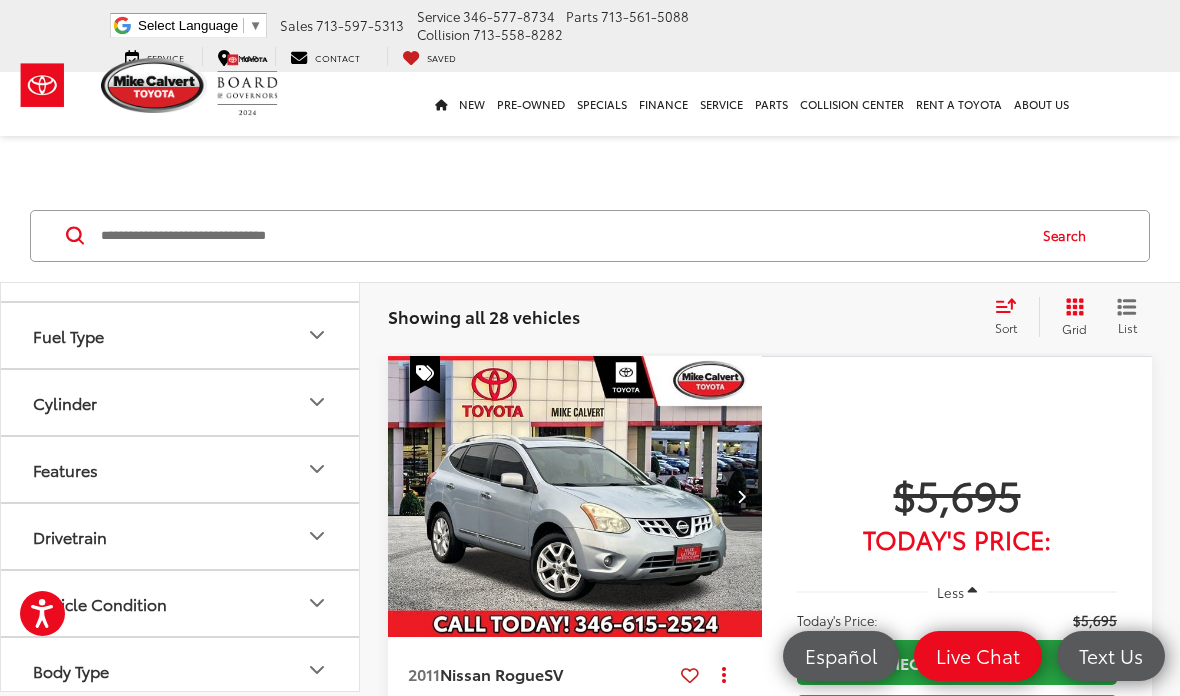 click on "Body Type" at bounding box center [181, 670] 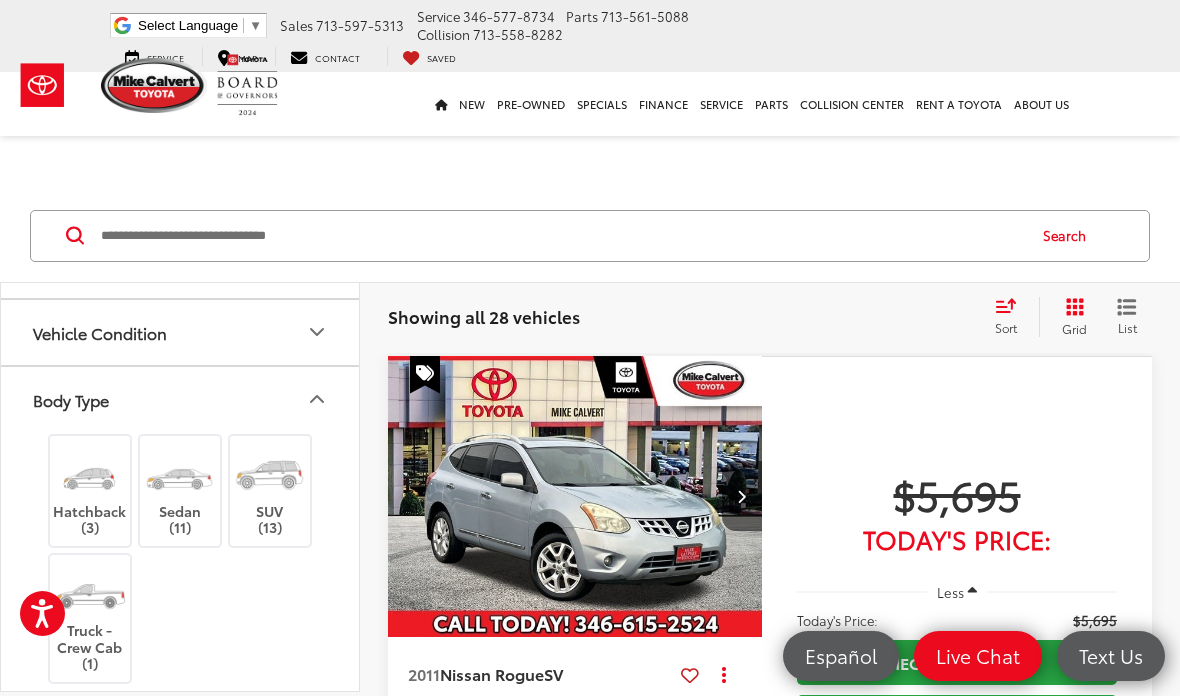 scroll, scrollTop: 786, scrollLeft: 0, axis: vertical 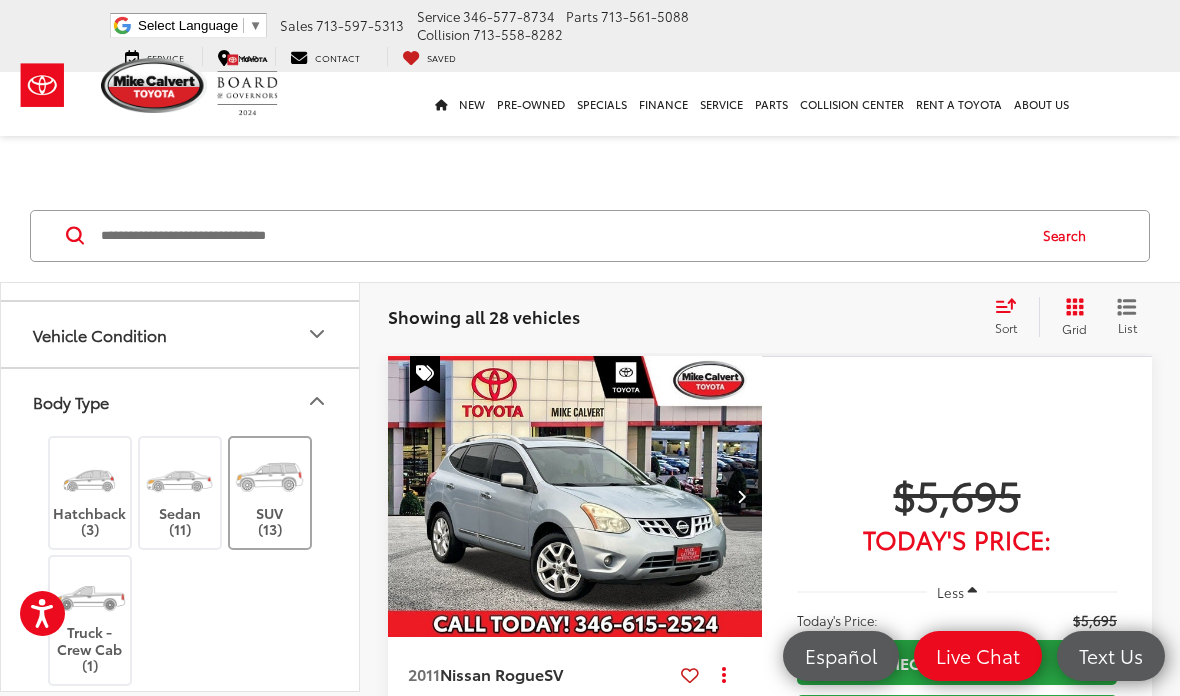 click on "SUV   (13)" at bounding box center [270, 493] 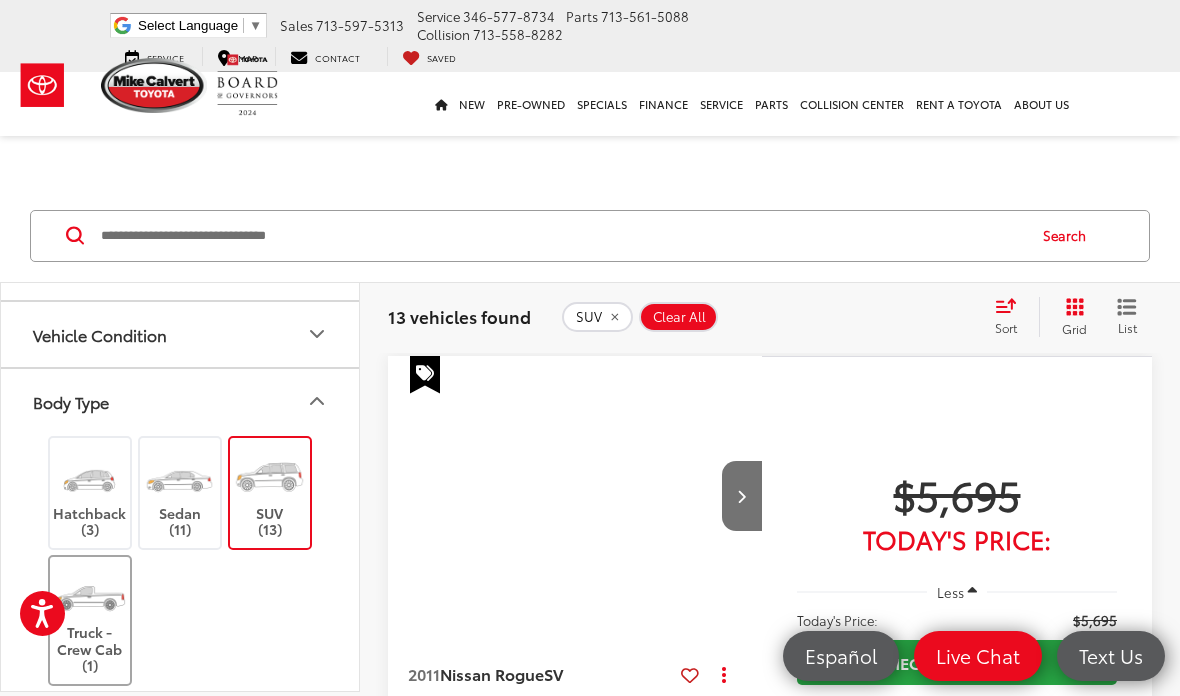 click at bounding box center [89, 595] 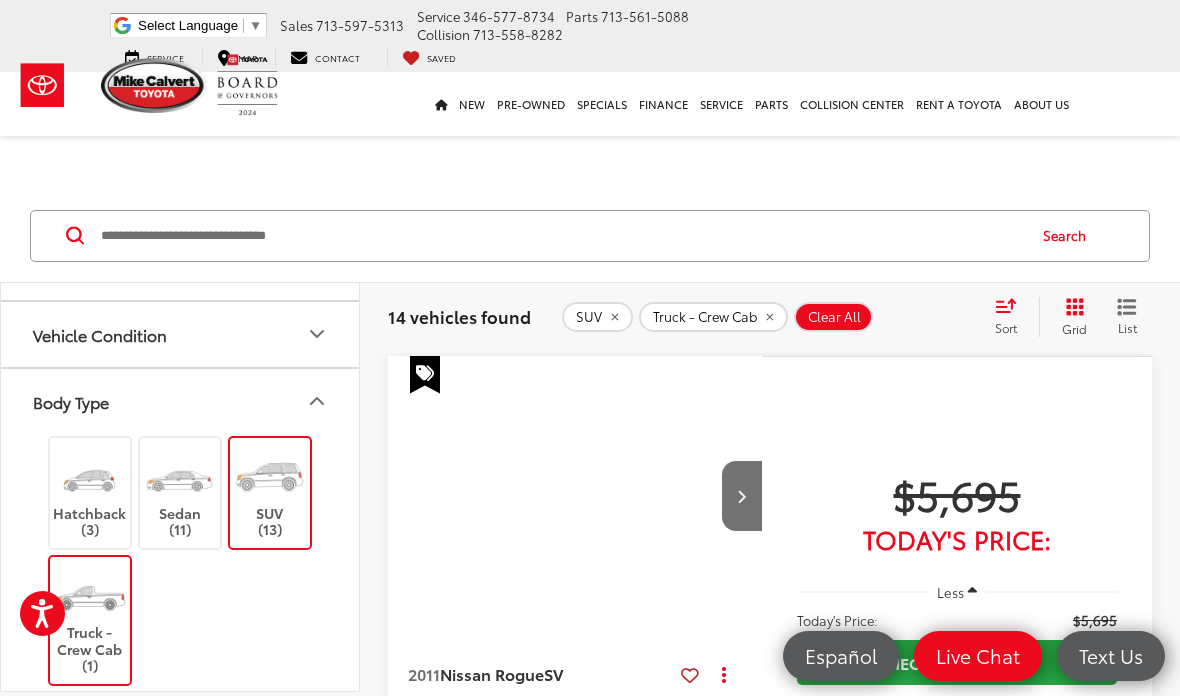 scroll, scrollTop: 3, scrollLeft: 0, axis: vertical 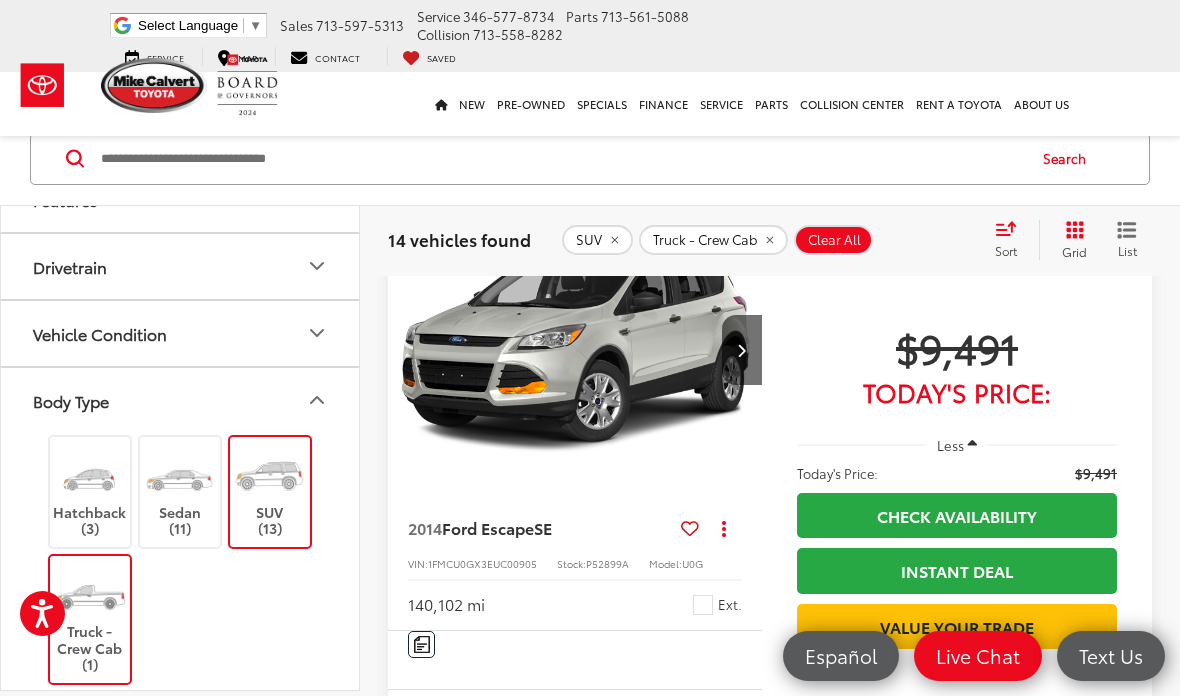 click at bounding box center [575, -262] 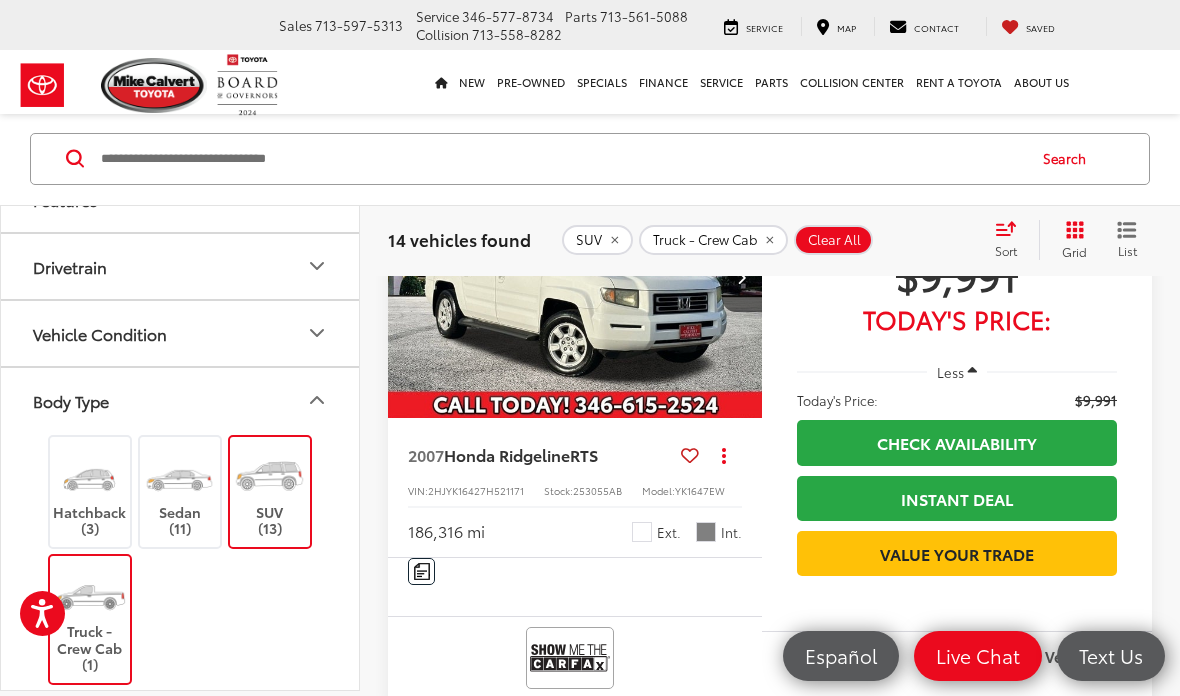 scroll, scrollTop: 6952, scrollLeft: 0, axis: vertical 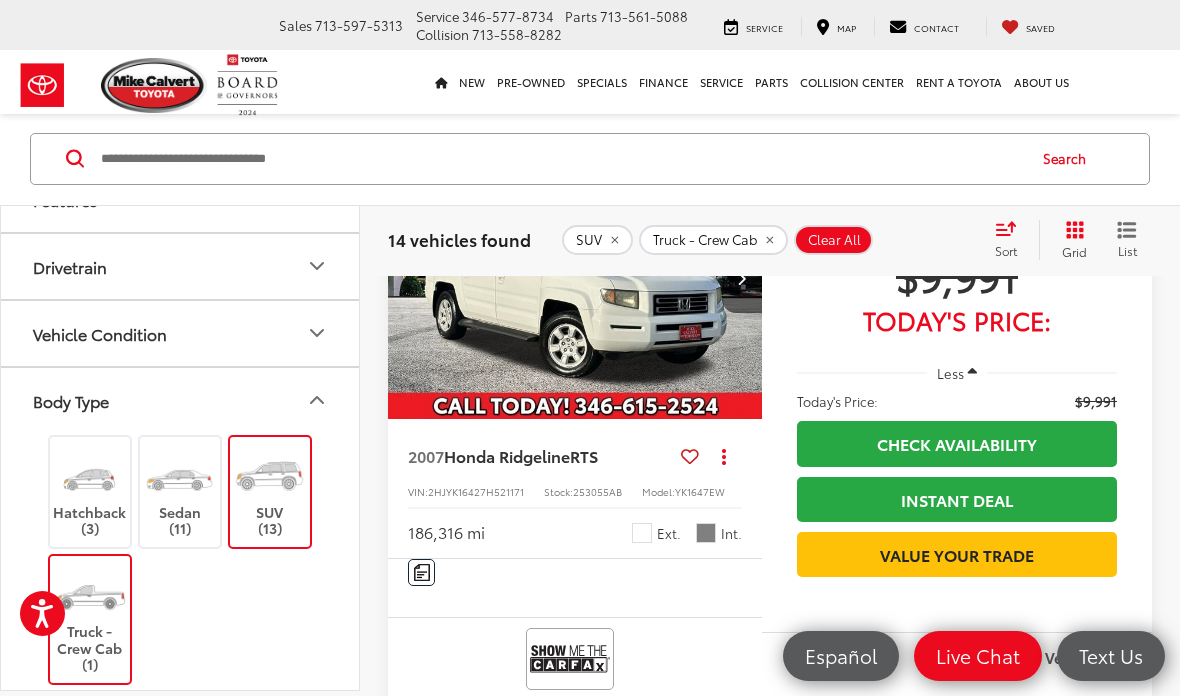 click at bounding box center [742, -334] 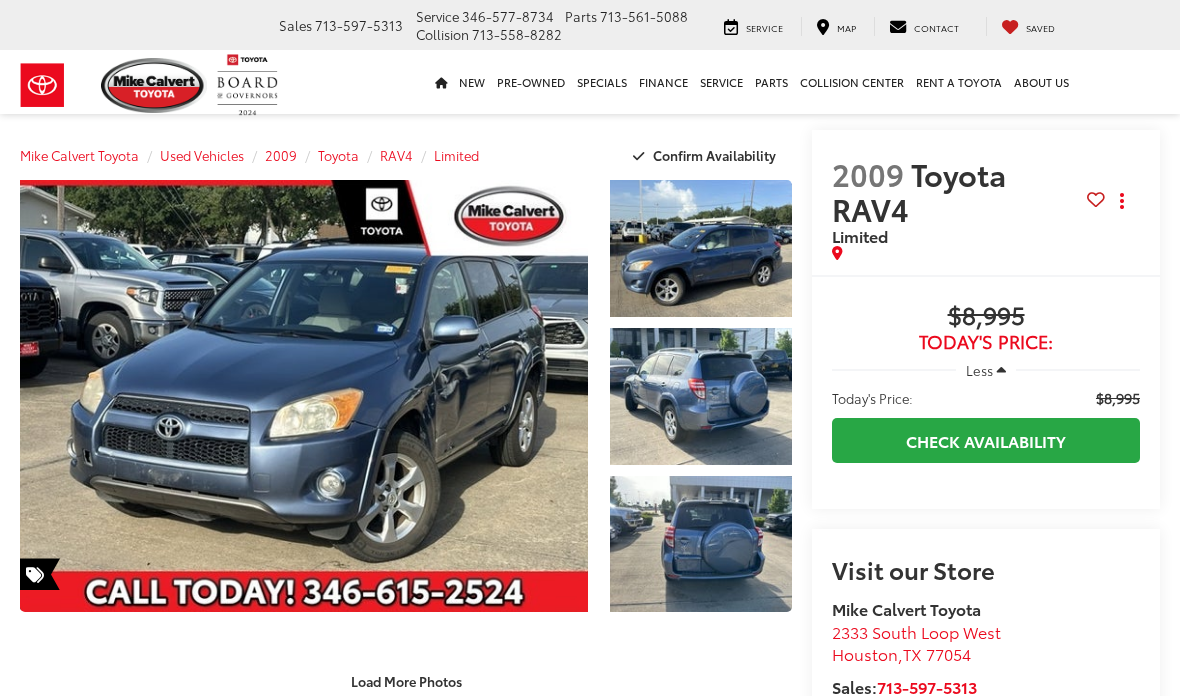 scroll, scrollTop: 0, scrollLeft: 0, axis: both 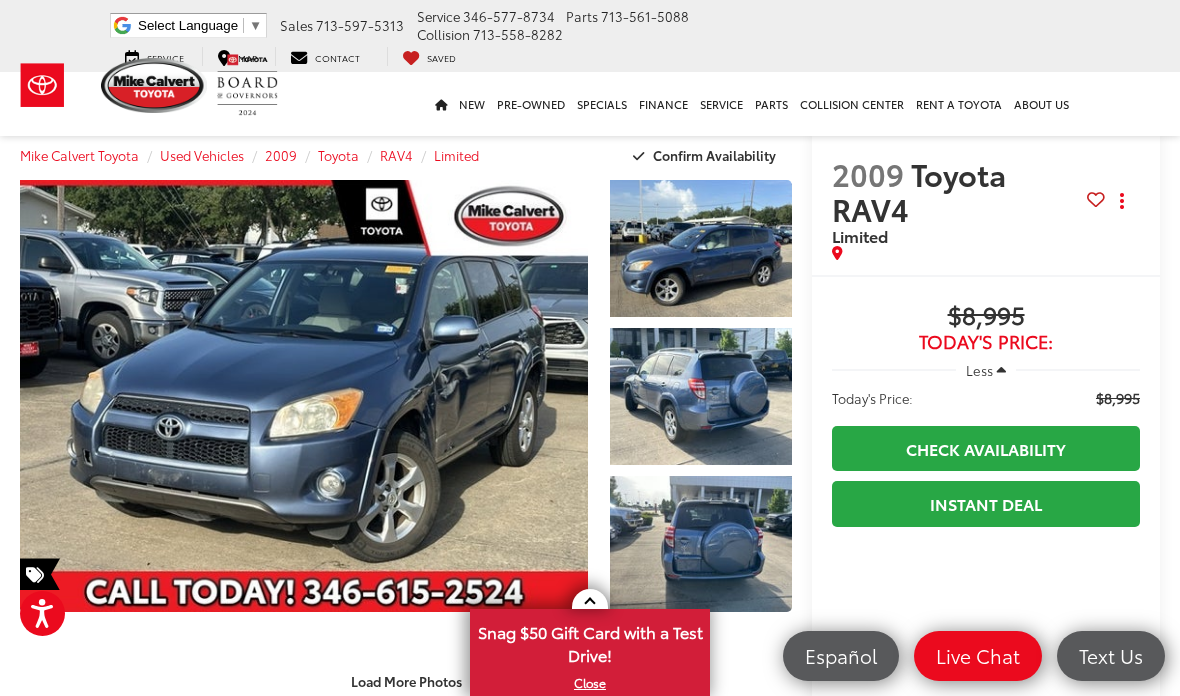 drag, startPoint x: 783, startPoint y: 275, endPoint x: 783, endPoint y: 240, distance: 35 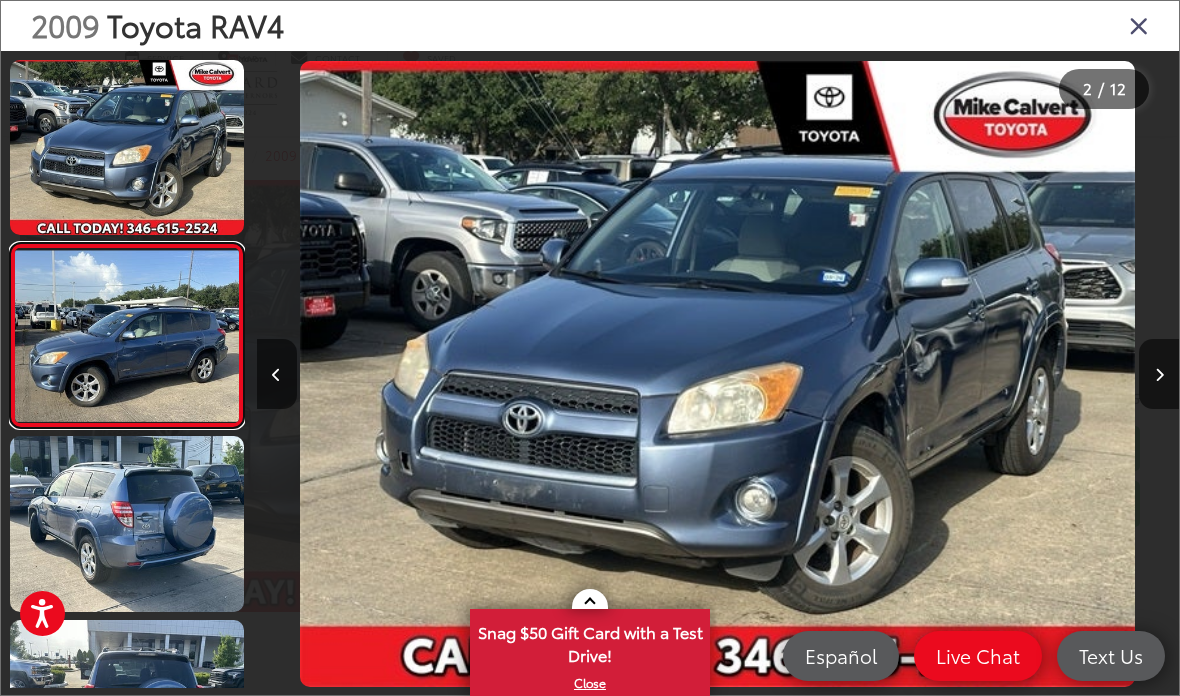 scroll, scrollTop: 0, scrollLeft: 788, axis: horizontal 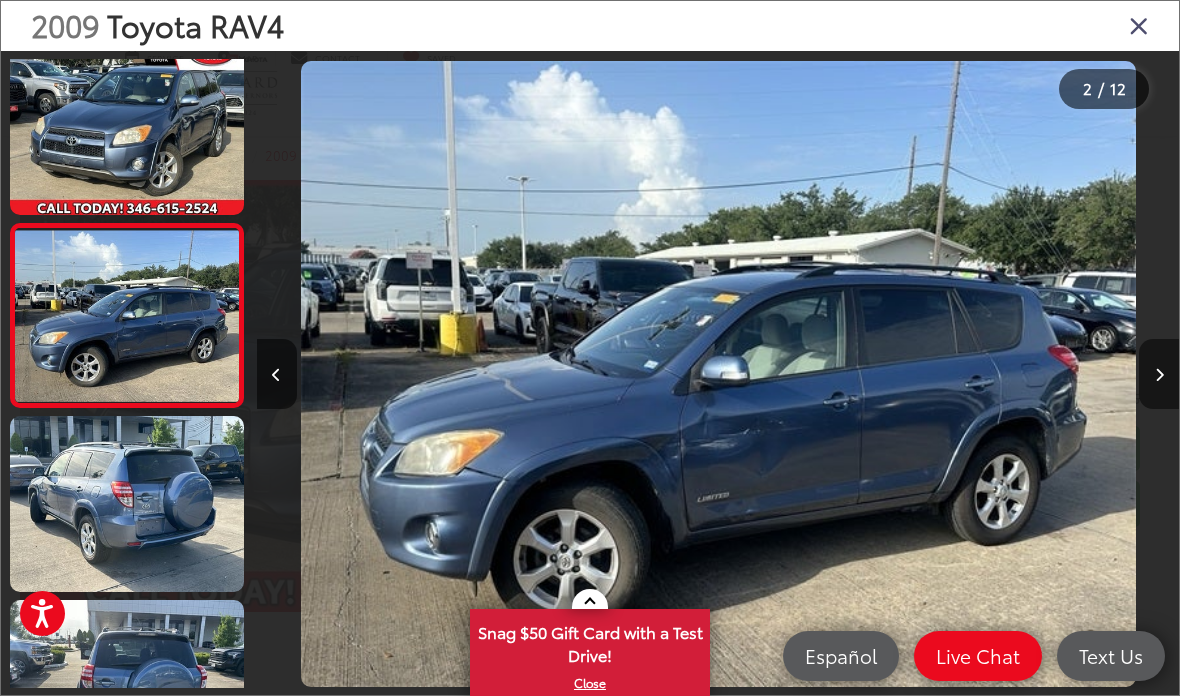 click at bounding box center [1159, 374] 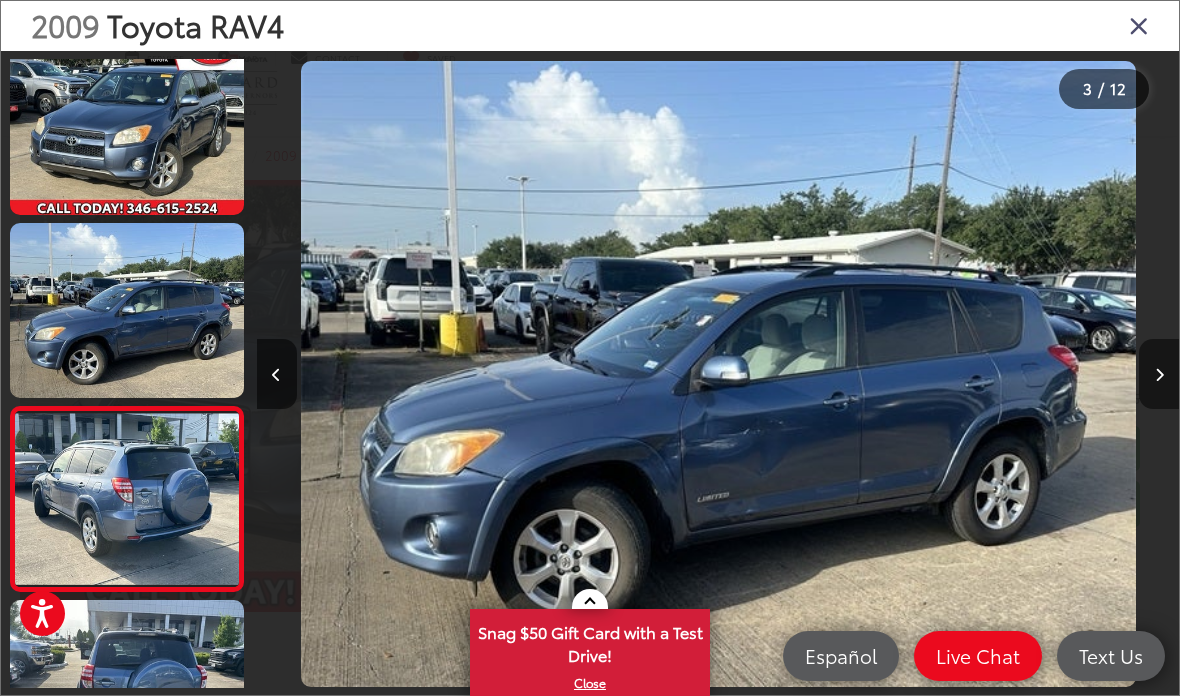 scroll, scrollTop: 176, scrollLeft: 0, axis: vertical 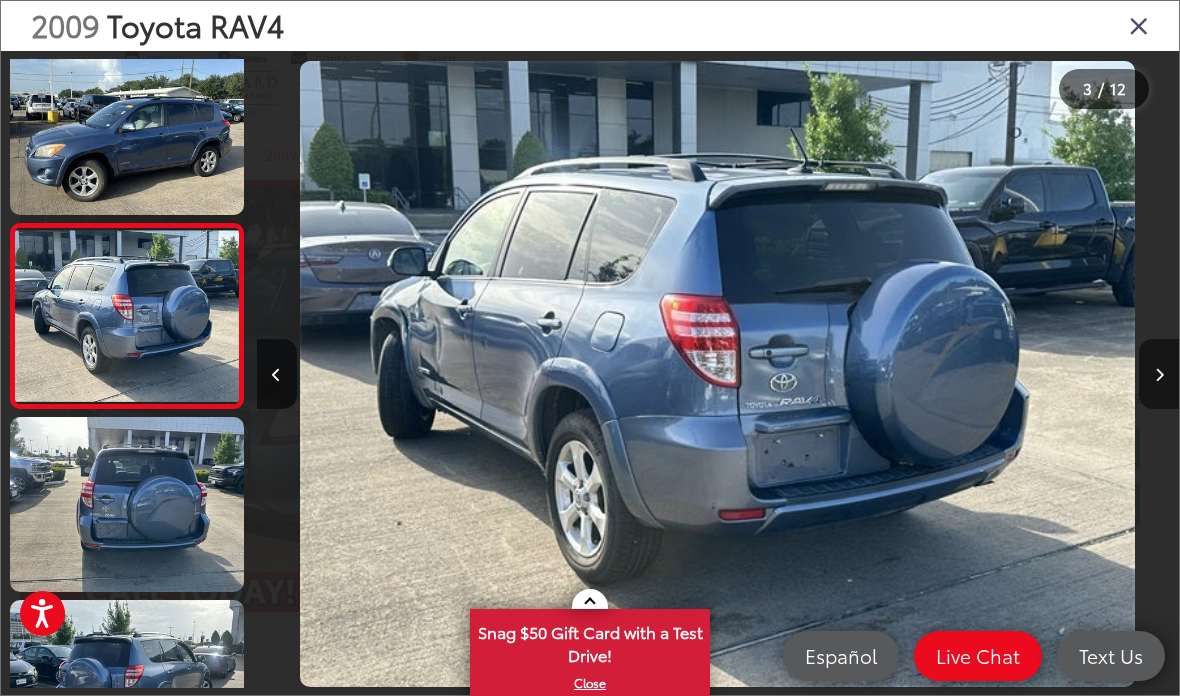 click at bounding box center [1159, 374] 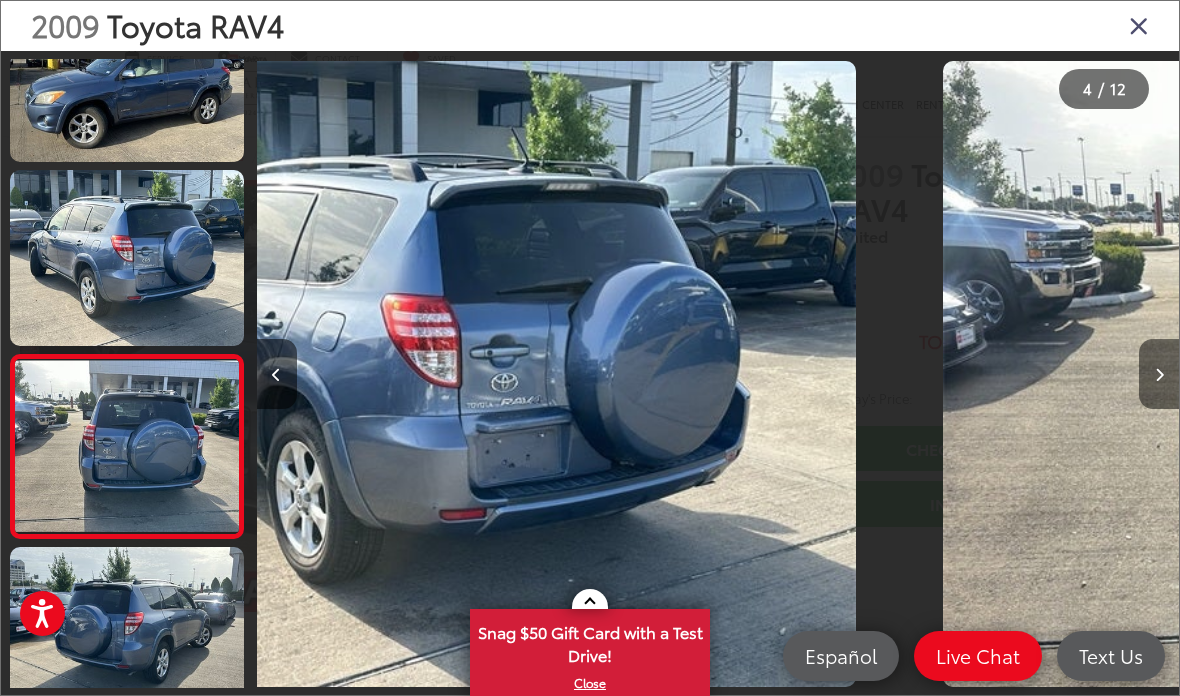 scroll, scrollTop: 360, scrollLeft: 0, axis: vertical 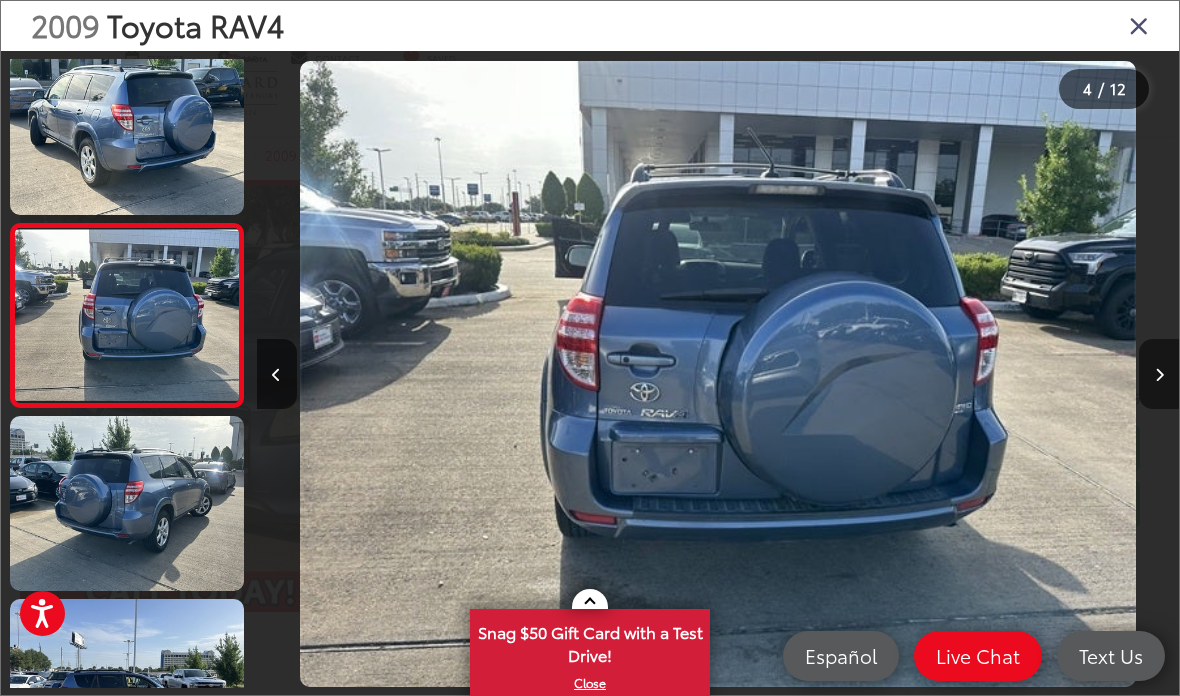 click at bounding box center [1159, 374] 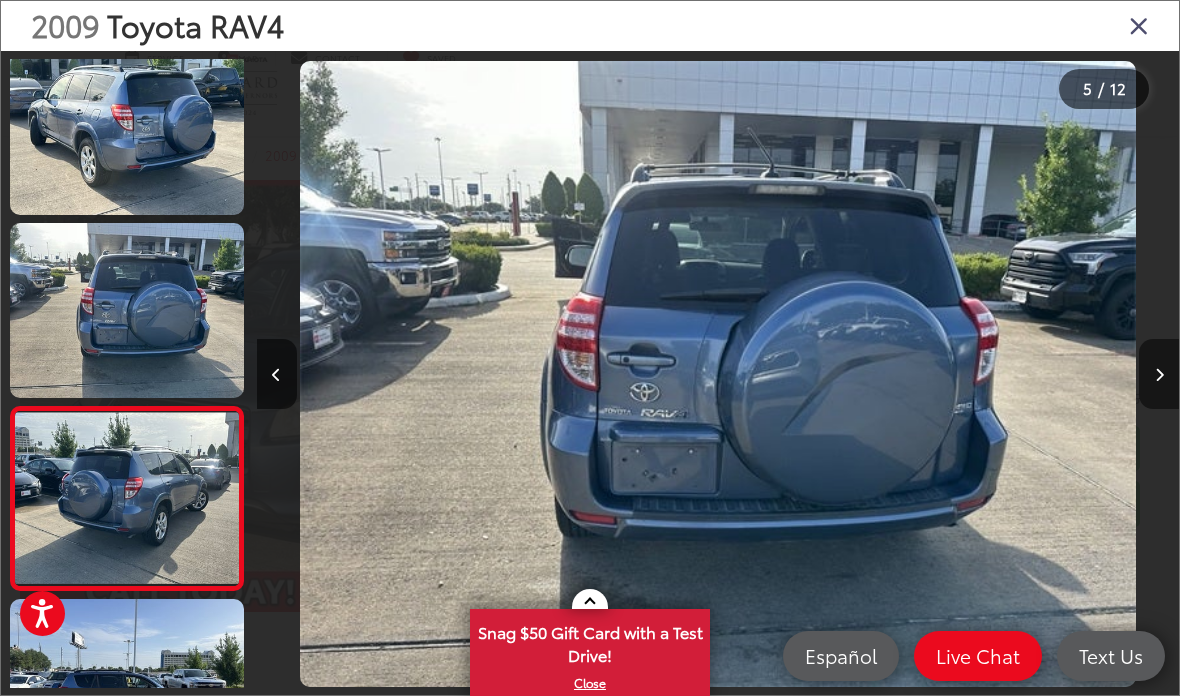 scroll, scrollTop: 522, scrollLeft: 0, axis: vertical 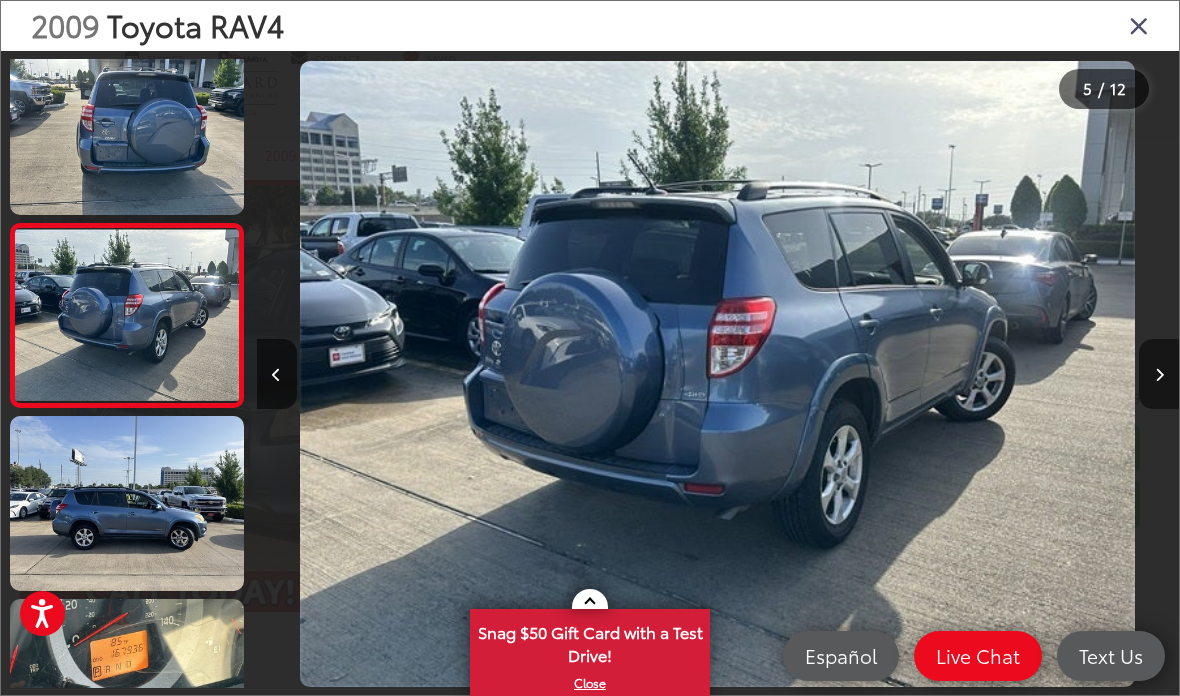 click at bounding box center [1159, 374] 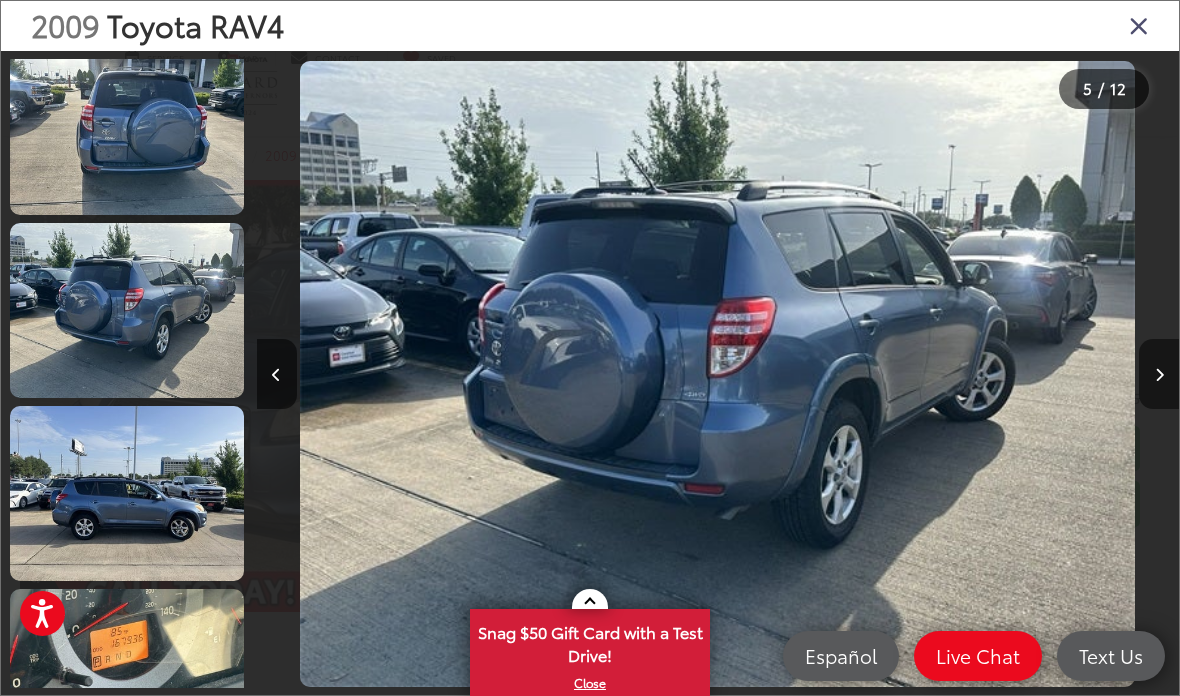 scroll, scrollTop: 0, scrollLeft: 4462, axis: horizontal 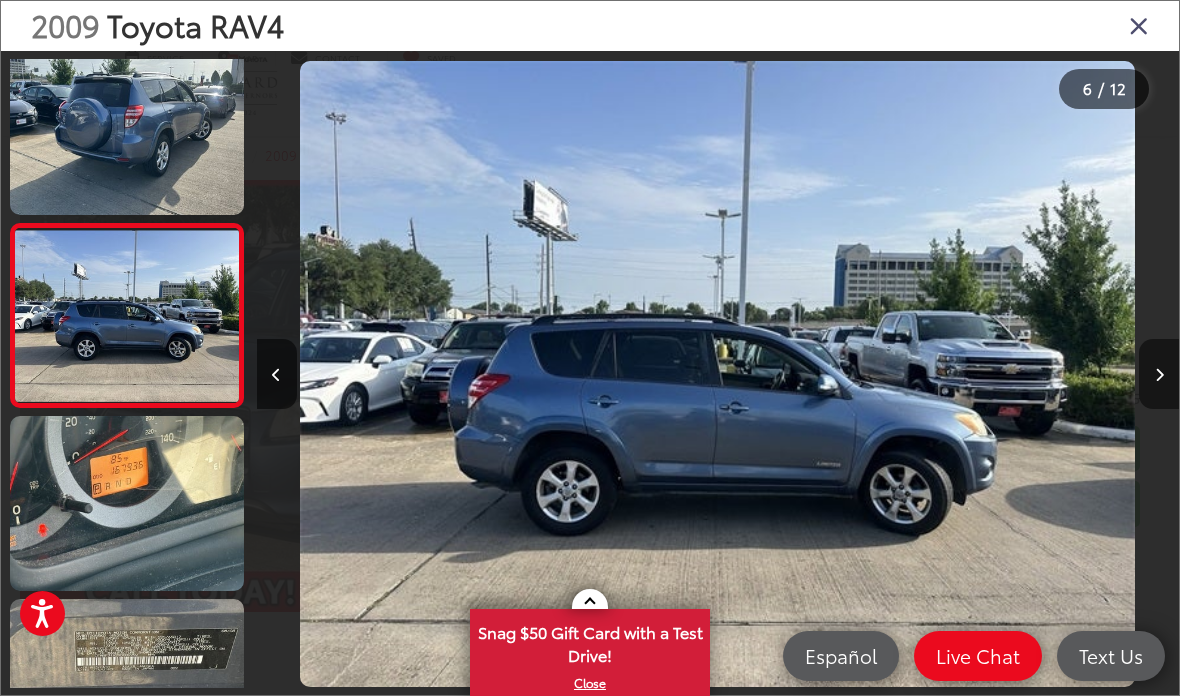 click at bounding box center (1159, 374) 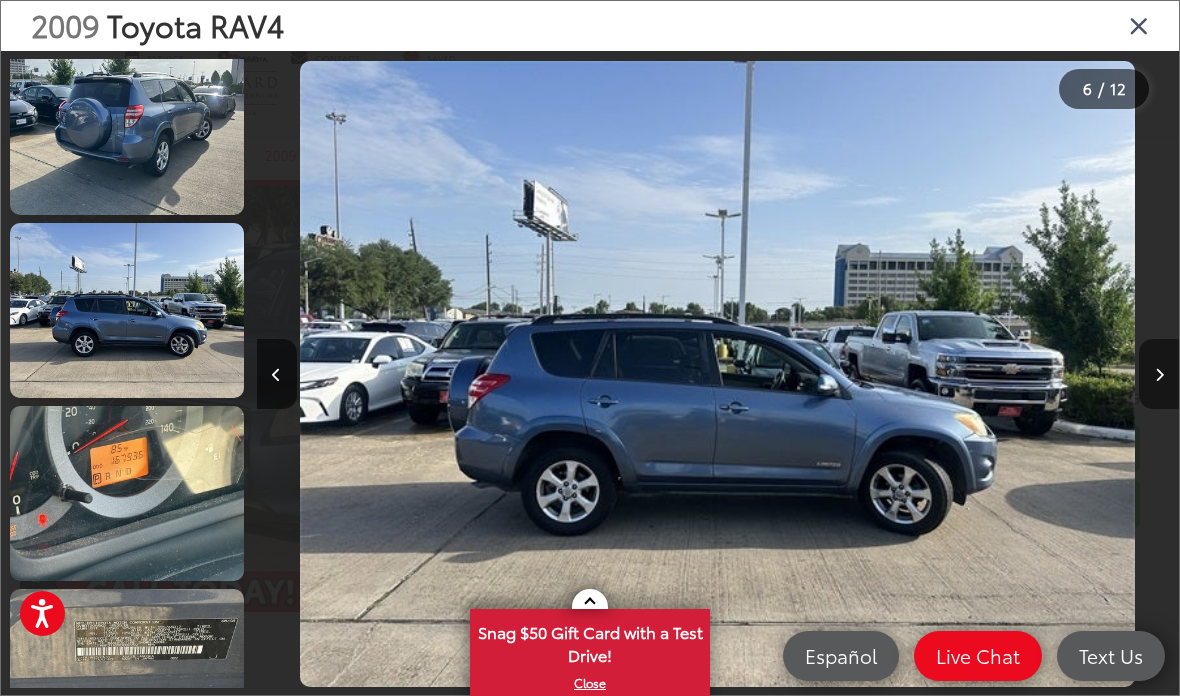 scroll, scrollTop: 821, scrollLeft: 0, axis: vertical 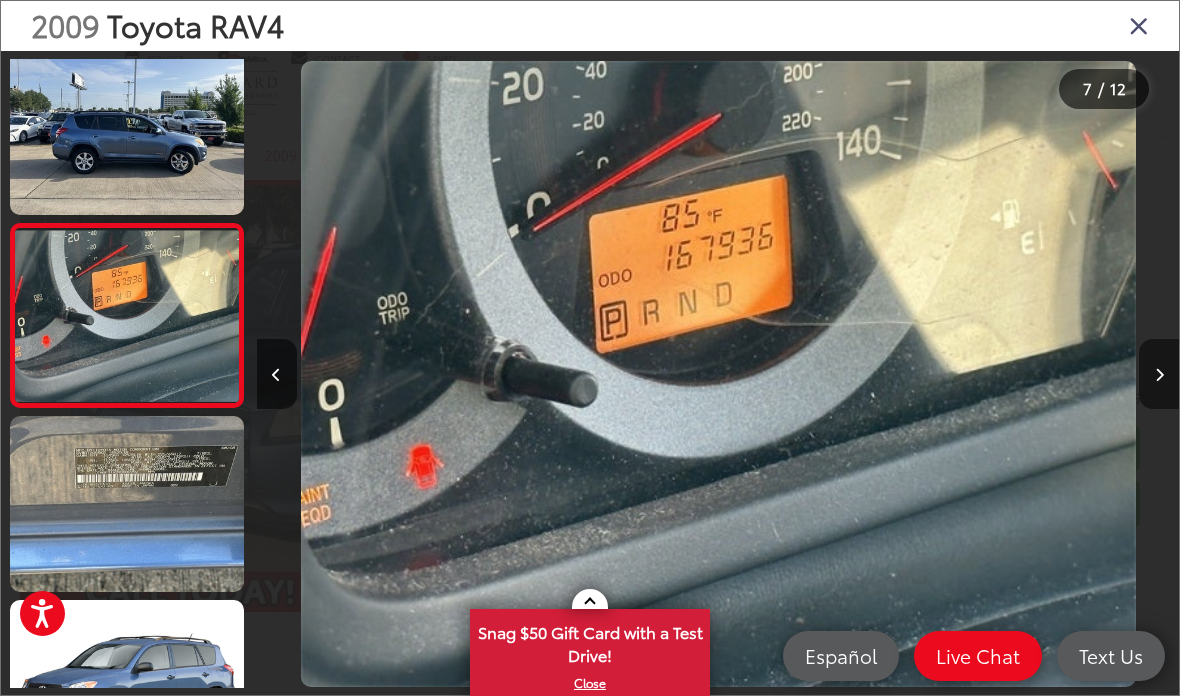 click at bounding box center (1159, 374) 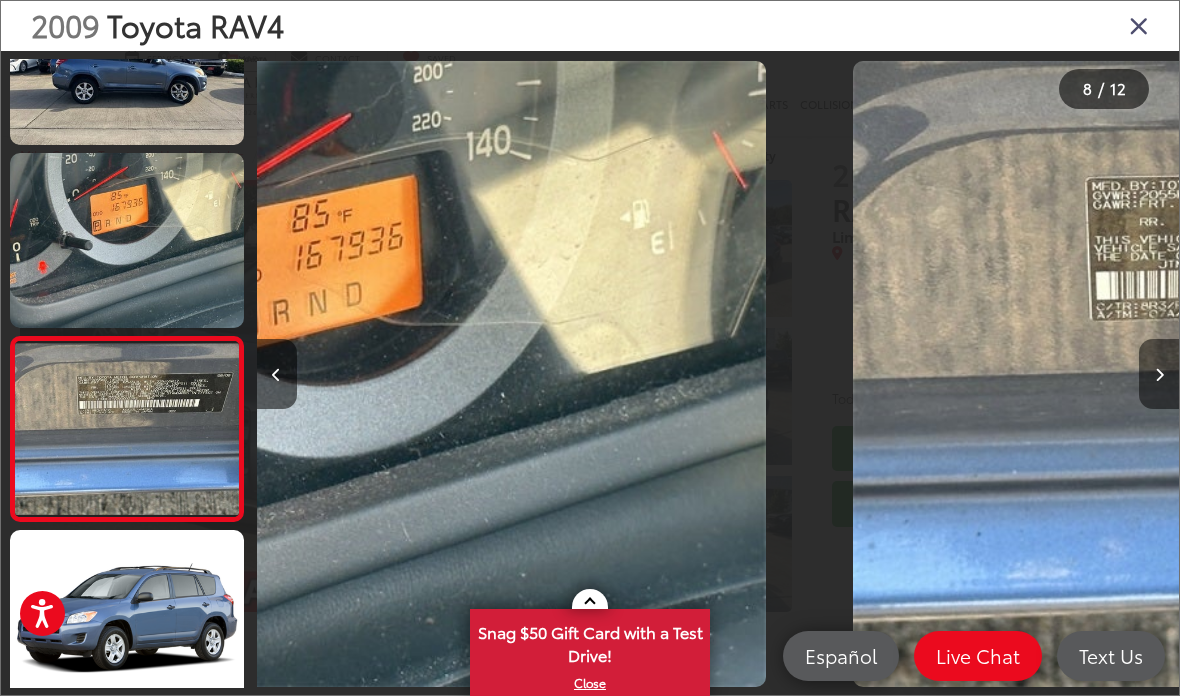 scroll, scrollTop: 0, scrollLeft: 6425, axis: horizontal 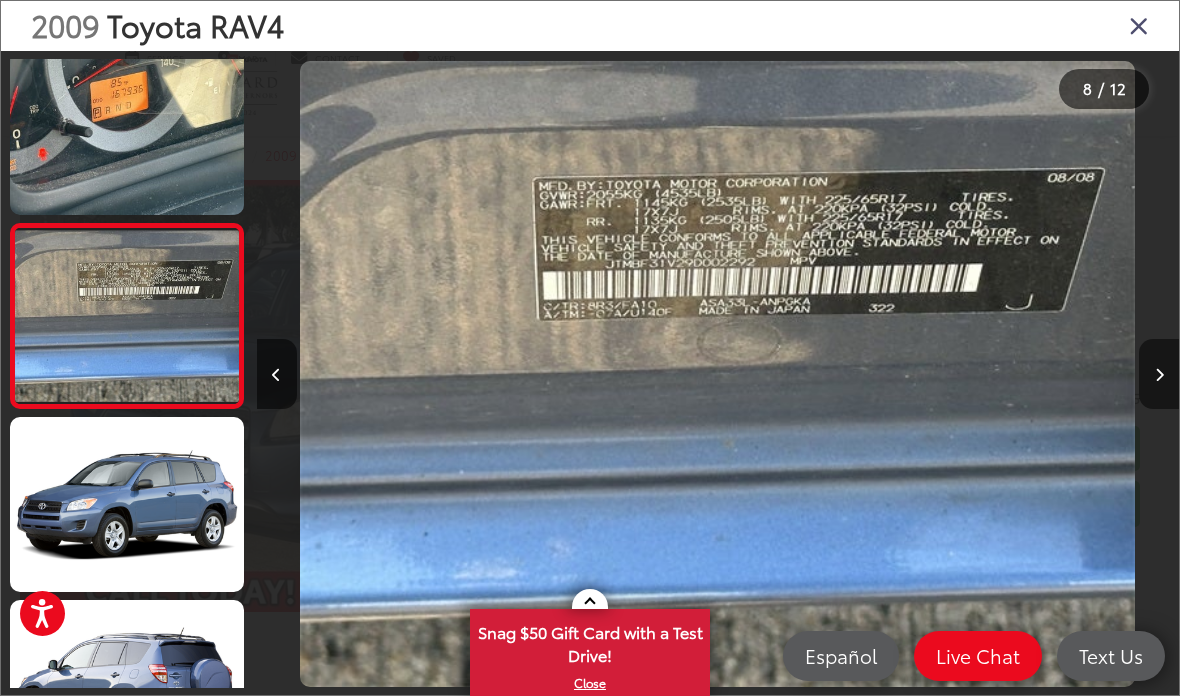 click at bounding box center [1159, 374] 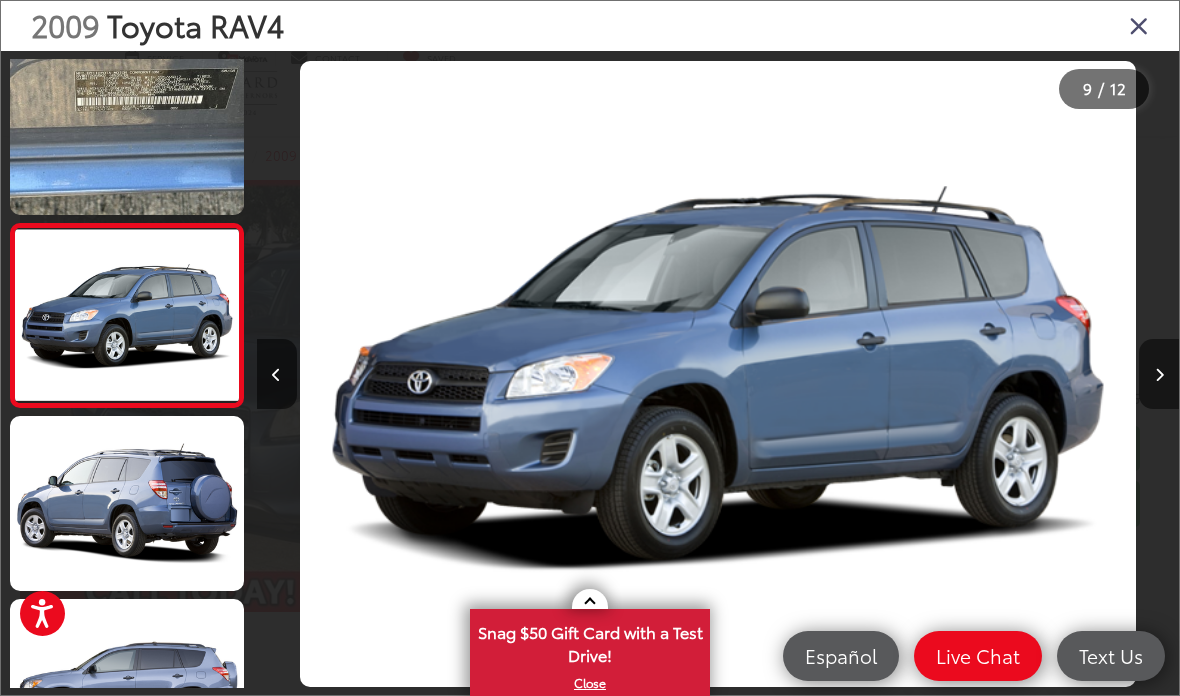 click at bounding box center (1159, 374) 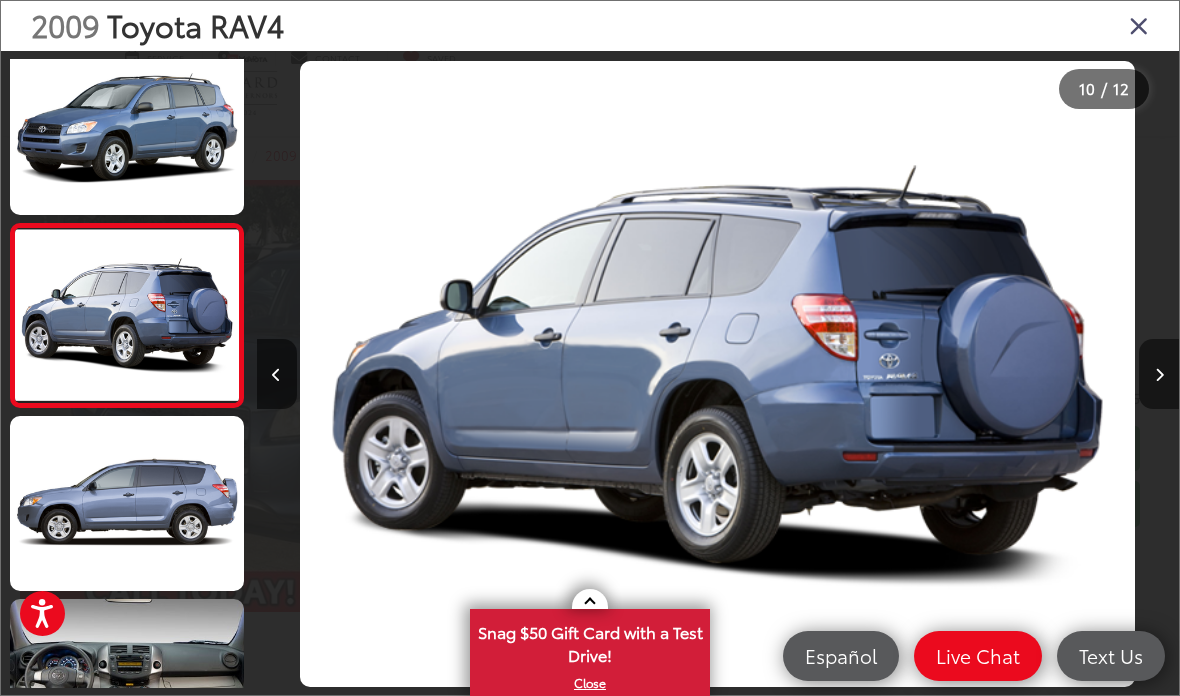 click at bounding box center (1159, 374) 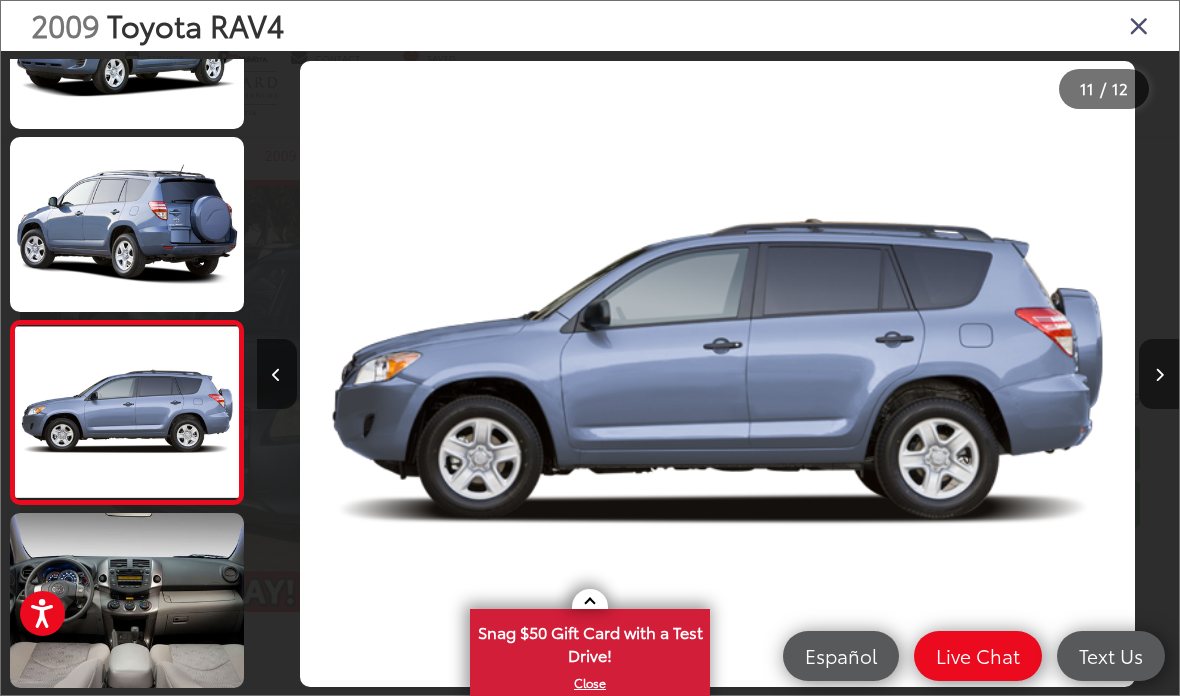 click at bounding box center [1159, 374] 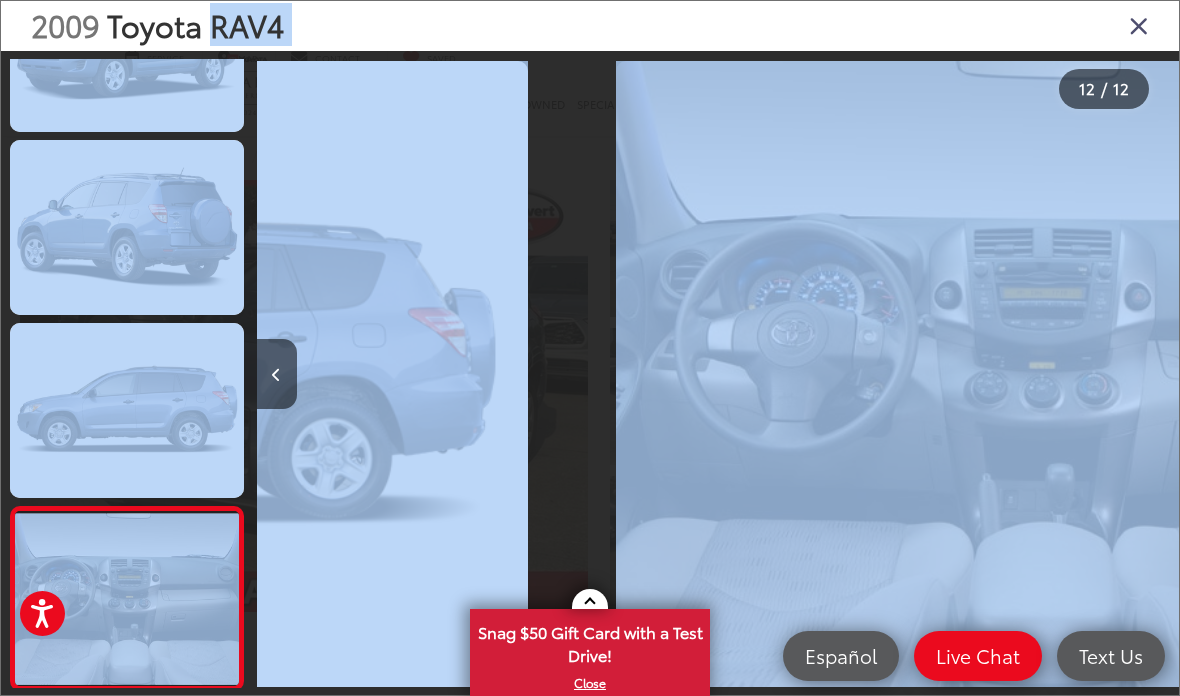 click at bounding box center (1063, 374) 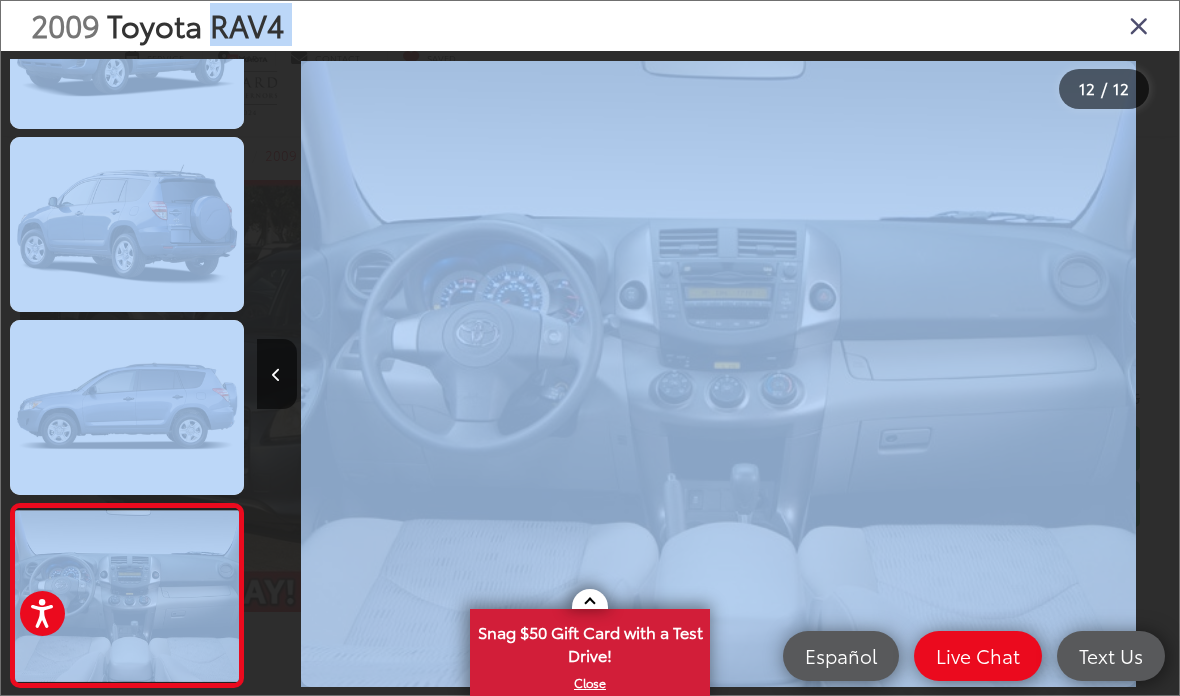 click at bounding box center [1063, 374] 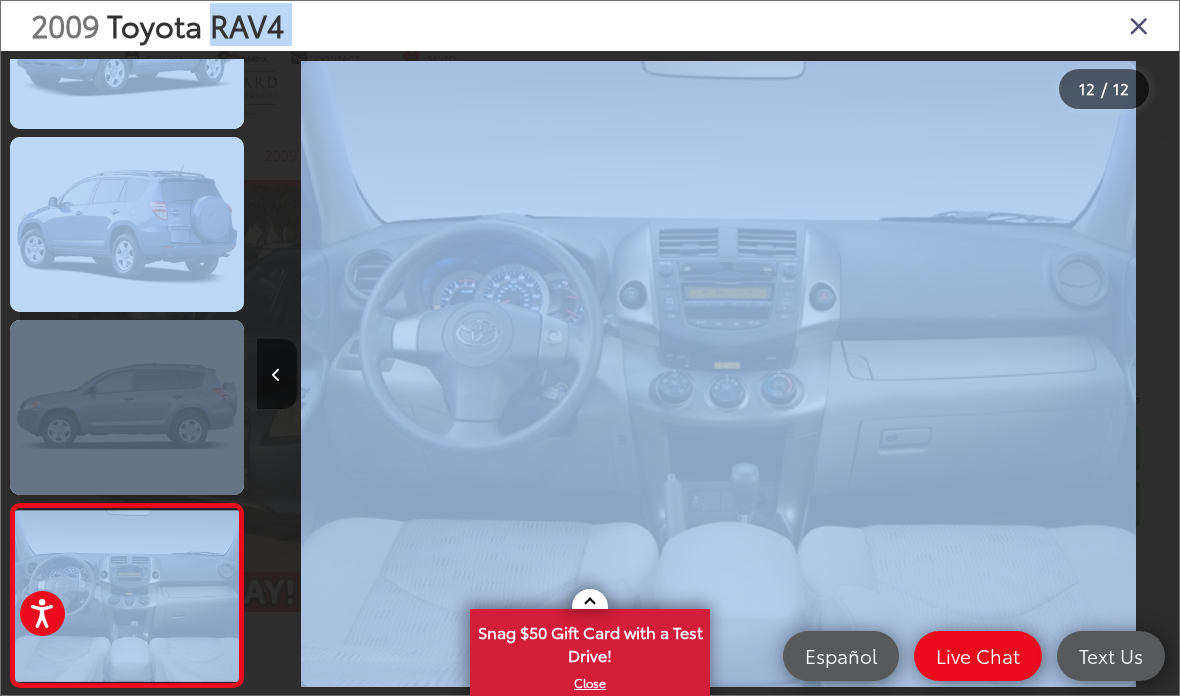 drag, startPoint x: 149, startPoint y: 278, endPoint x: 175, endPoint y: 363, distance: 88.88757 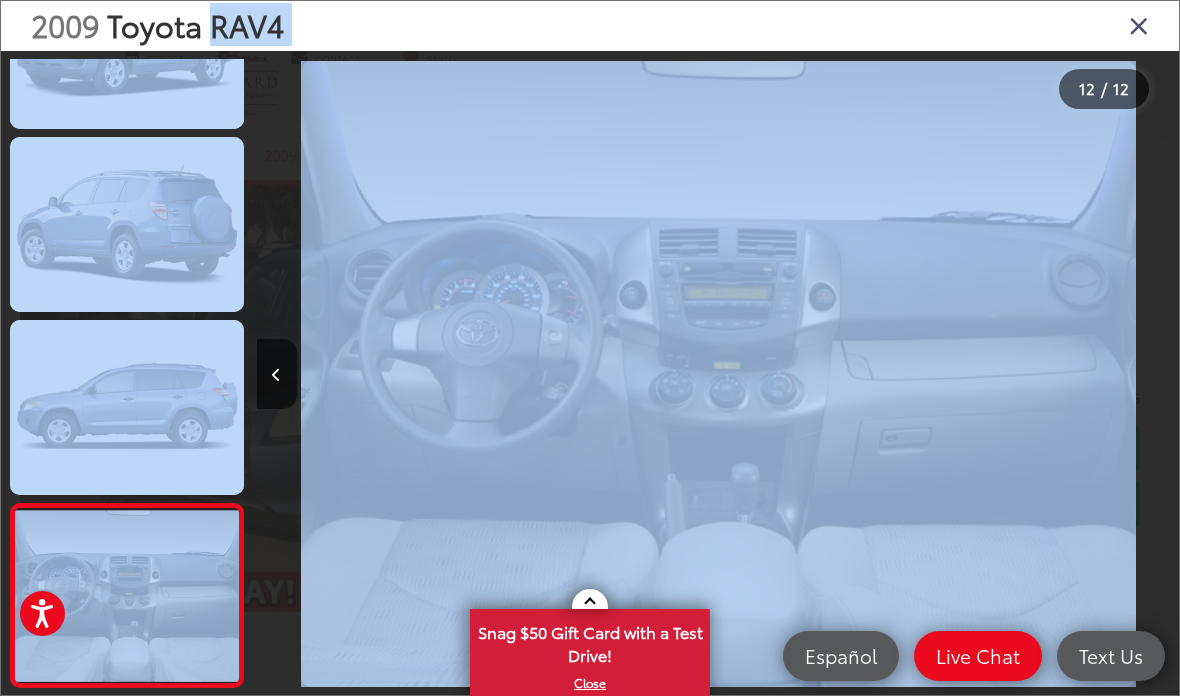 click at bounding box center (372, 374) 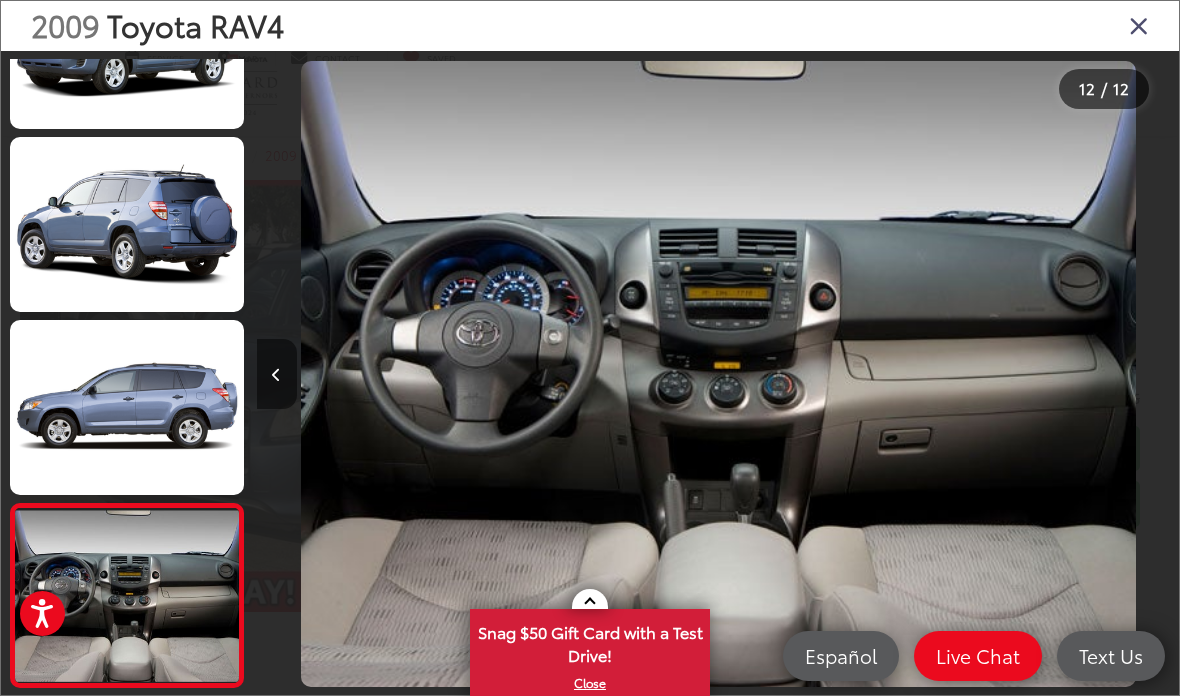 click at bounding box center [277, 374] 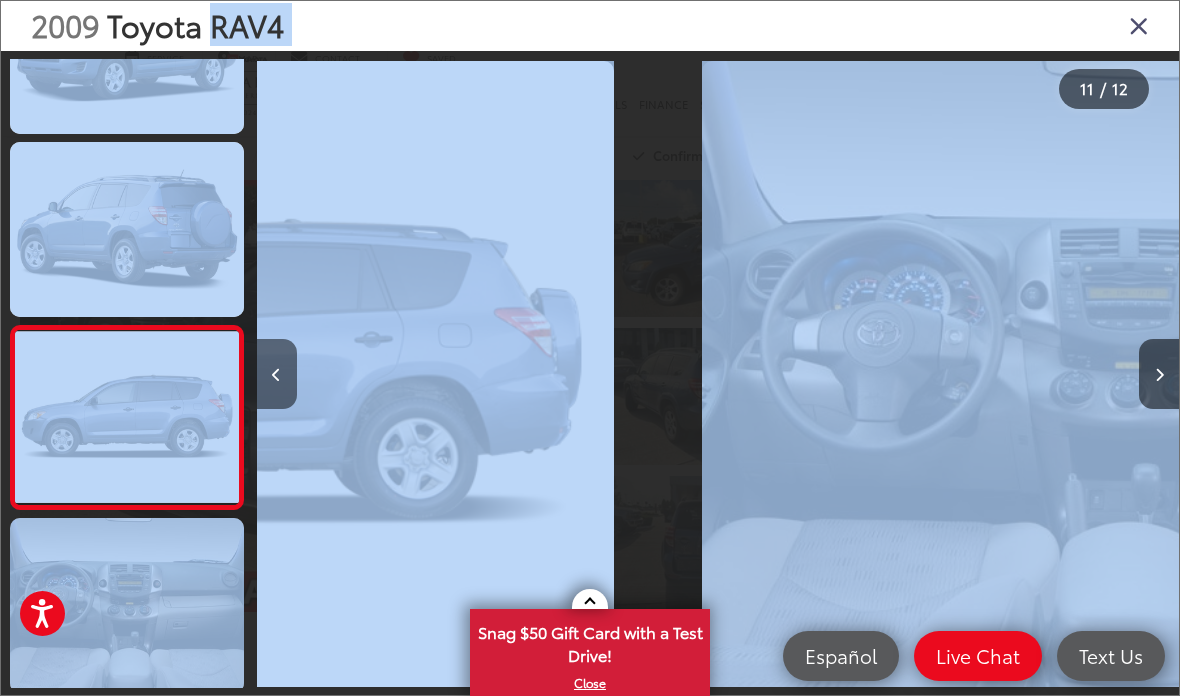click at bounding box center [277, 374] 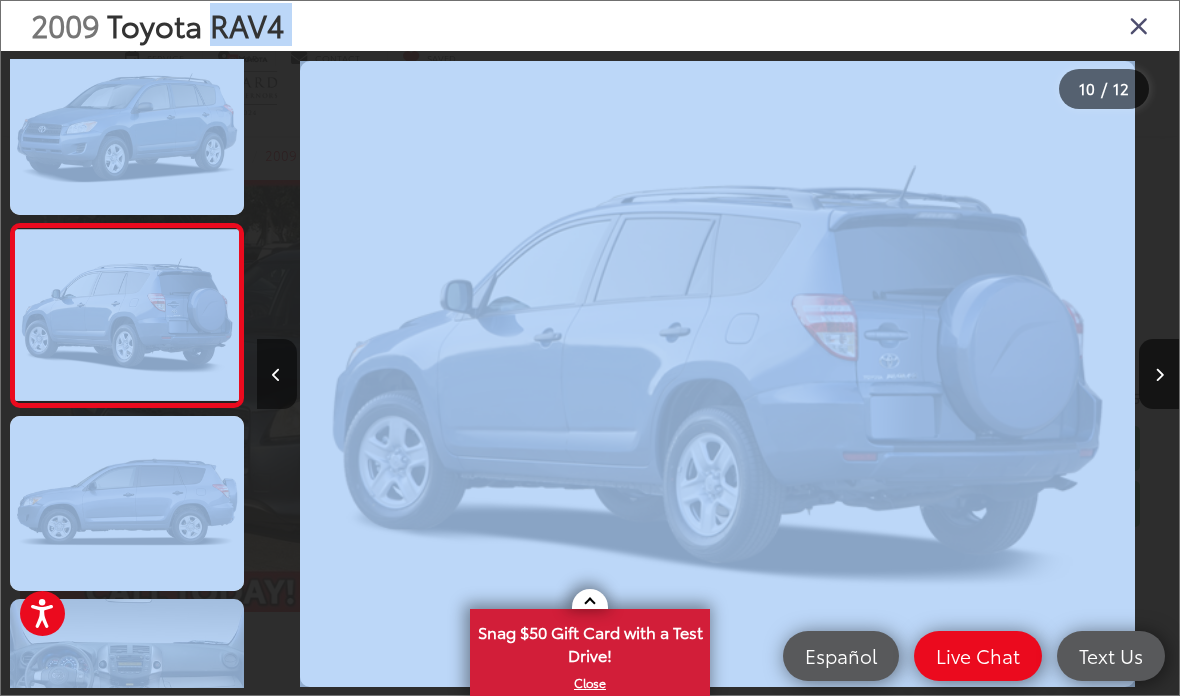 click at bounding box center (277, 374) 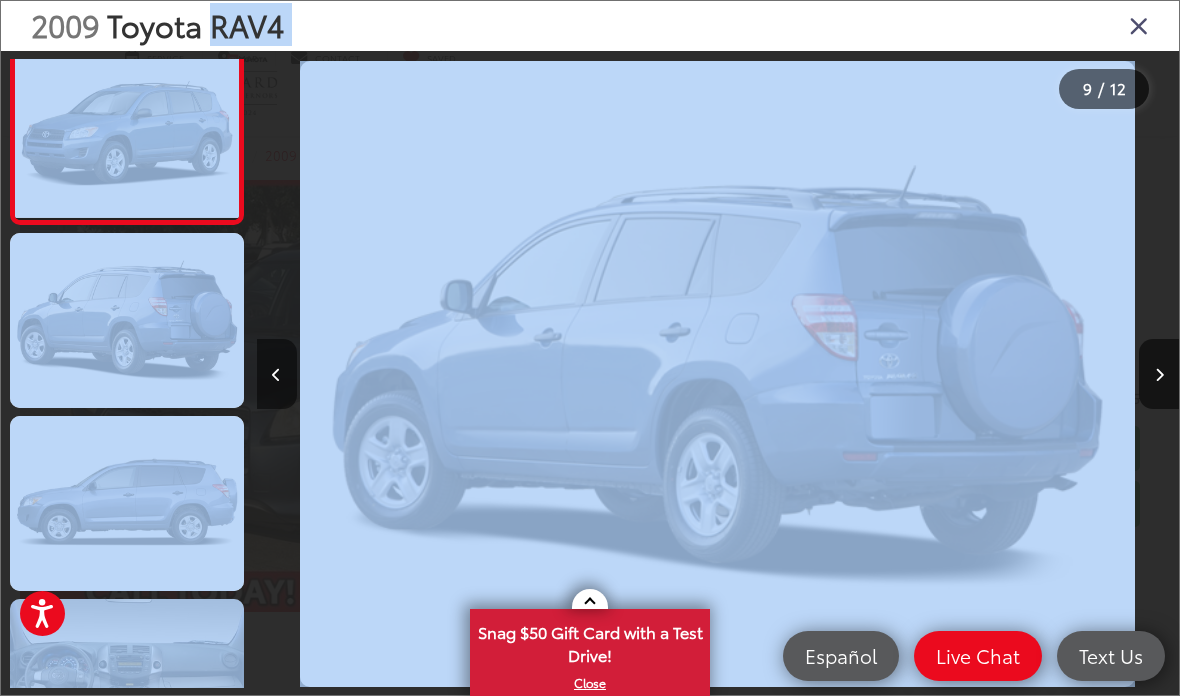 click at bounding box center [277, 374] 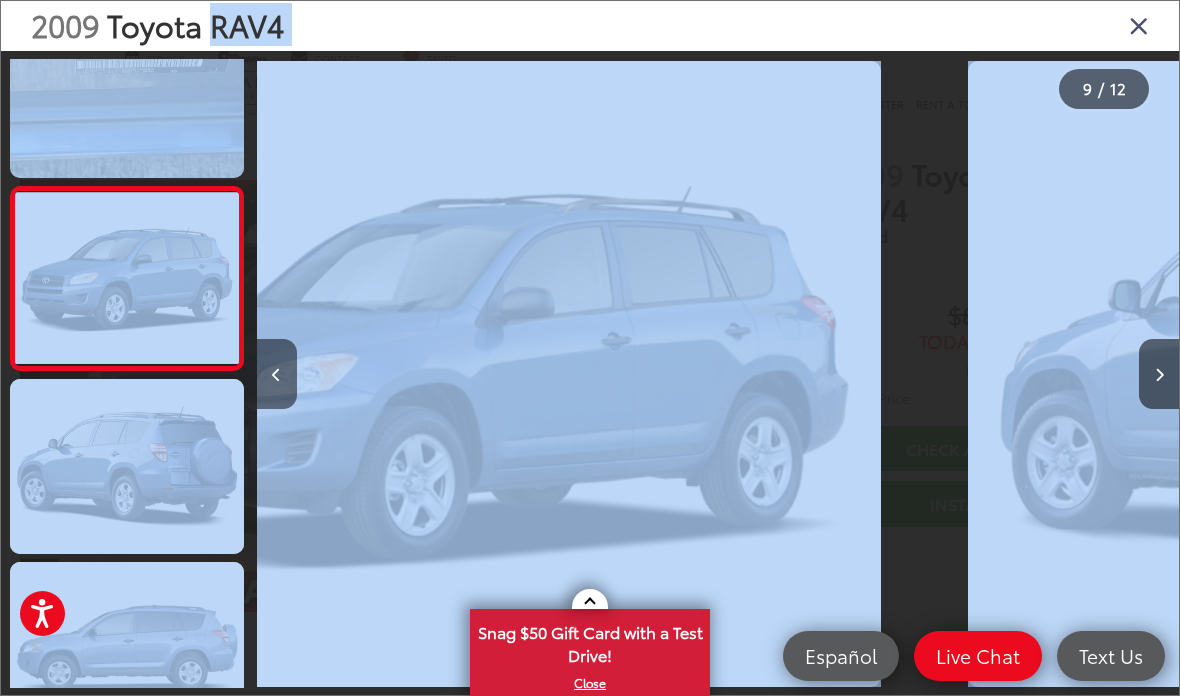 click at bounding box center (277, 374) 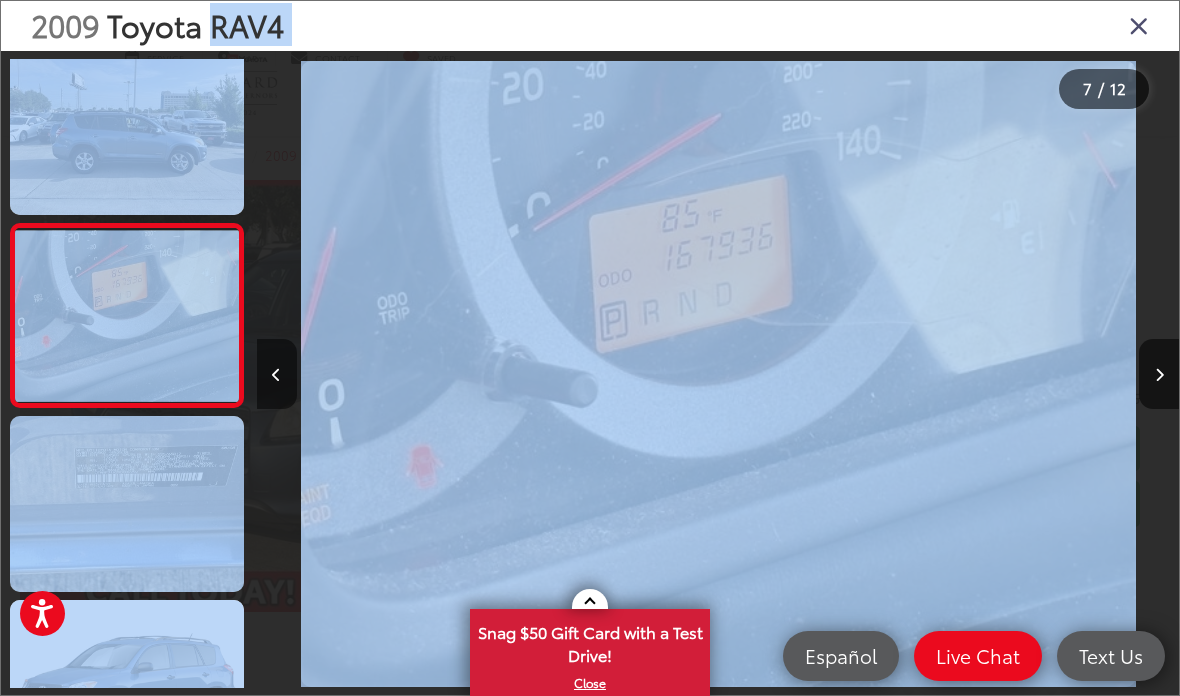 click at bounding box center (277, 374) 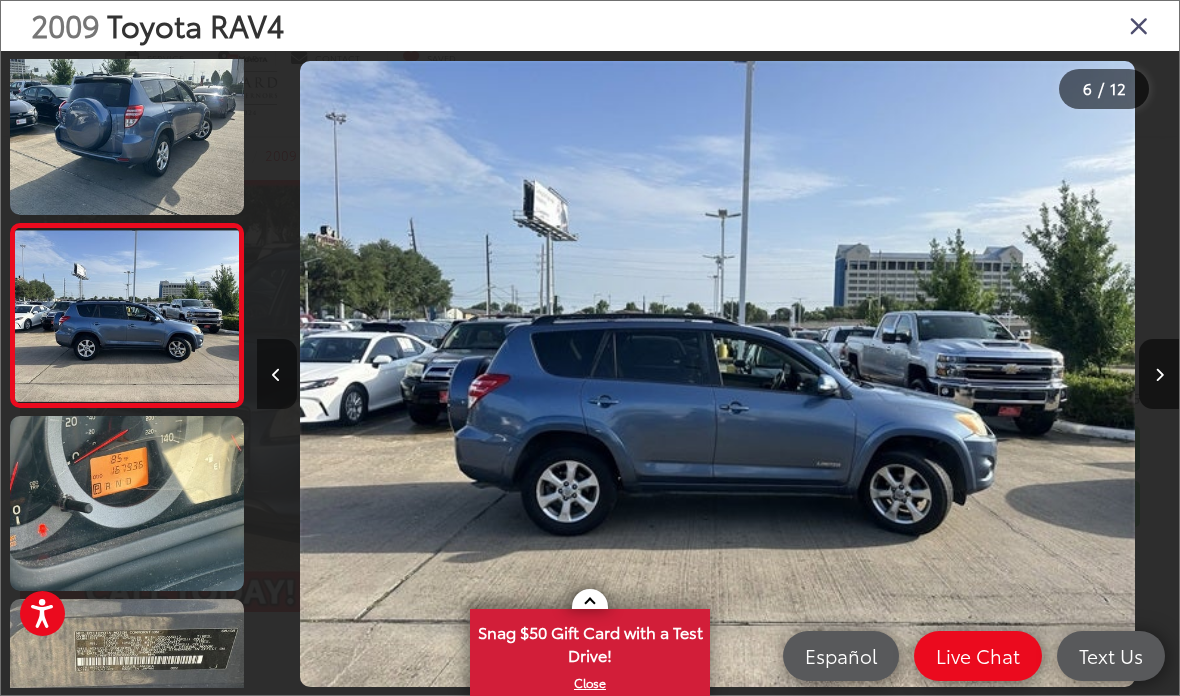 click at bounding box center (277, 374) 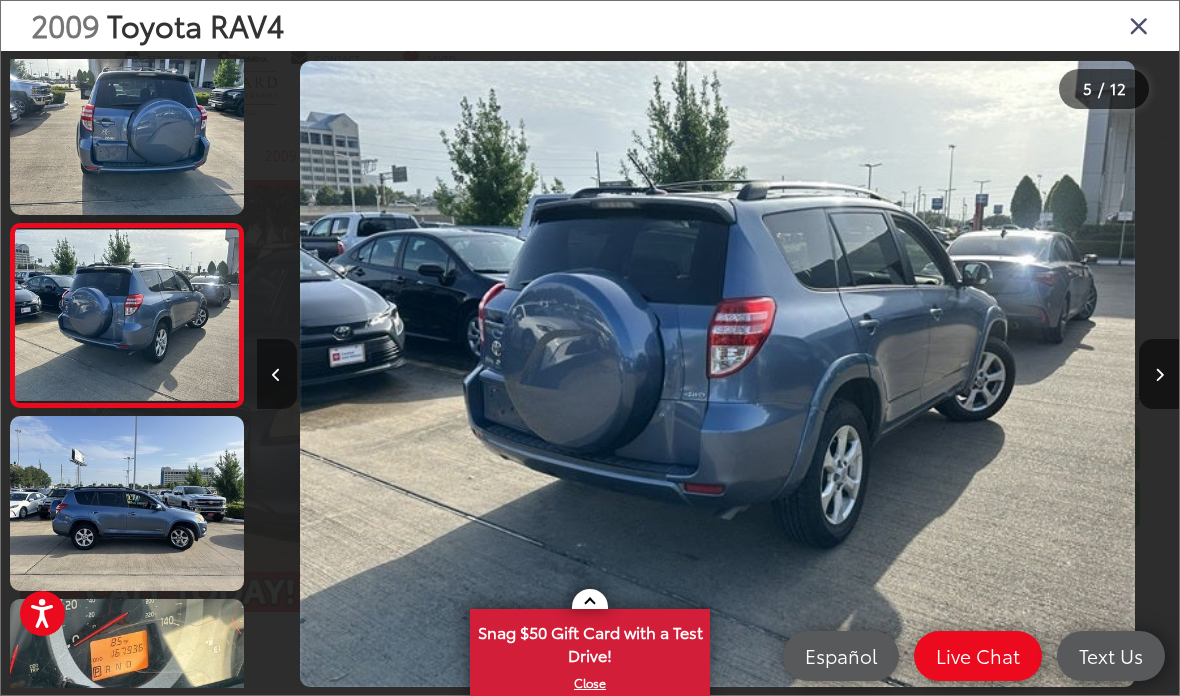 click at bounding box center (277, 374) 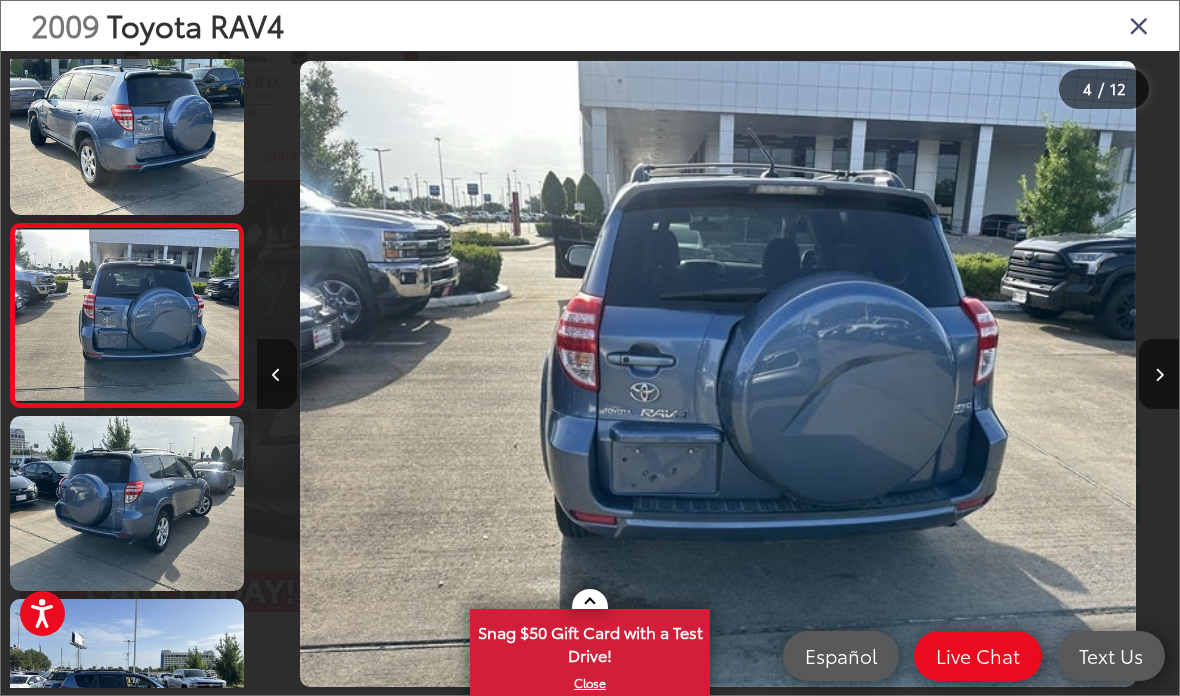 click at bounding box center (277, 374) 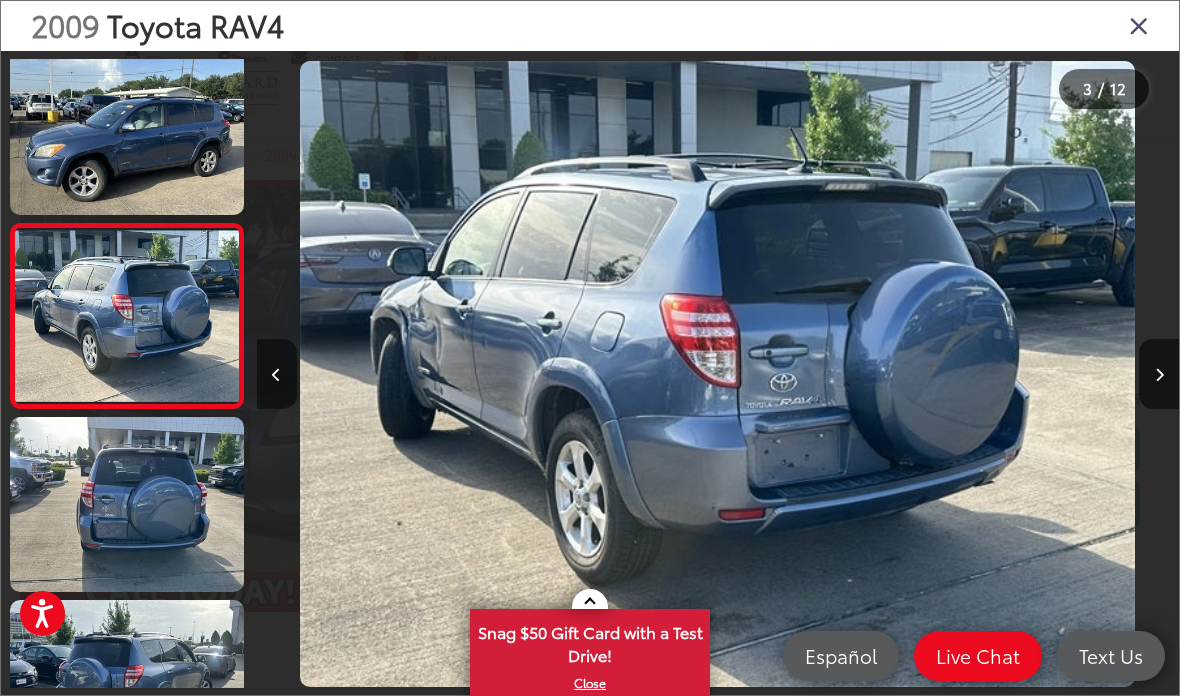 click at bounding box center [277, 374] 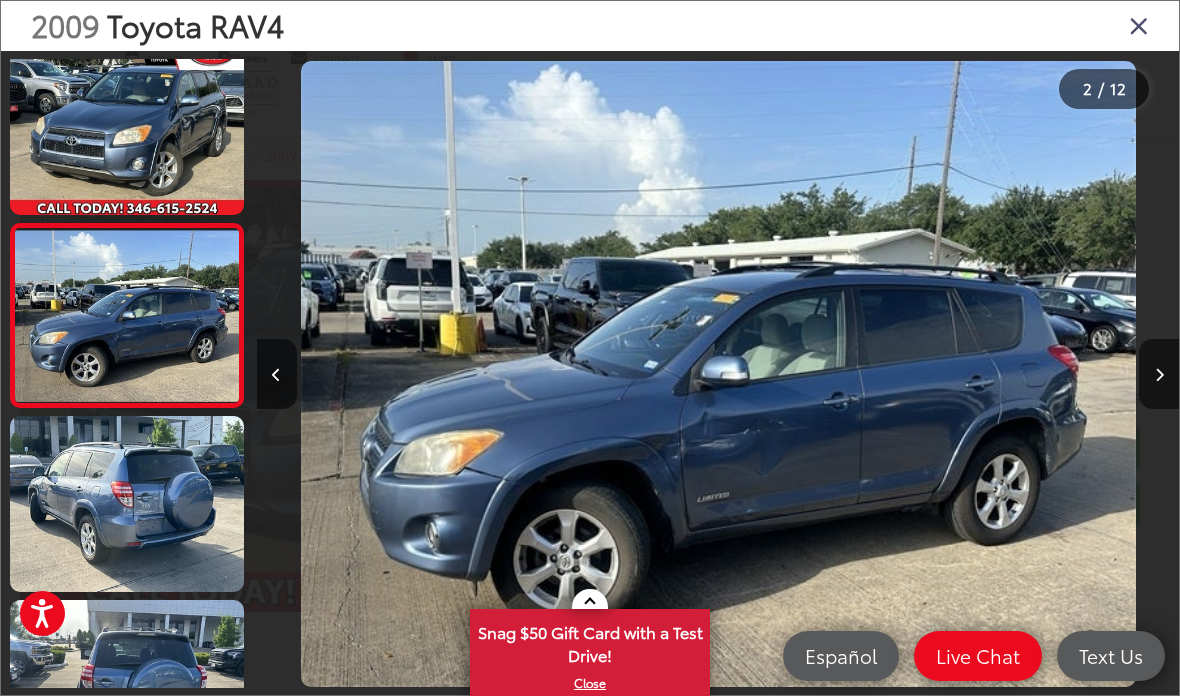 click at bounding box center [718, 374] 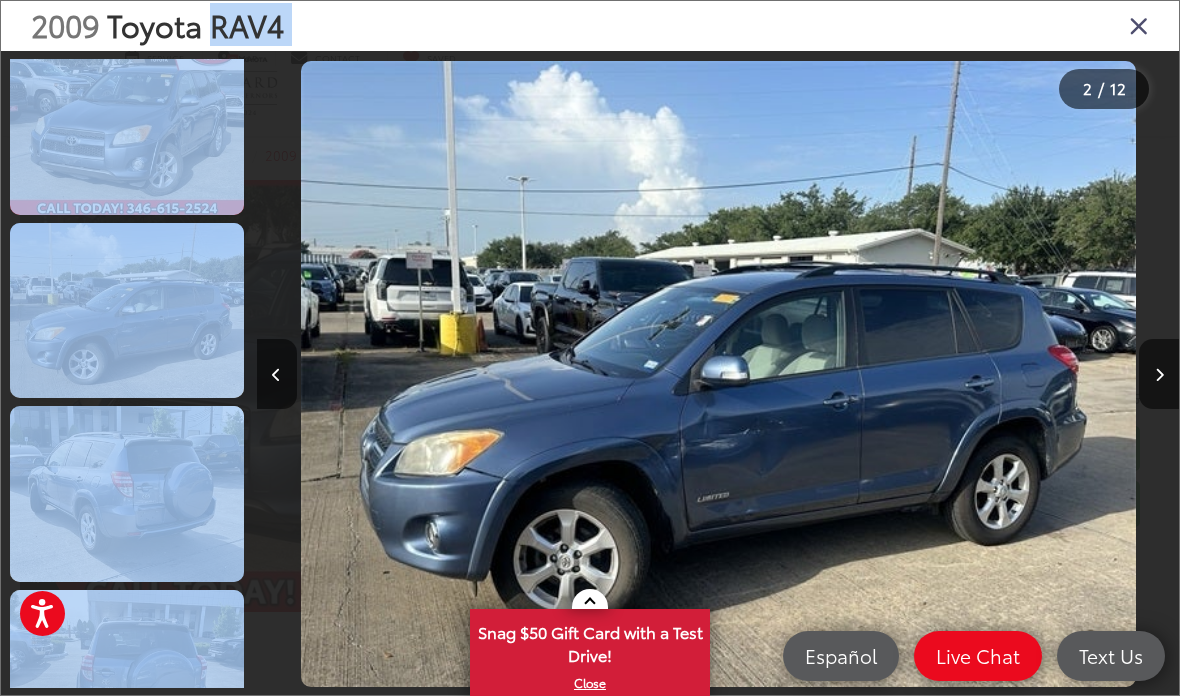 click at bounding box center [718, 374] 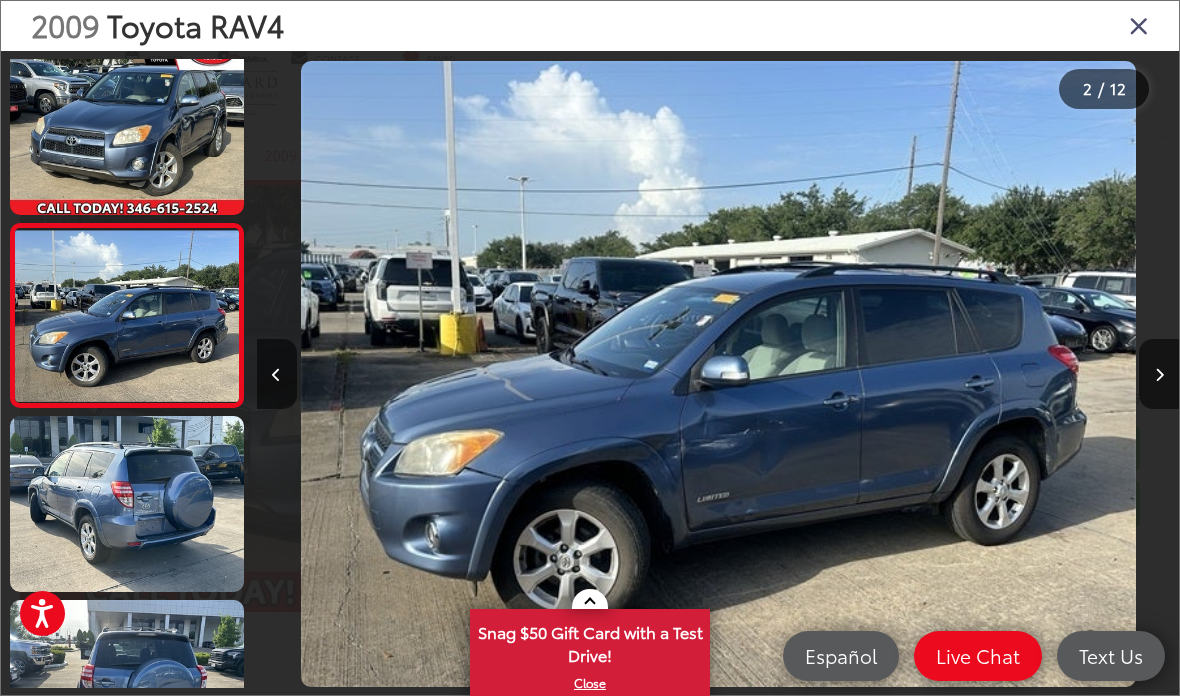 click at bounding box center (1139, 25) 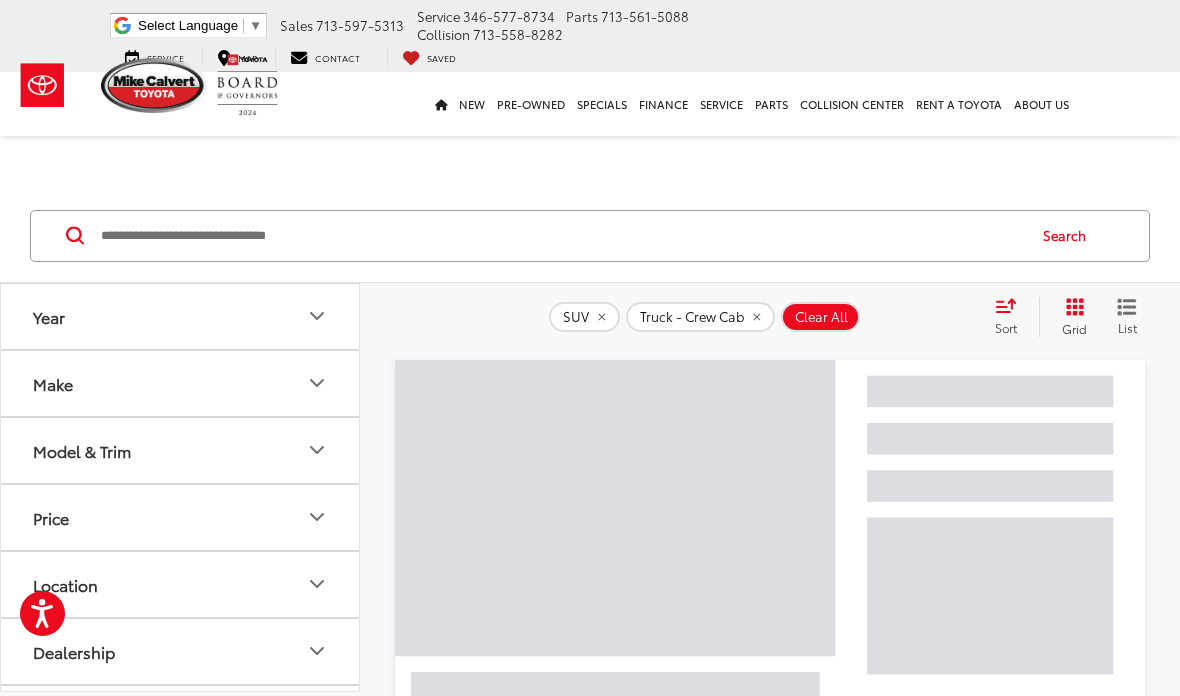 scroll, scrollTop: 0, scrollLeft: 0, axis: both 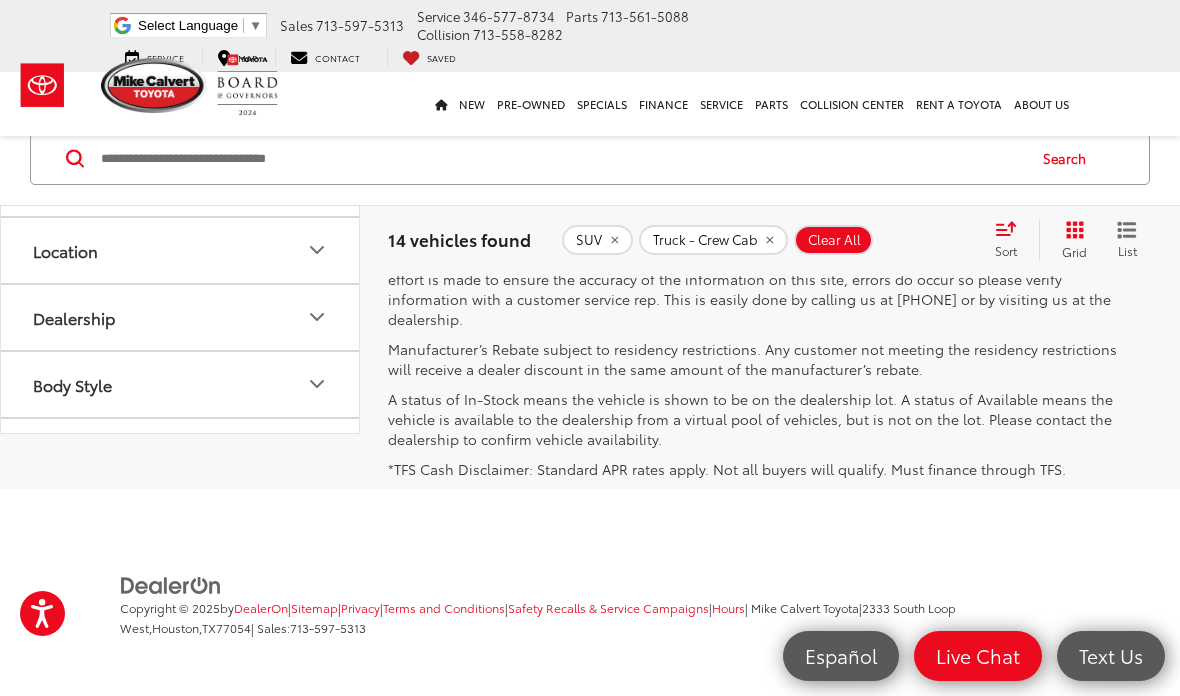 click on "Next" at bounding box center [932, 170] 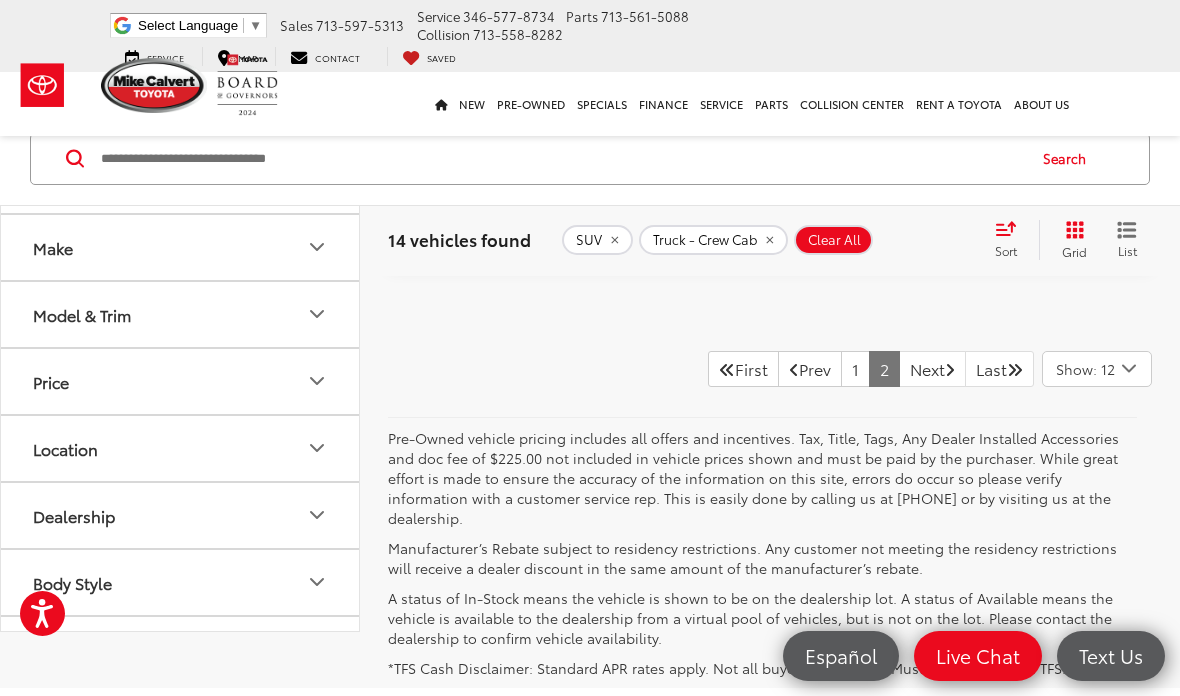 scroll, scrollTop: 1270, scrollLeft: 0, axis: vertical 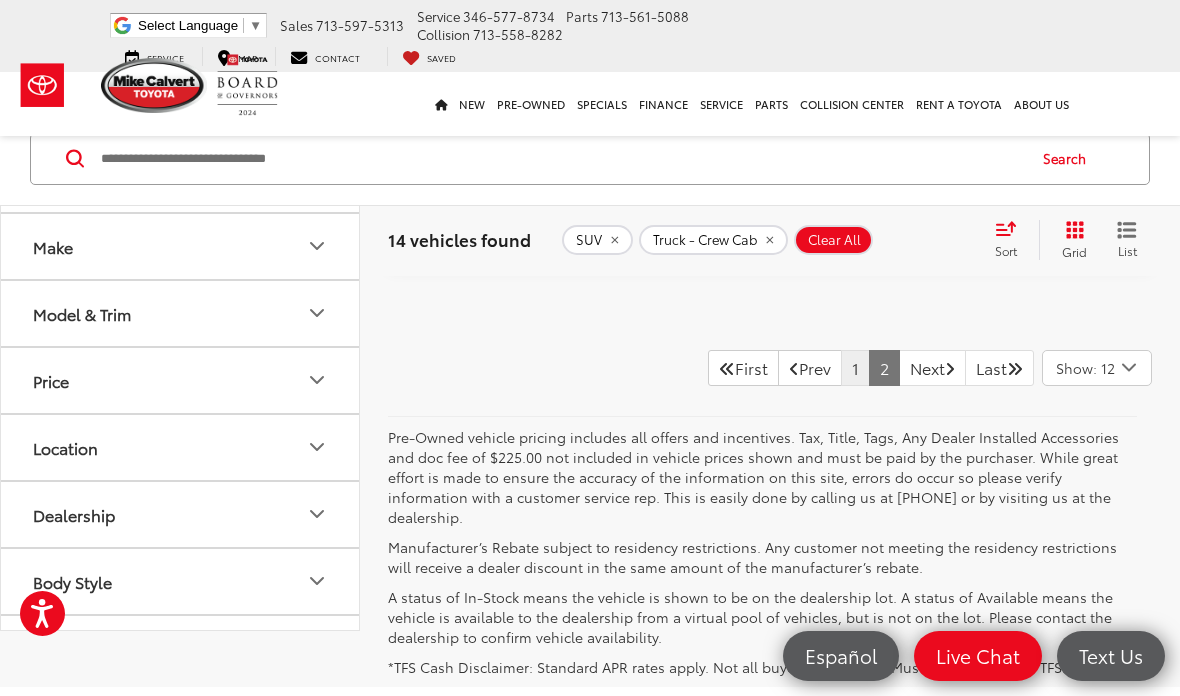 click on "1" at bounding box center (855, 368) 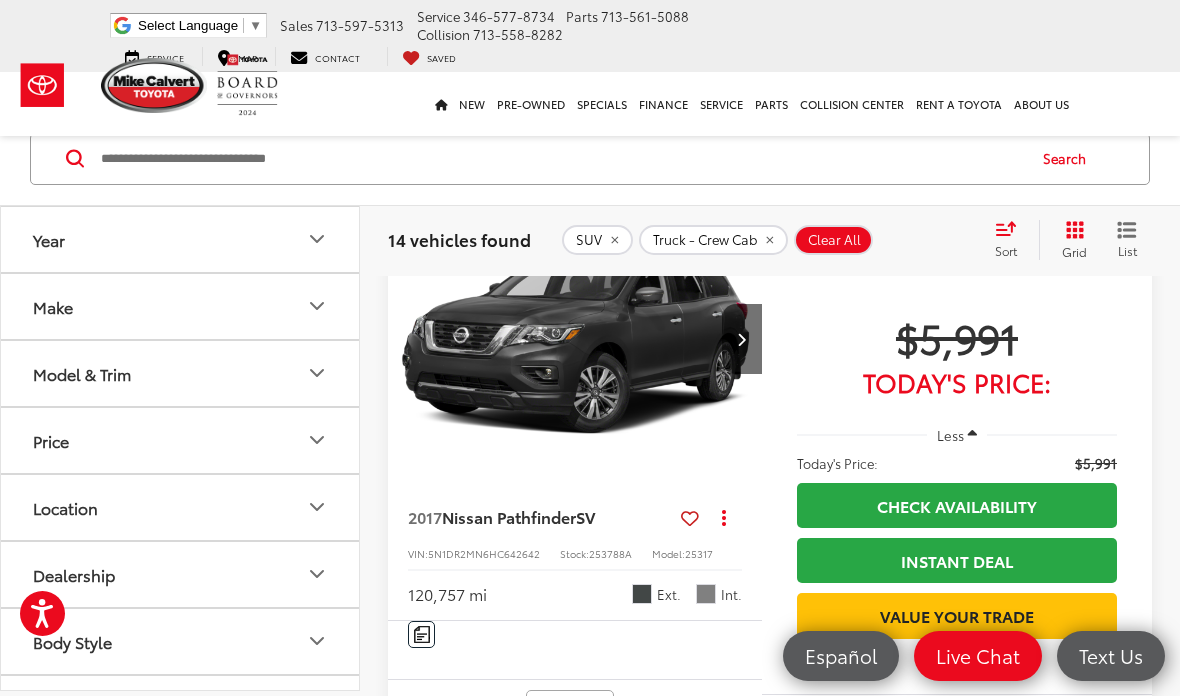scroll, scrollTop: 768, scrollLeft: 0, axis: vertical 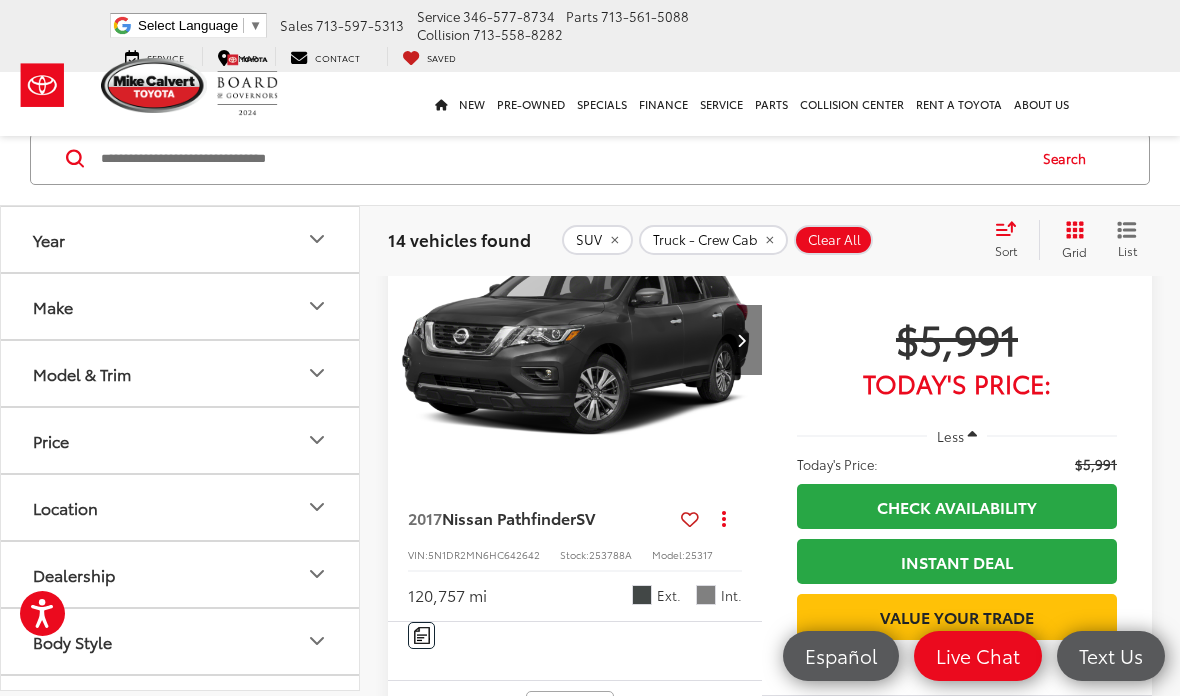 click at bounding box center (742, 340) 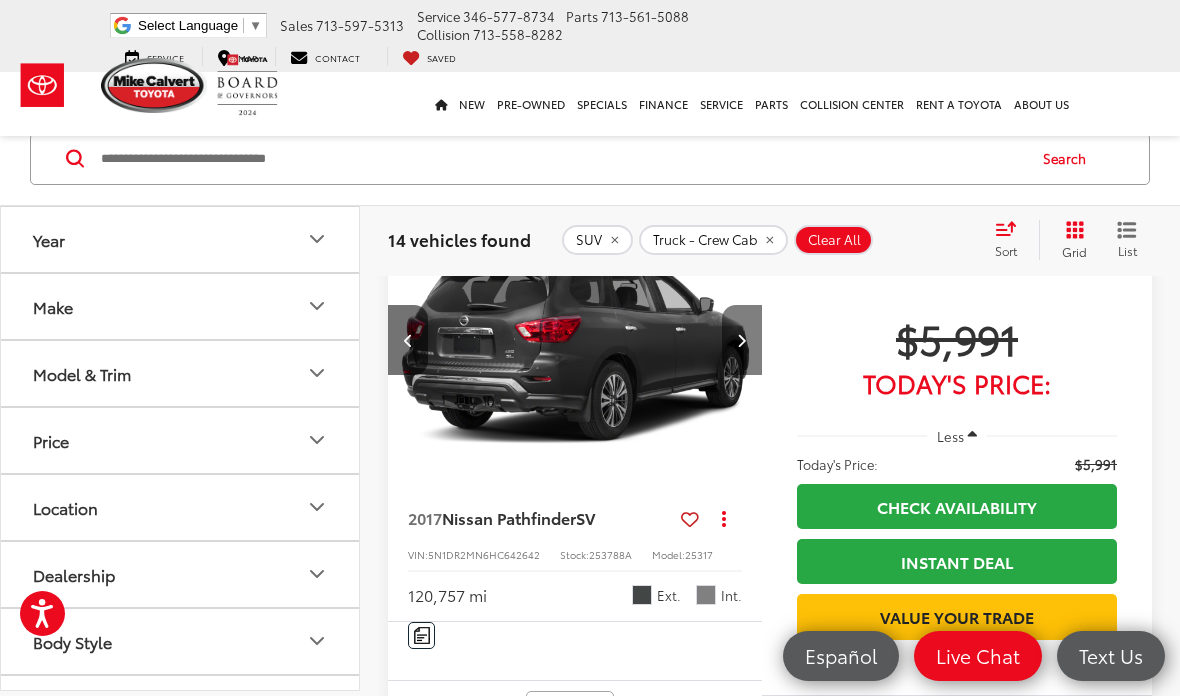 click at bounding box center (742, 340) 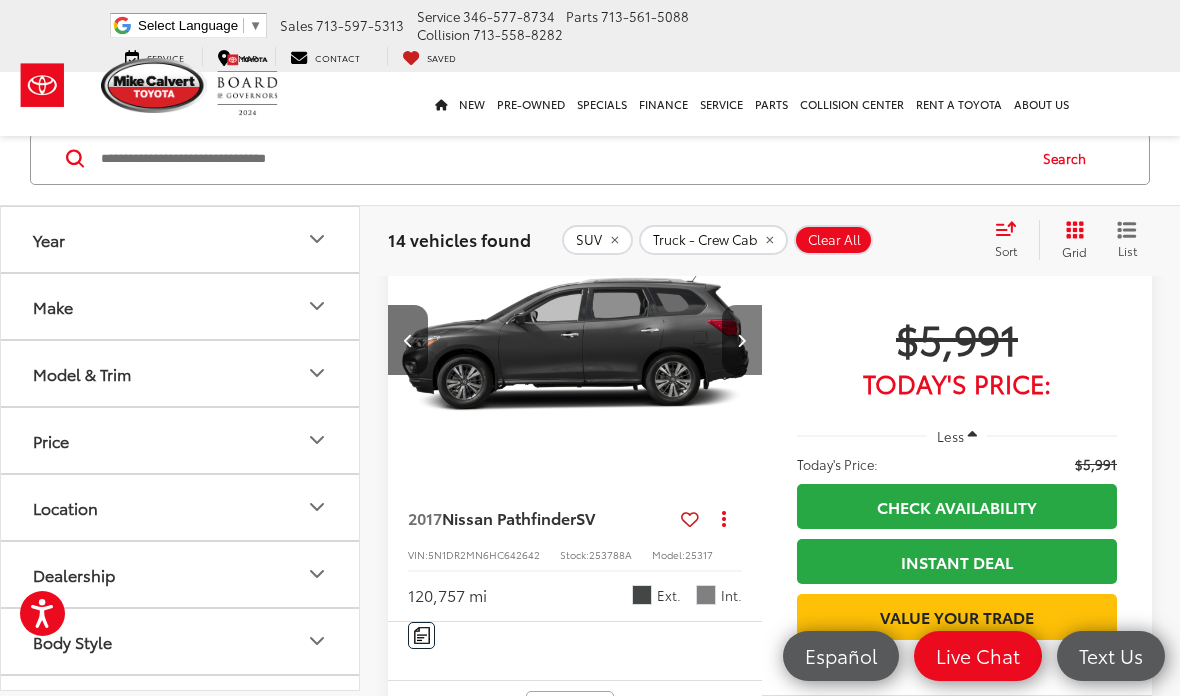 click at bounding box center (742, 340) 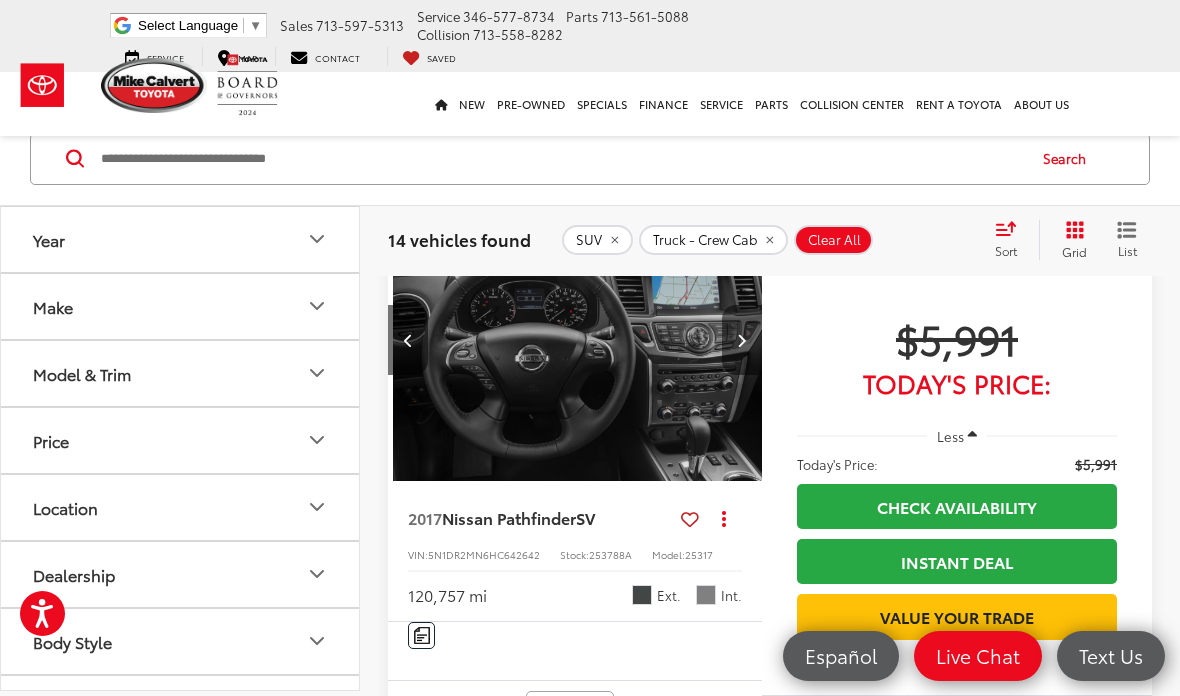 scroll, scrollTop: 0, scrollLeft: 1131, axis: horizontal 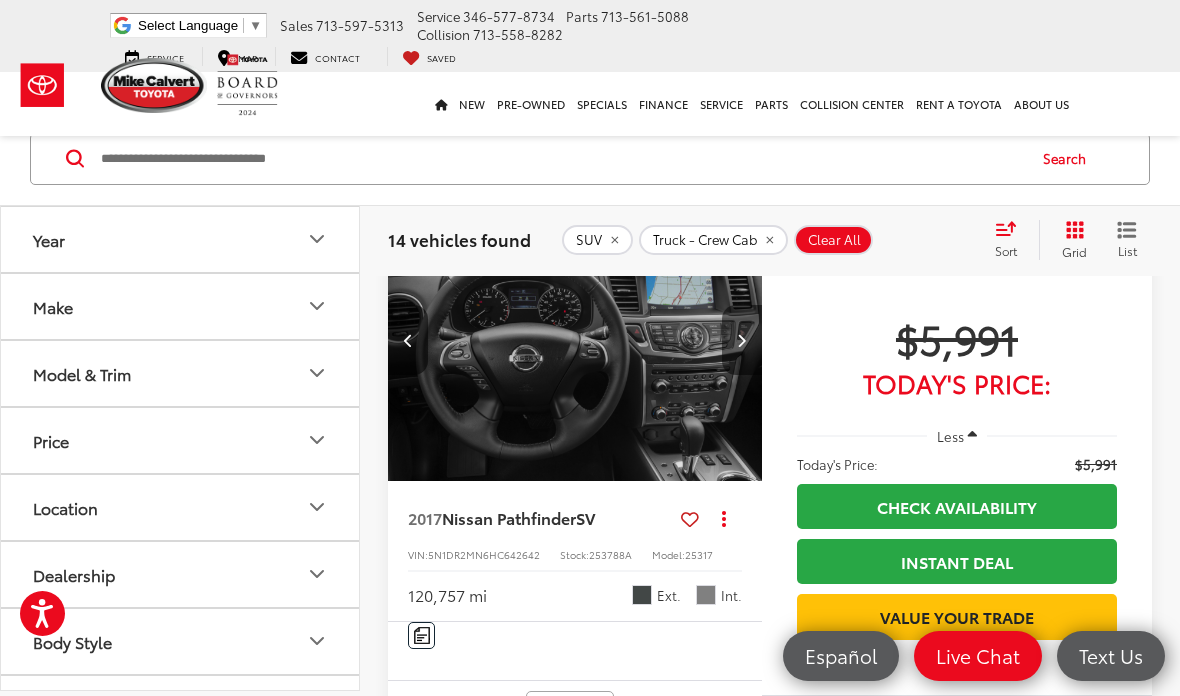 click at bounding box center (742, 340) 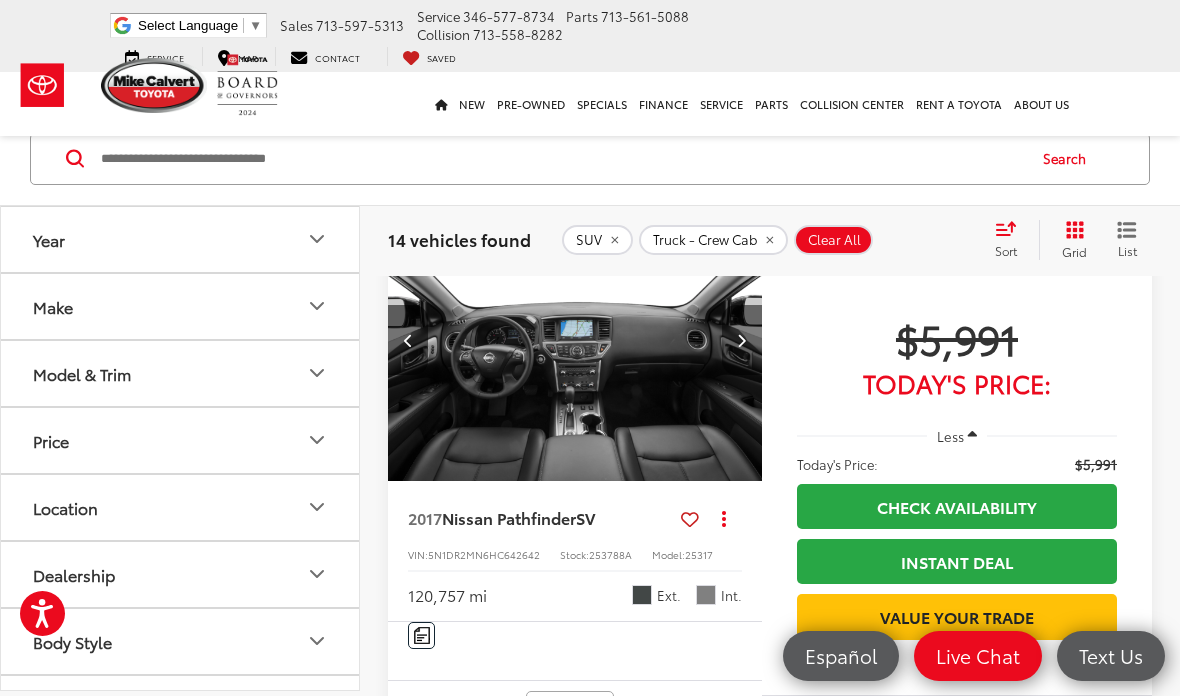 scroll, scrollTop: 0, scrollLeft: 1508, axis: horizontal 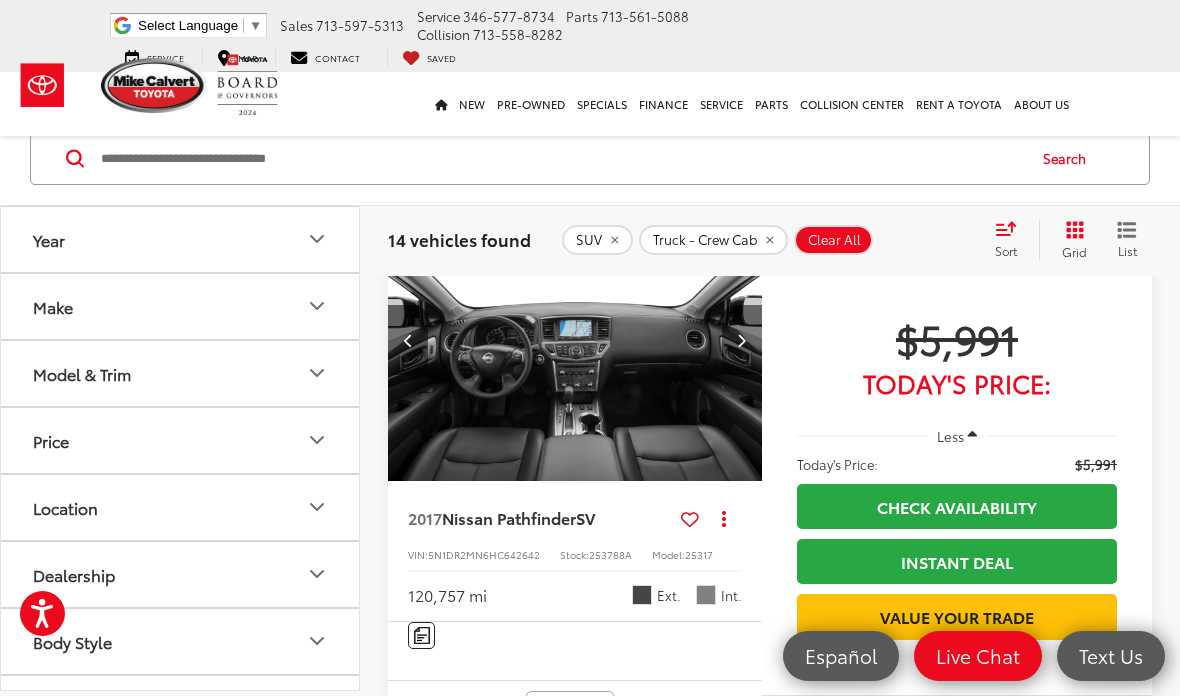 click on "Accessibility Screen-Reader Guide, Feedback, and Issue Reporting | New window
Mike Calvert Toyota
Select Language ​ ▼
Sales
713-597-5313
Service
346-577-8734
Parts
713-561-5088
Collision
713-558-8282
2333 South Loop West
Houston, TX 77054
Service
Map
Contact
Saved
Saved
Mike Calvert Toyota
Saved
Directions
New
New
New Tundra Inventory
Schedule Test Drive
Model Research
Toyota Reviews
Toyota Comparisons
Commercial Truck Center
New 4Runner i-FORCE MAX Inventory
Pre-Owned
Pre-Owned
Toyota Certified Pre-Owned Vehicles" at bounding box center (590, -420) 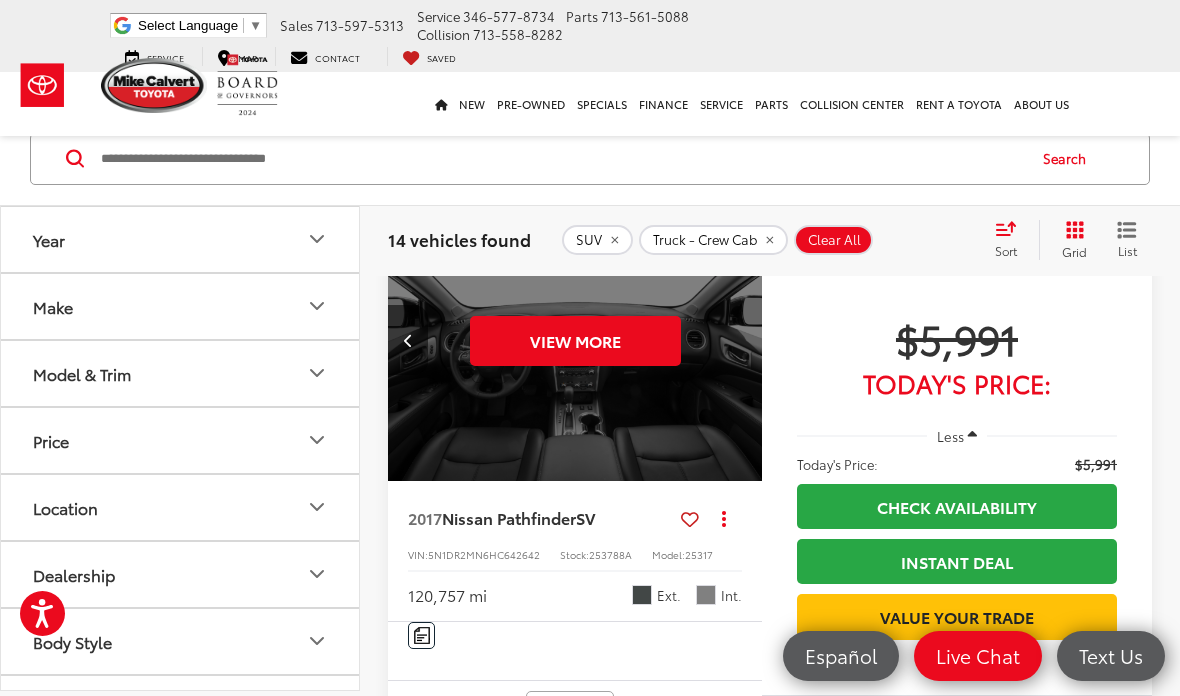 scroll, scrollTop: 0, scrollLeft: 1885, axis: horizontal 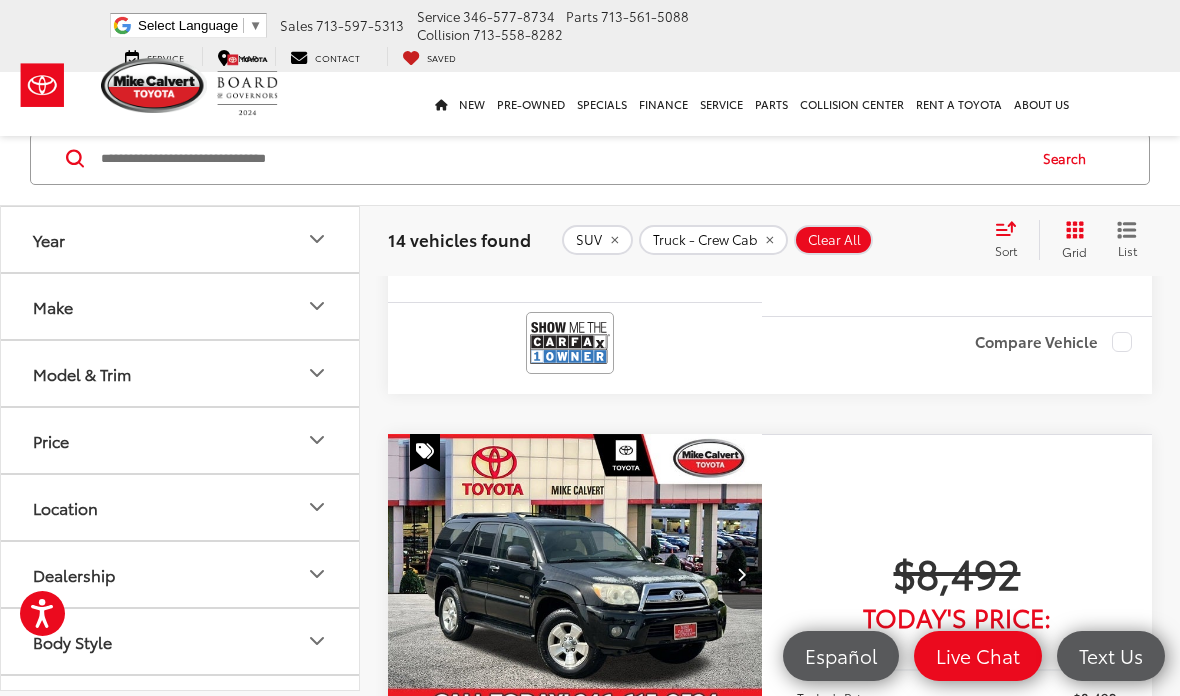 click at bounding box center [742, -38] 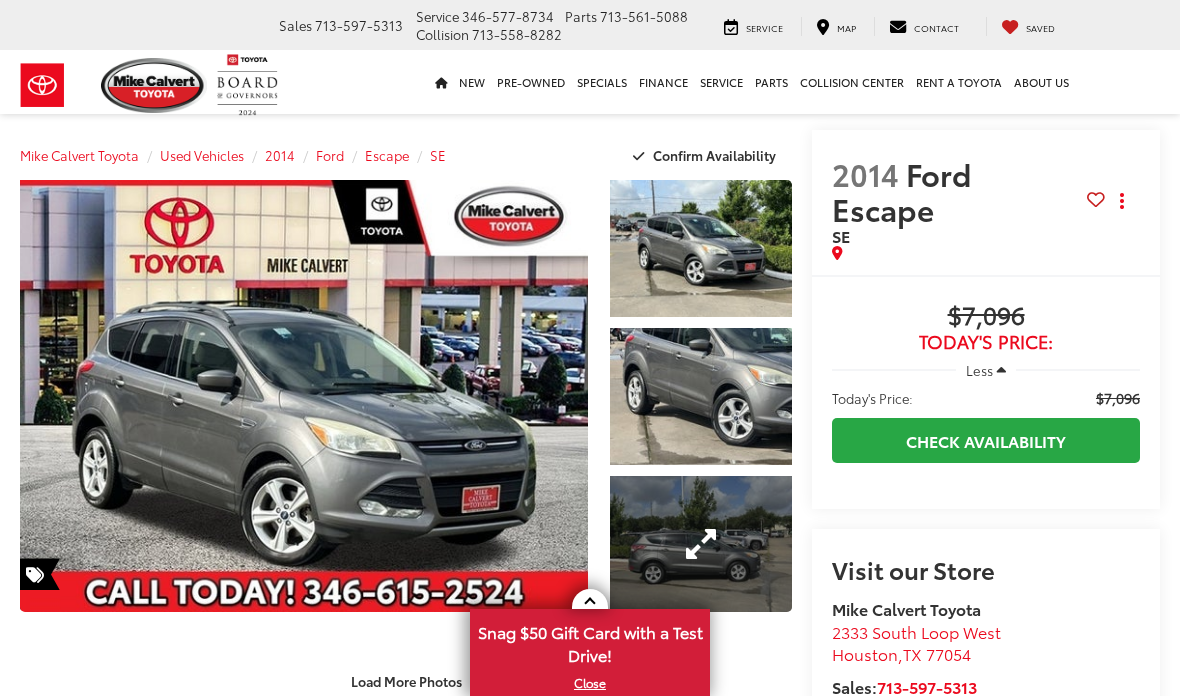 scroll, scrollTop: 0, scrollLeft: 0, axis: both 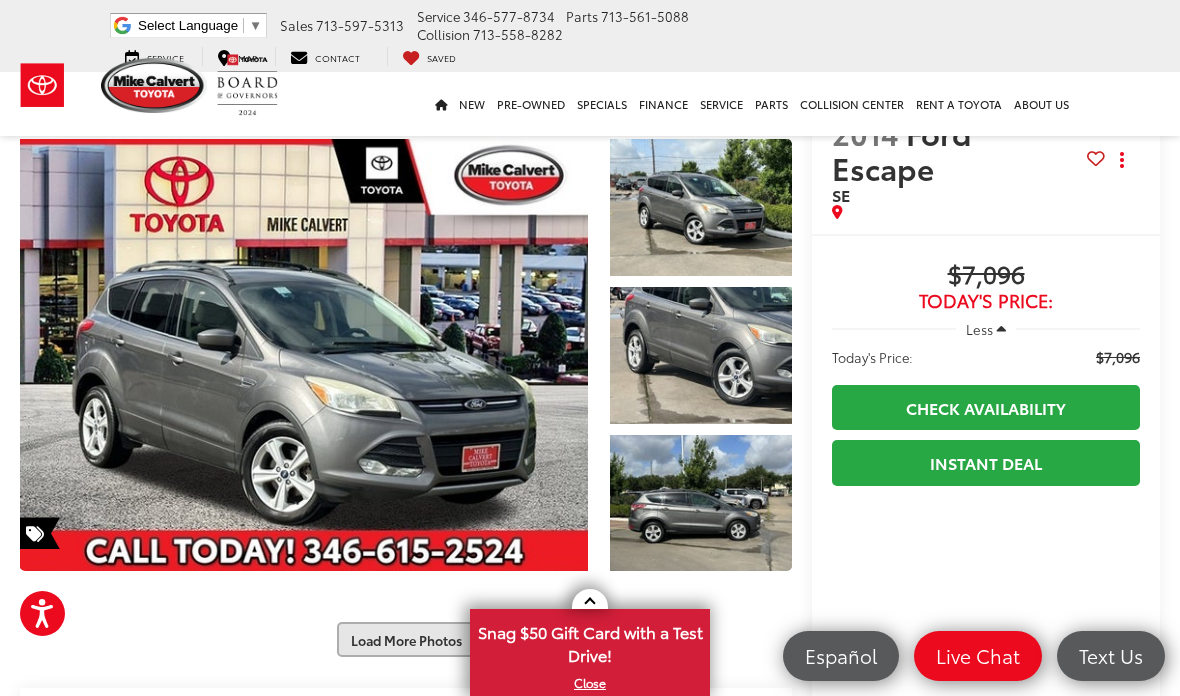 click on "Load More Photos" at bounding box center [406, 639] 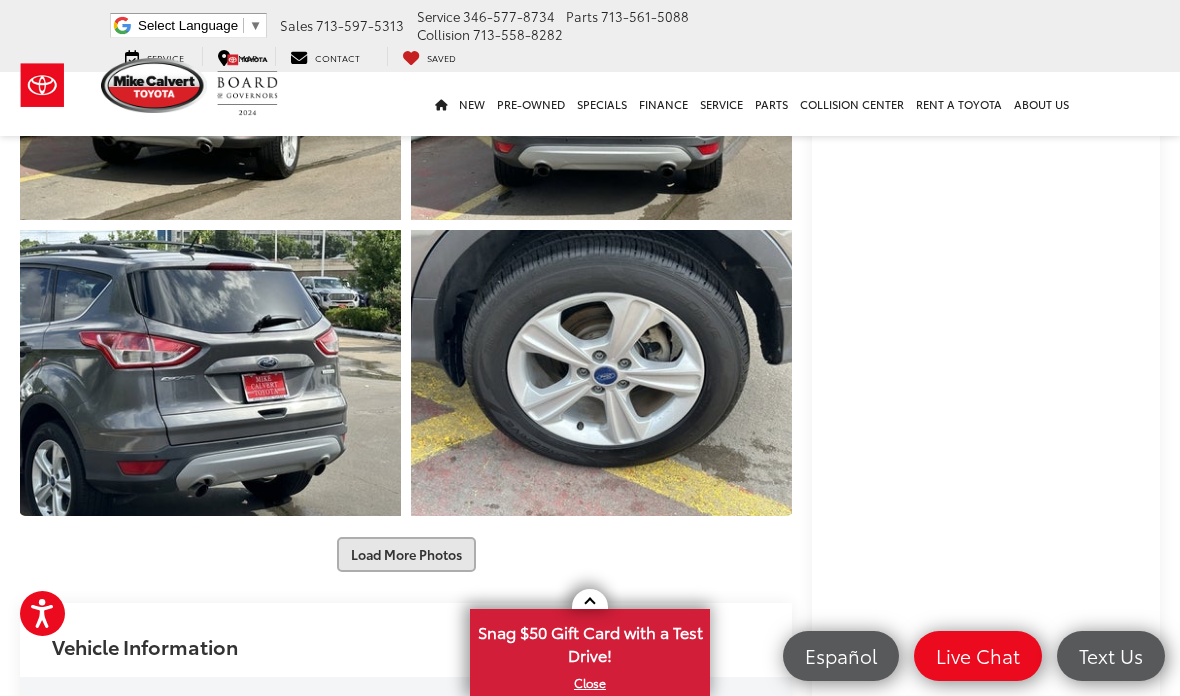 scroll, scrollTop: 710, scrollLeft: 0, axis: vertical 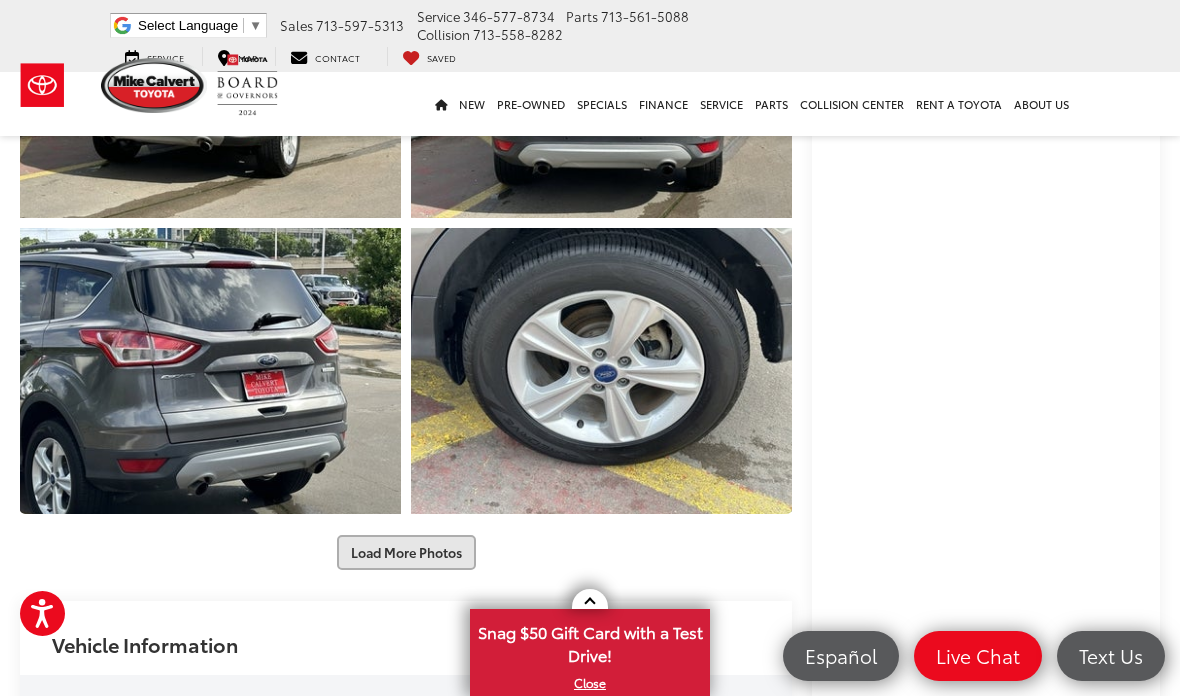 click on "Load More Photos" at bounding box center [406, 552] 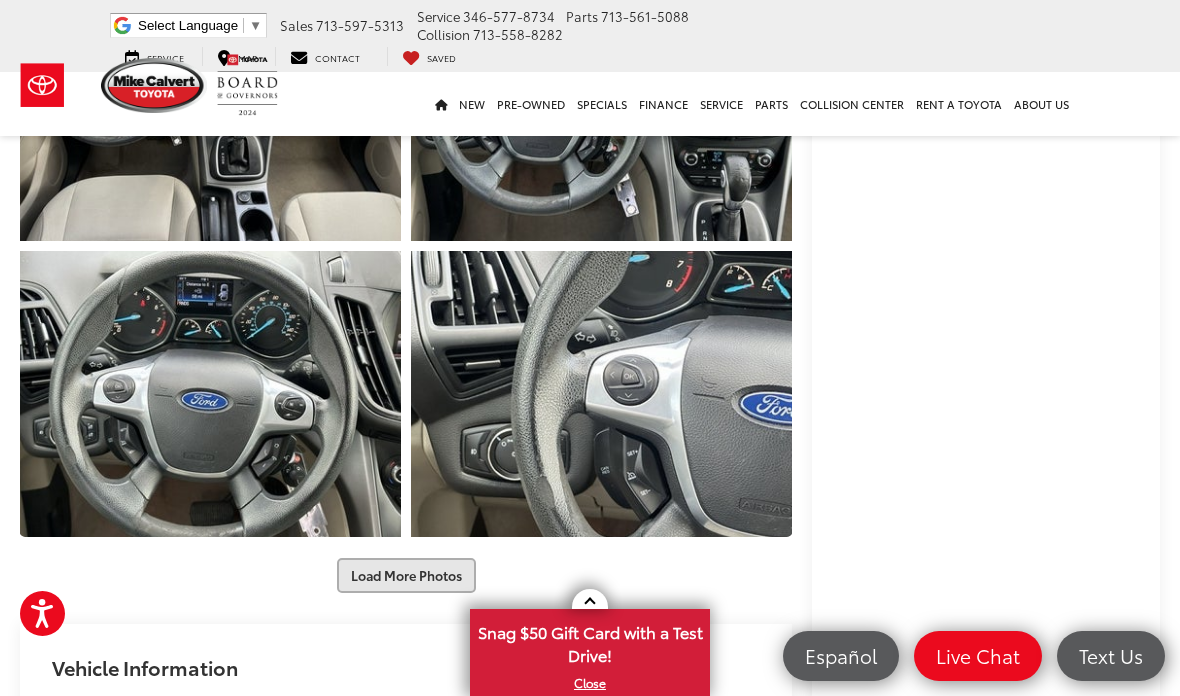 scroll, scrollTop: 1280, scrollLeft: 0, axis: vertical 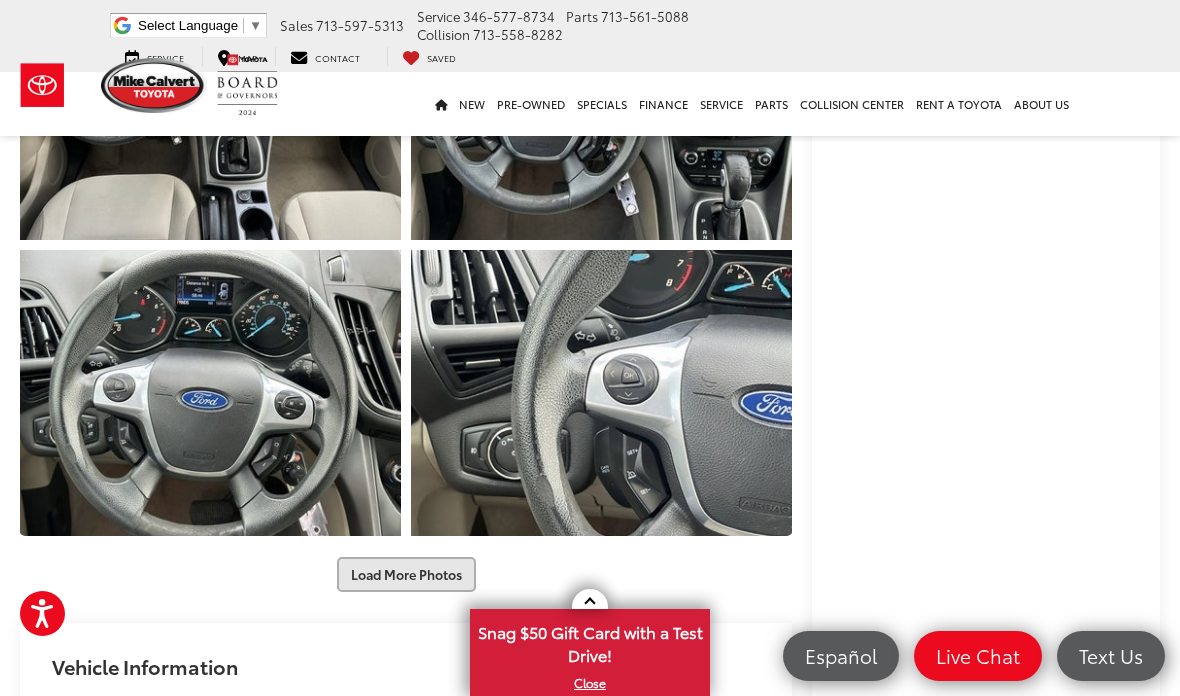 click on "Load More Photos" at bounding box center (406, 574) 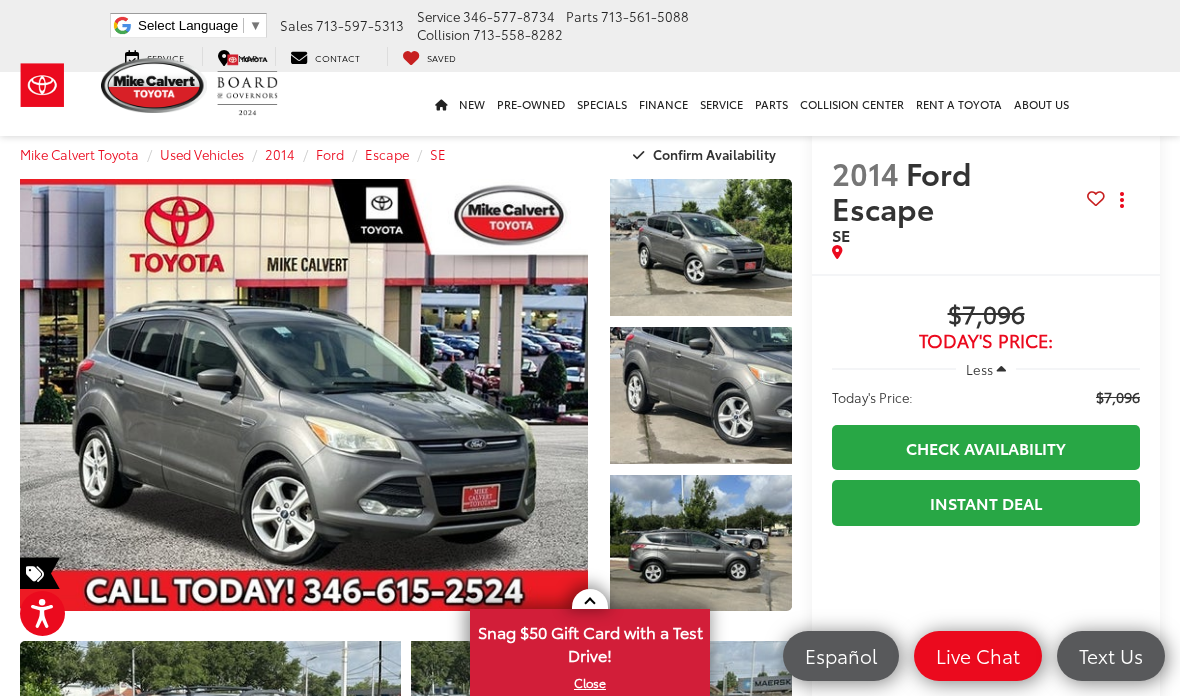 scroll, scrollTop: 0, scrollLeft: 0, axis: both 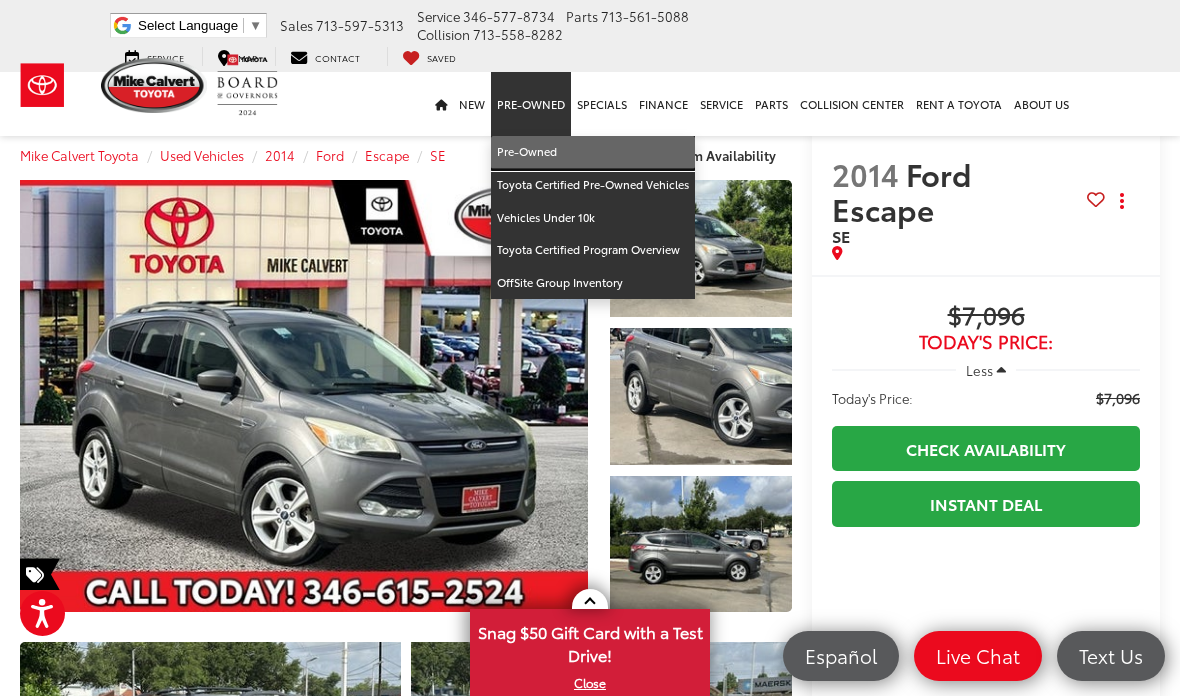 click on "Pre-Owned" at bounding box center (593, 152) 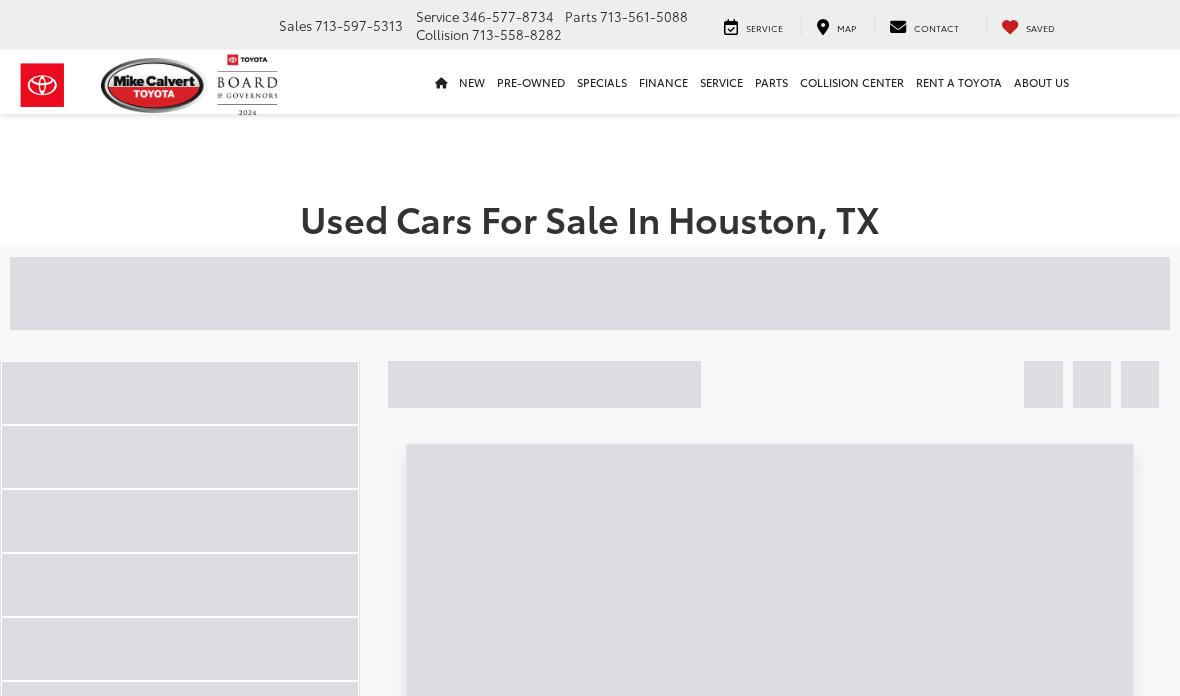 scroll, scrollTop: 0, scrollLeft: 0, axis: both 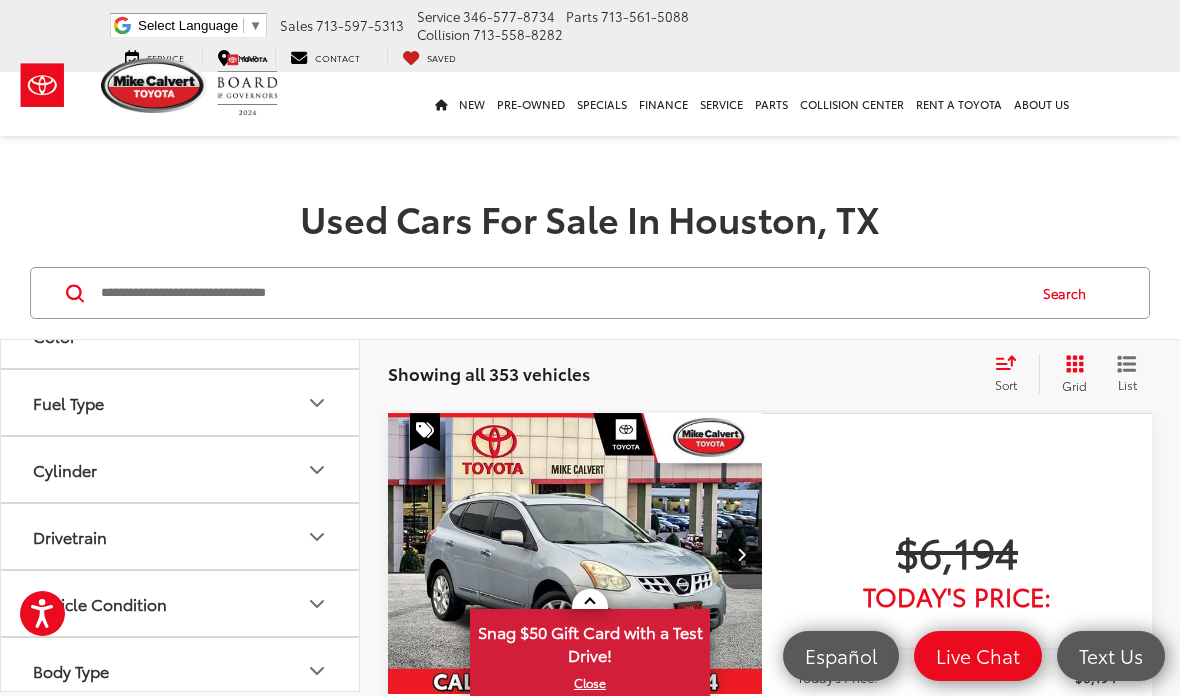 click on "Body Type" at bounding box center (181, 670) 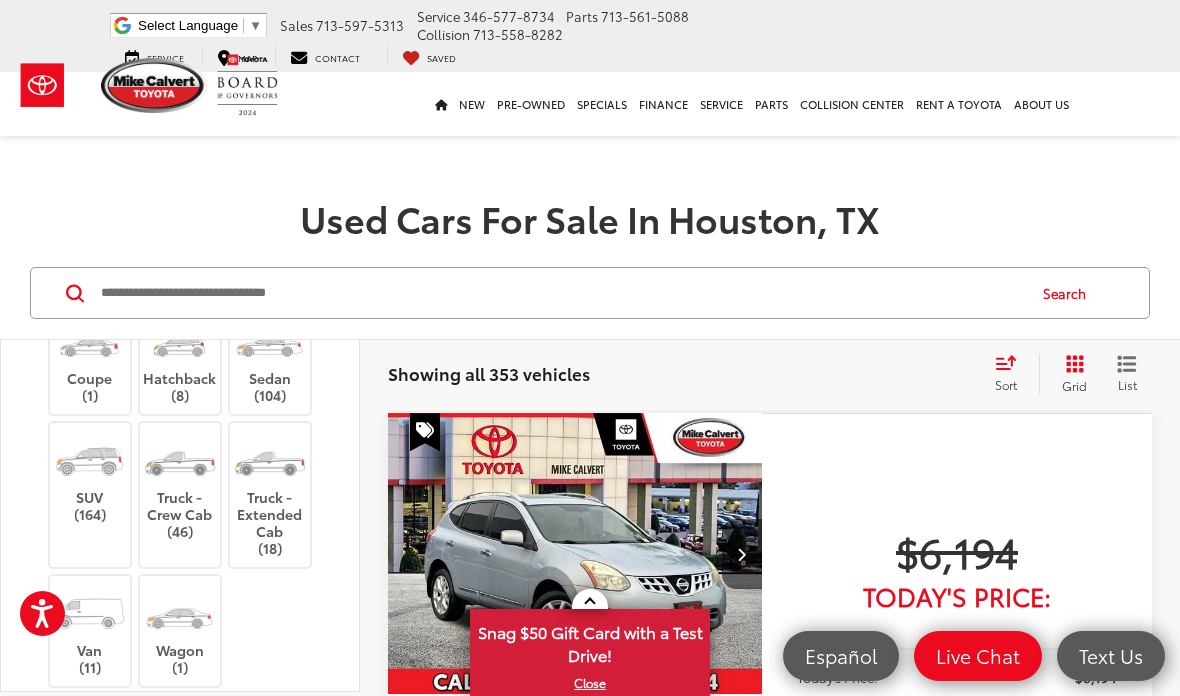 scroll, scrollTop: 910, scrollLeft: 0, axis: vertical 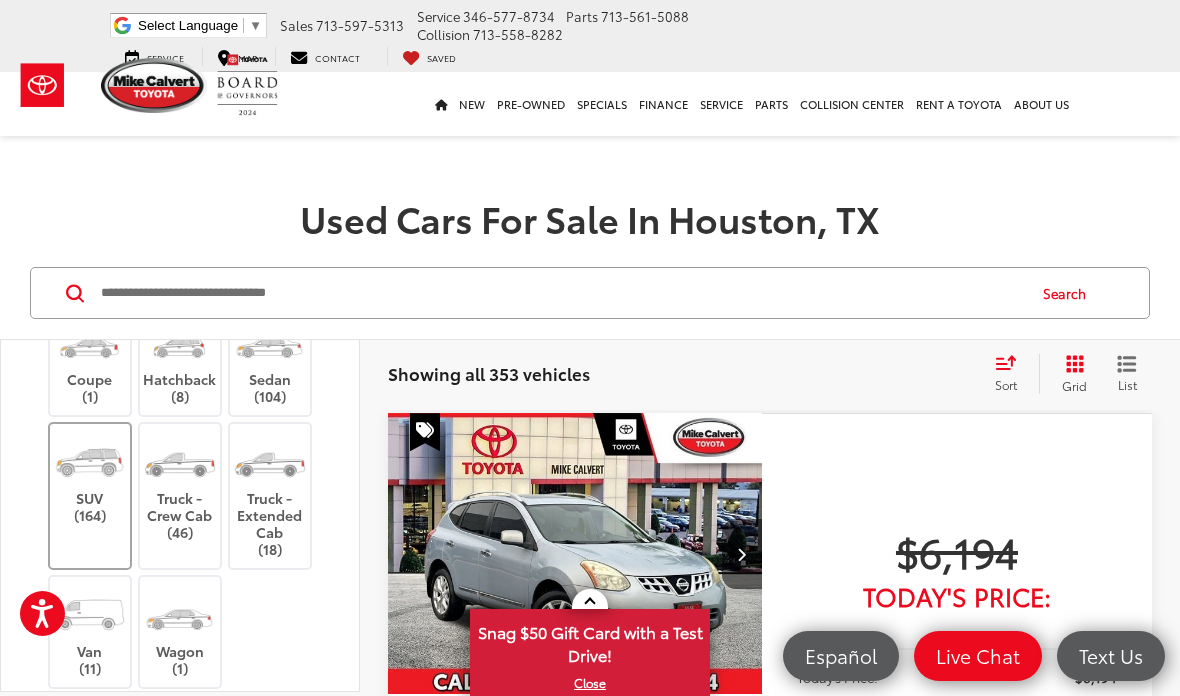 click on "SUV   (164)" at bounding box center (90, 479) 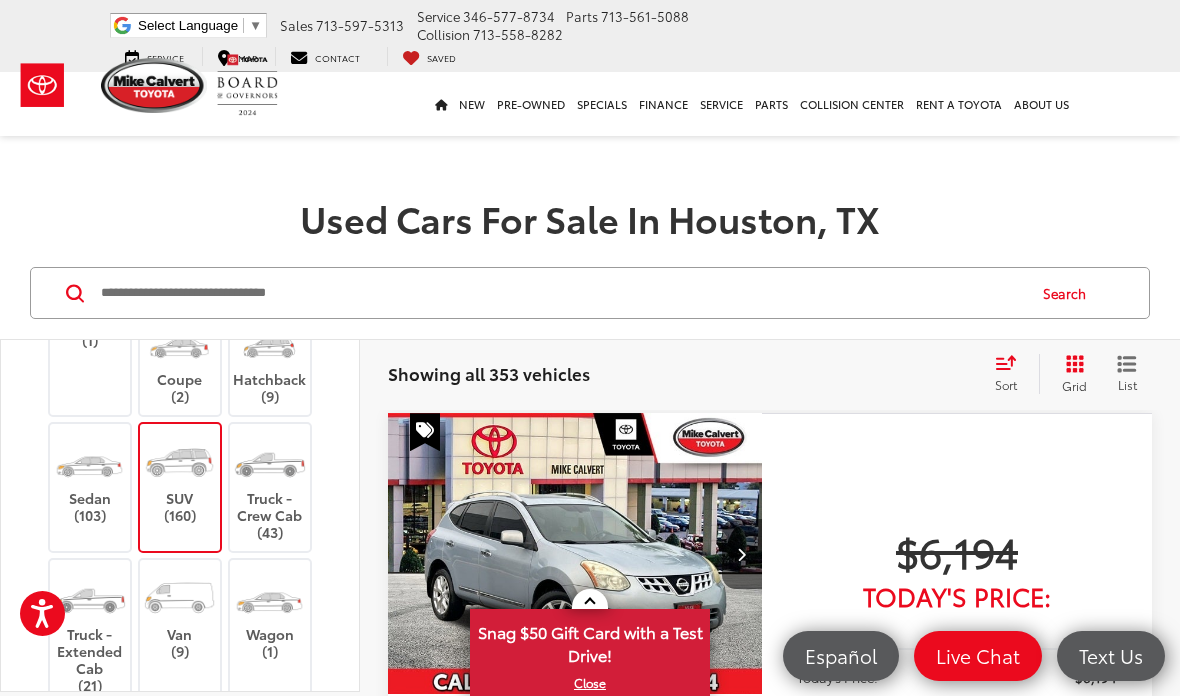 click on "SUV   (160)" at bounding box center (180, 479) 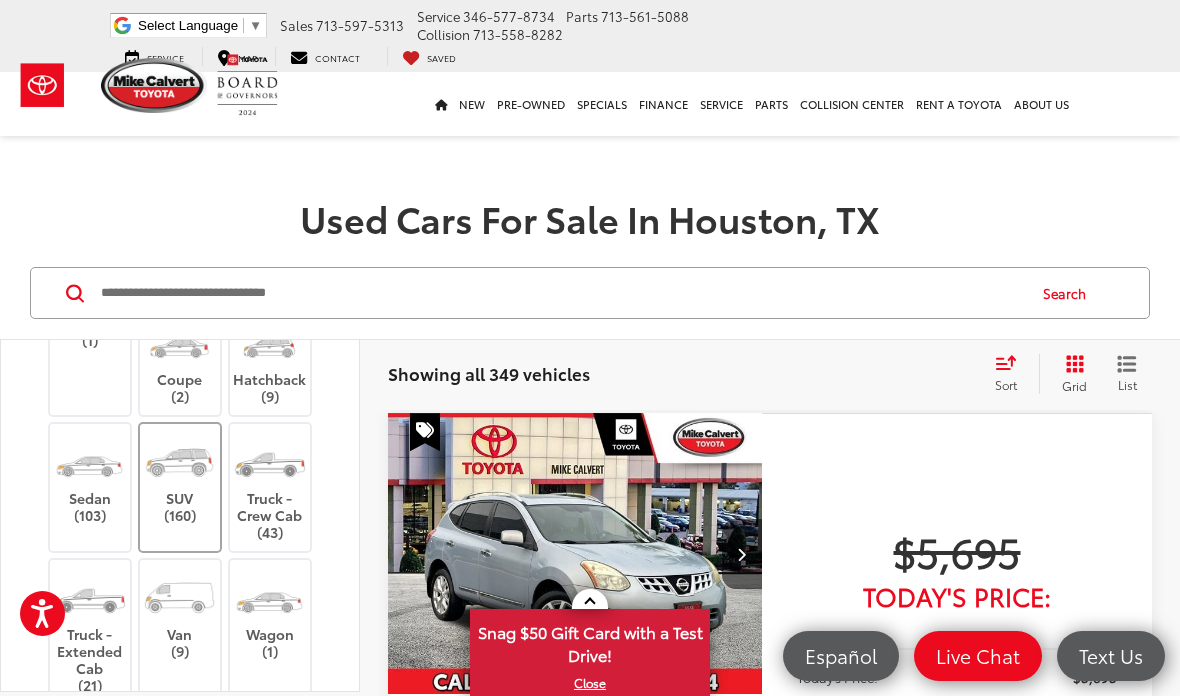 click on "SUV   (160)" at bounding box center [180, 479] 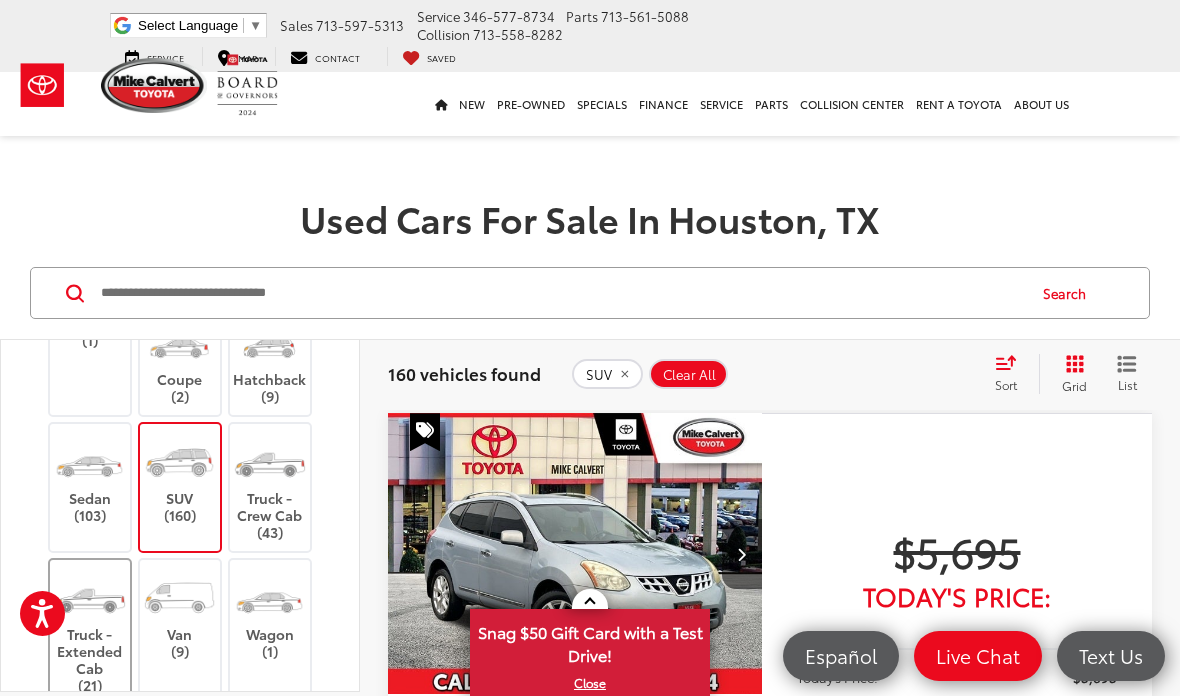 click at bounding box center (89, 598) 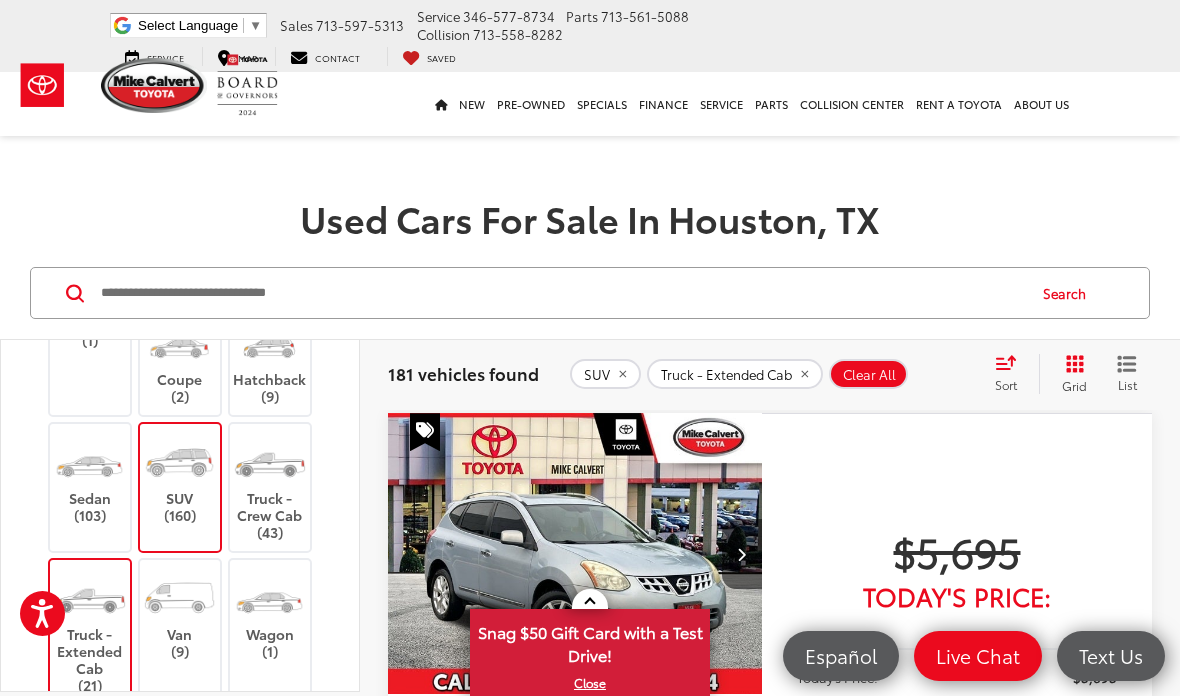 click at bounding box center [89, 598] 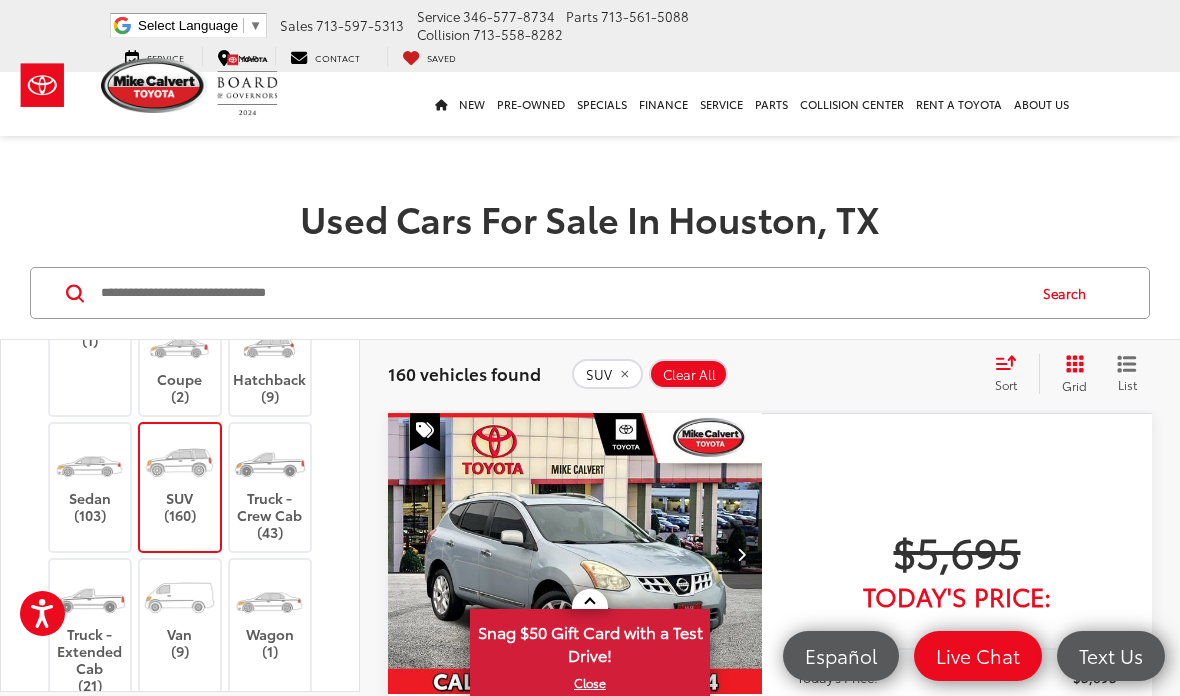 scroll, scrollTop: 938, scrollLeft: 0, axis: vertical 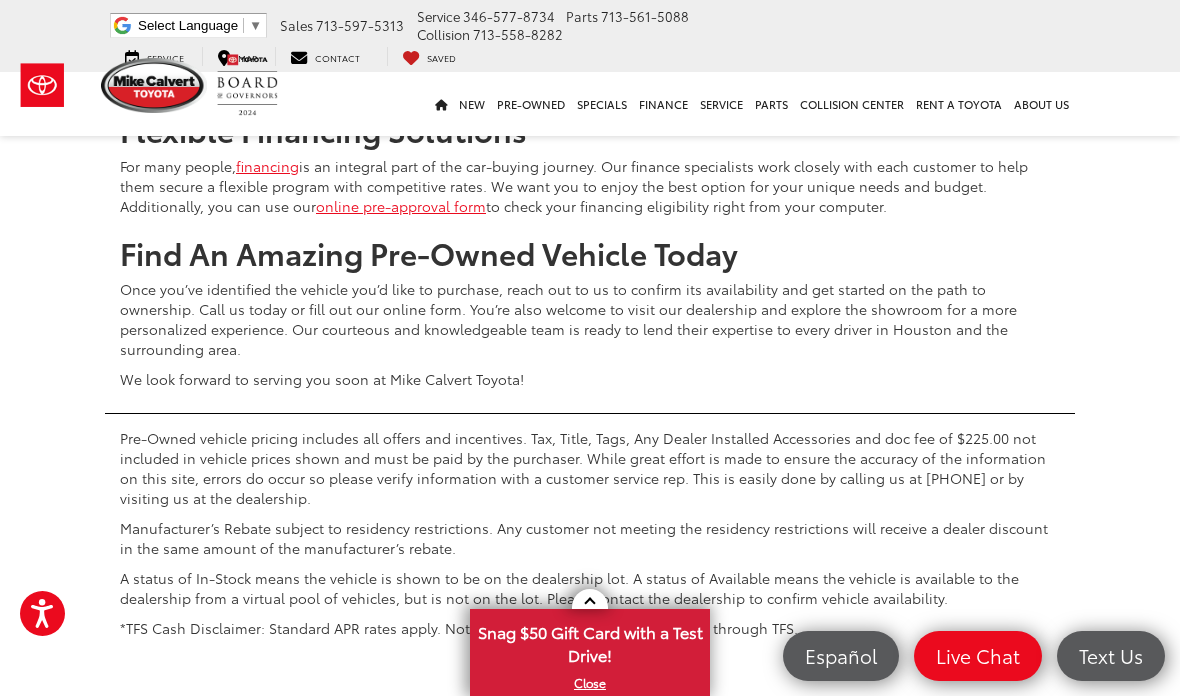 click on "2" at bounding box center [794, -269] 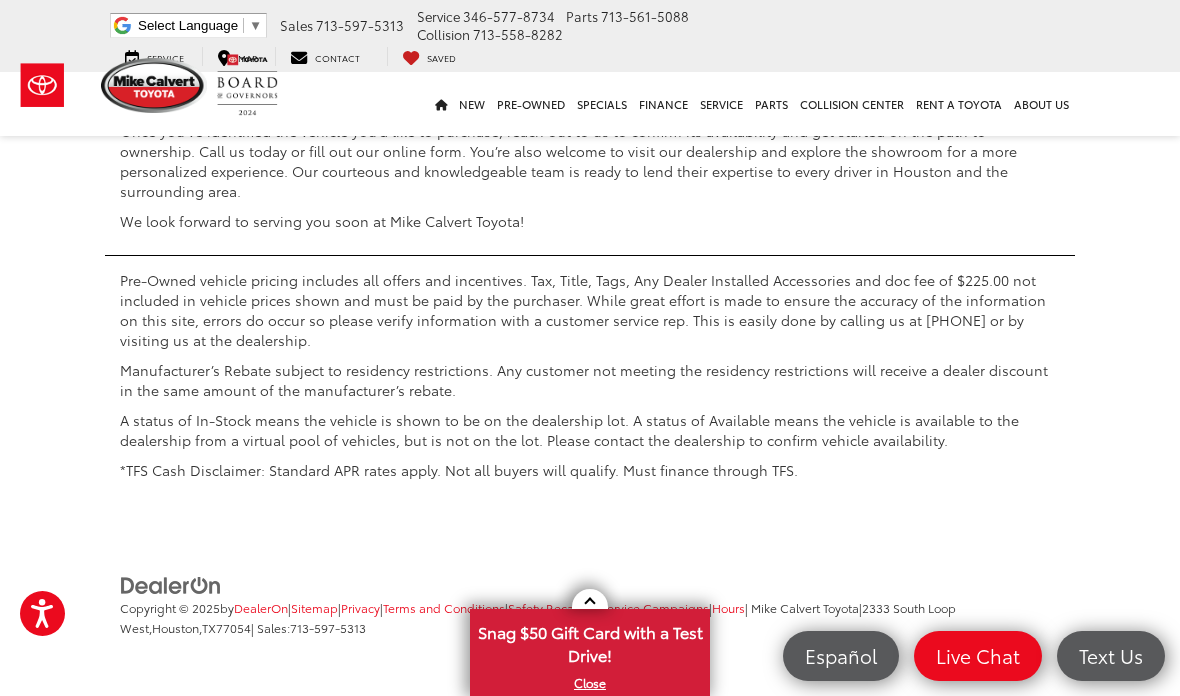 scroll, scrollTop: 8329, scrollLeft: 0, axis: vertical 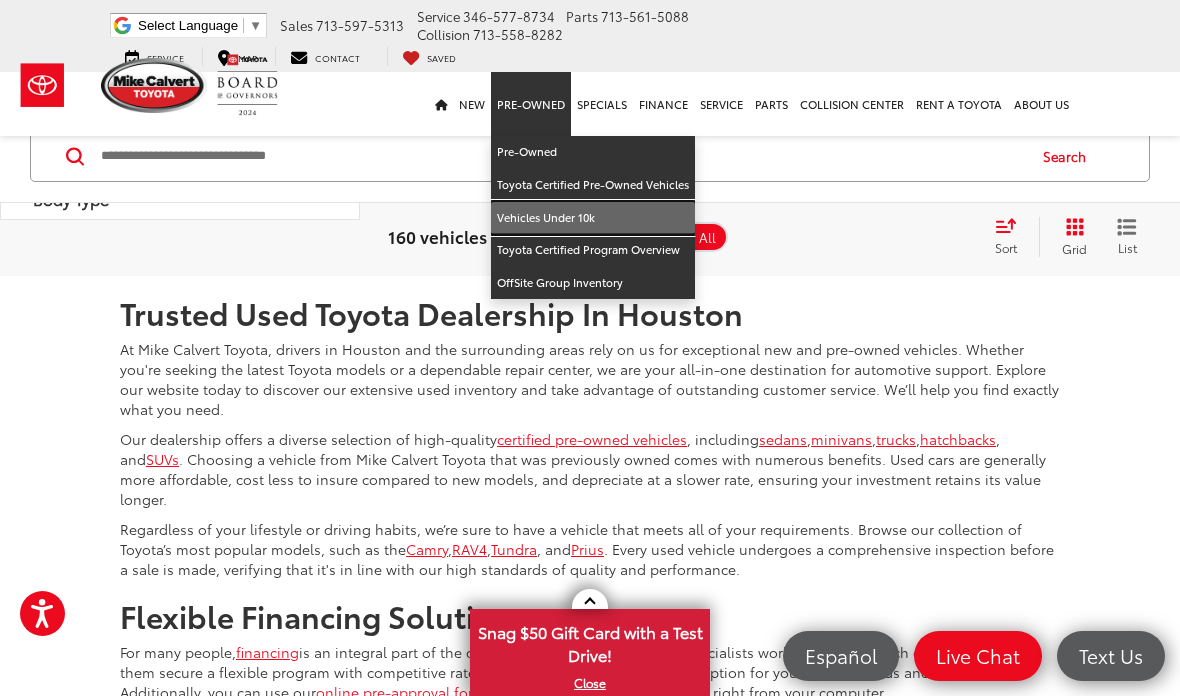 click on "Vehicles Under 10k" at bounding box center (593, 218) 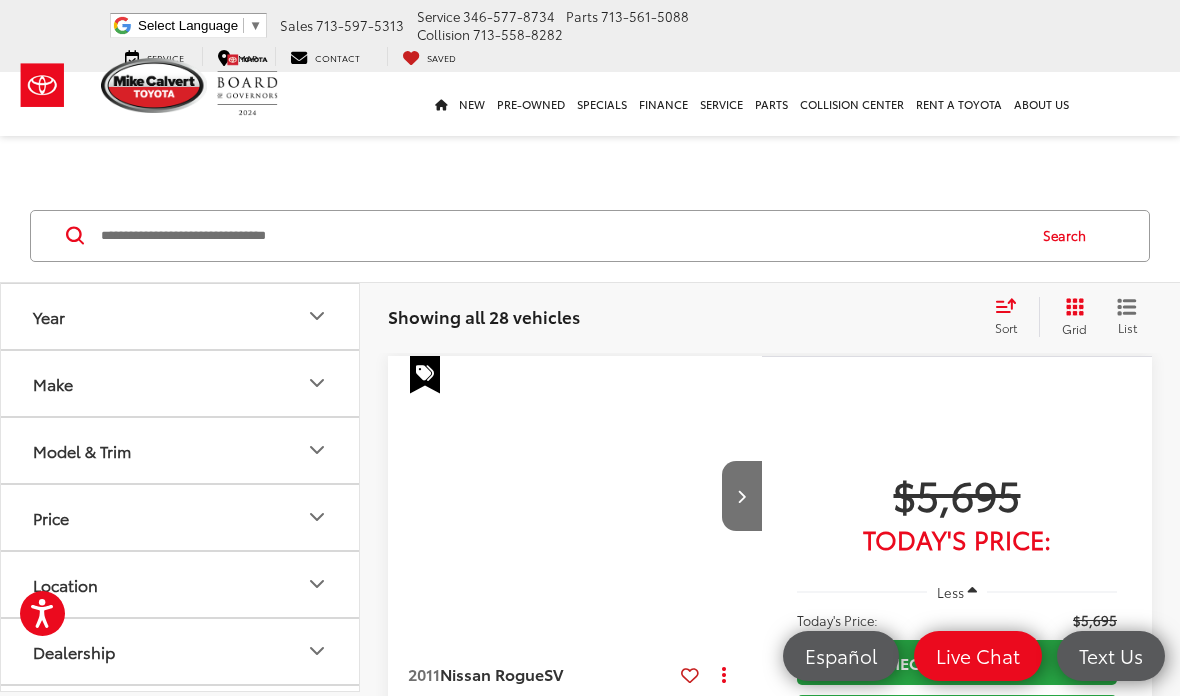 scroll, scrollTop: 0, scrollLeft: 0, axis: both 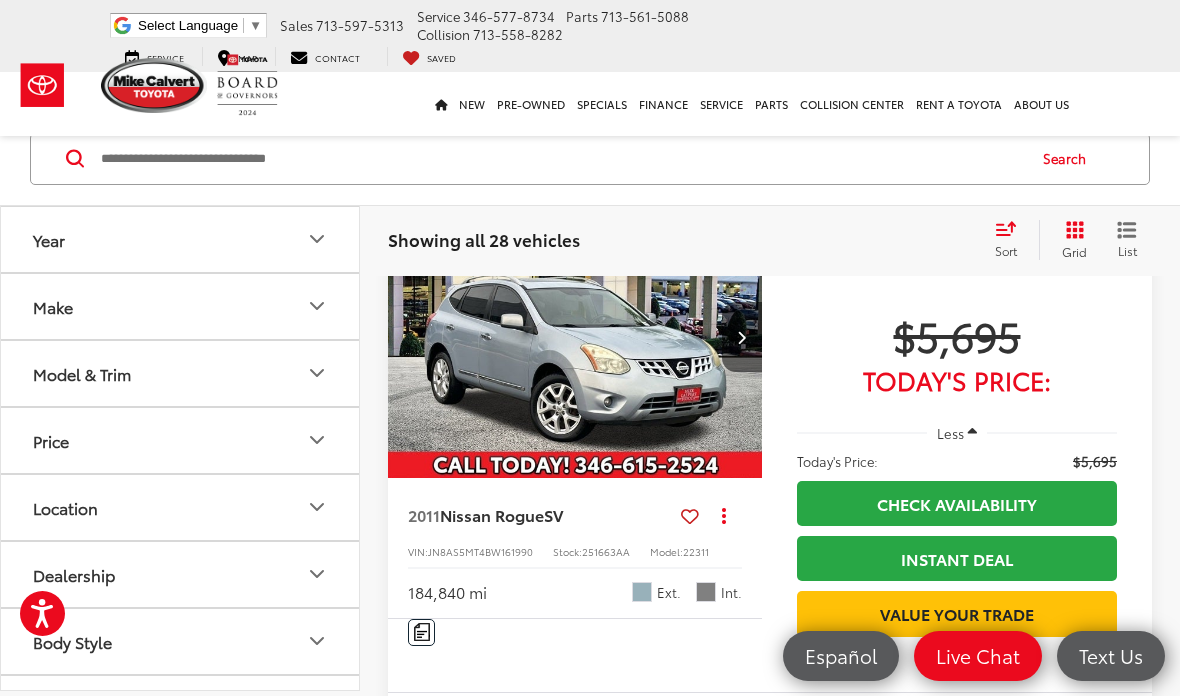 click 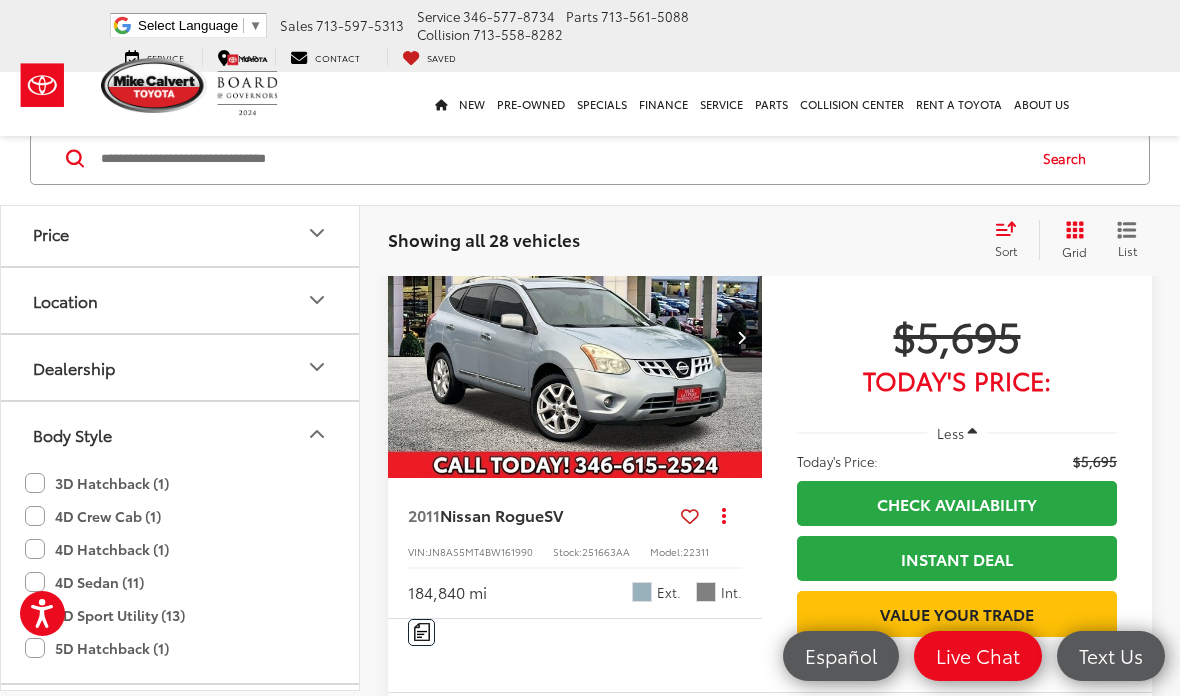 scroll, scrollTop: 266, scrollLeft: 0, axis: vertical 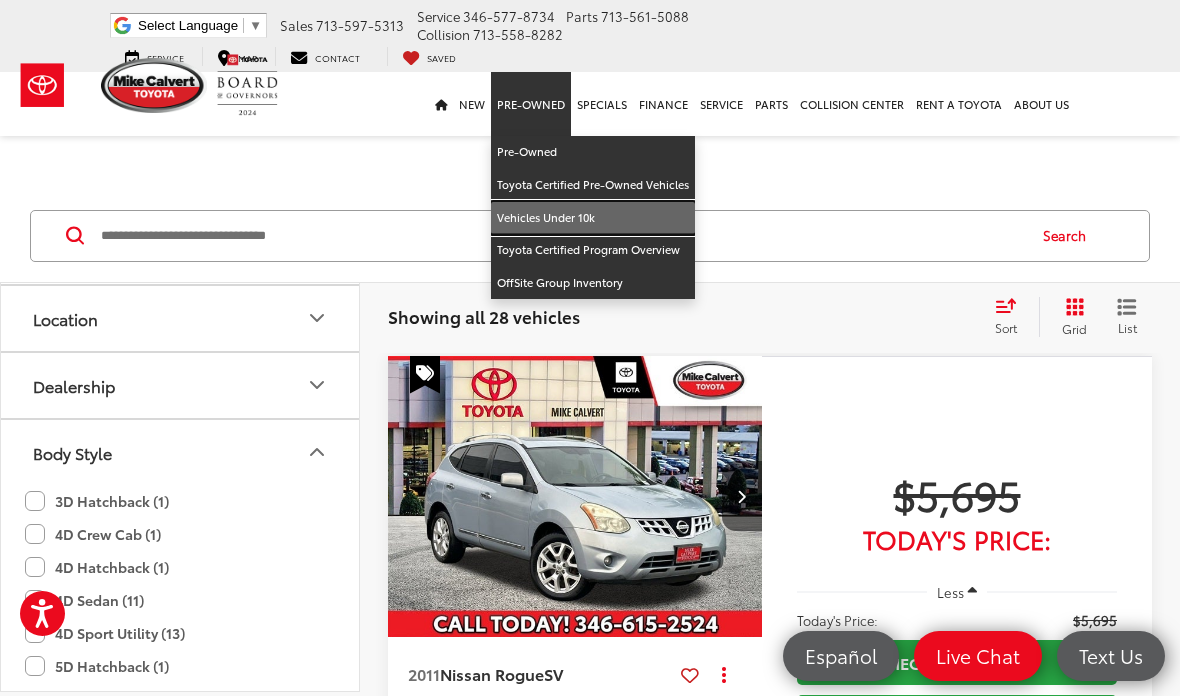click on "Vehicles Under 10k" at bounding box center (593, 218) 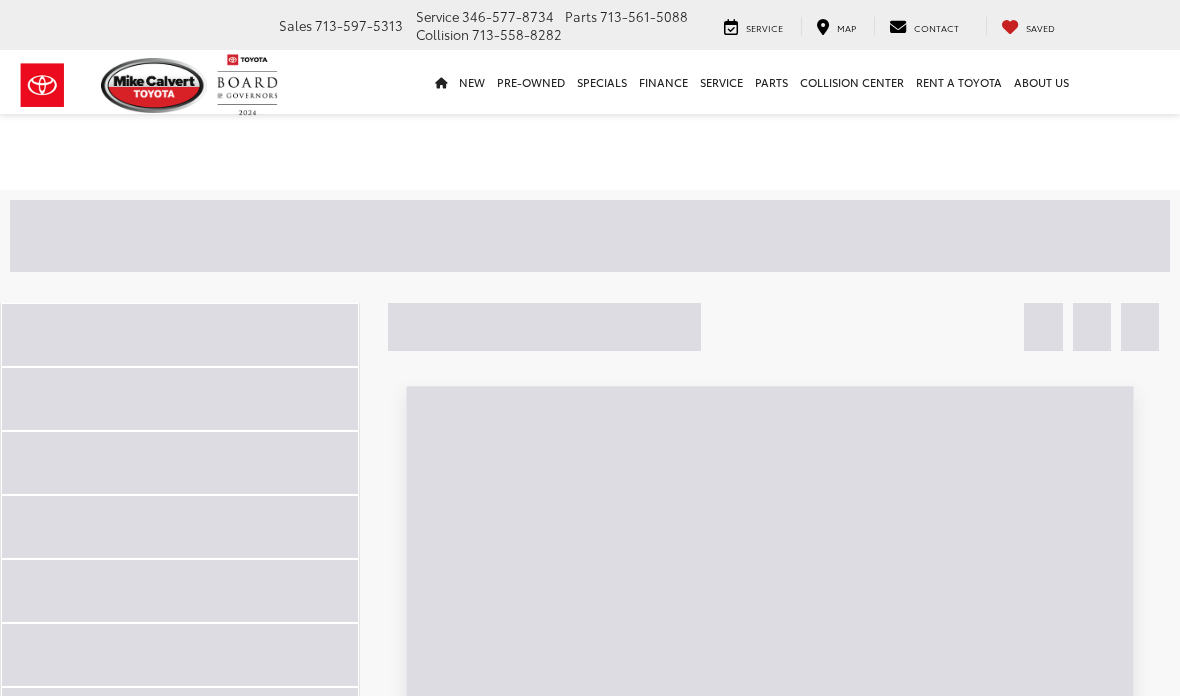 scroll, scrollTop: 0, scrollLeft: 0, axis: both 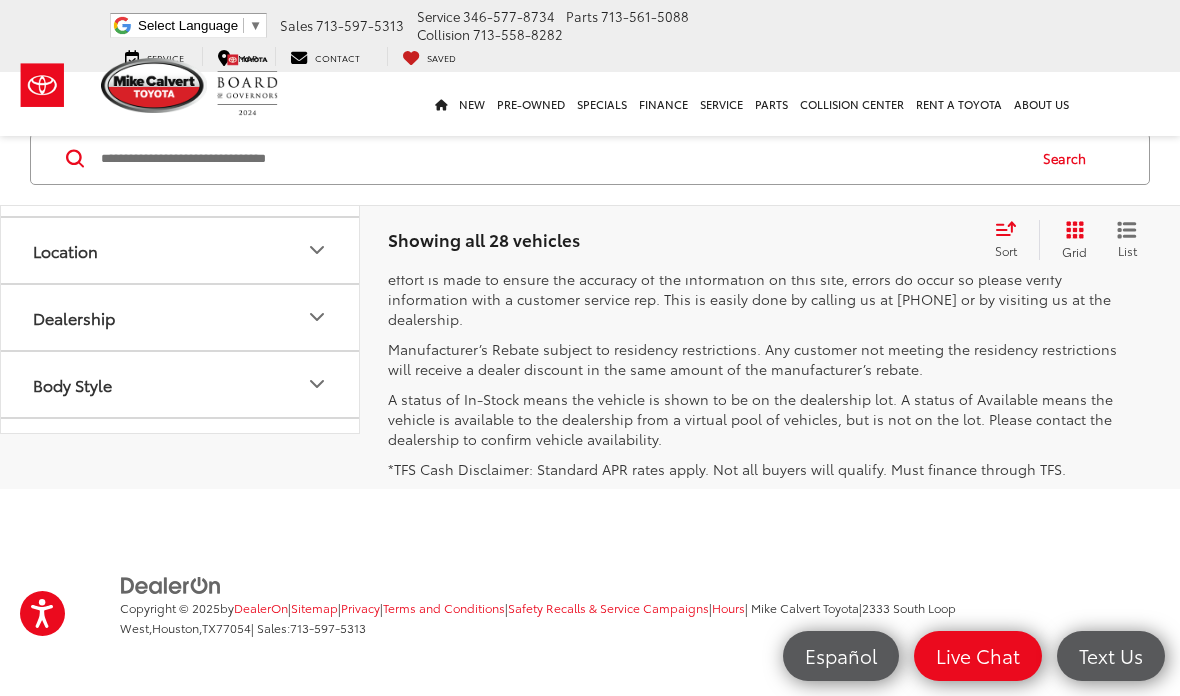 click on "2" at bounding box center (854, 170) 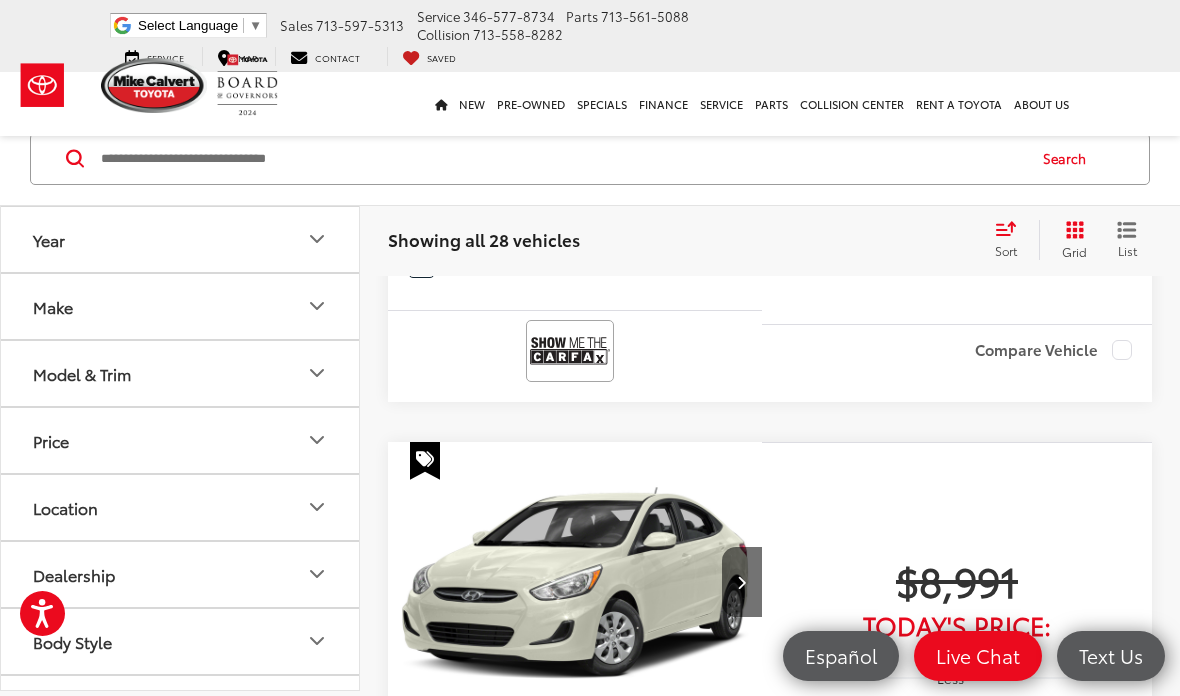 scroll, scrollTop: 4198, scrollLeft: 0, axis: vertical 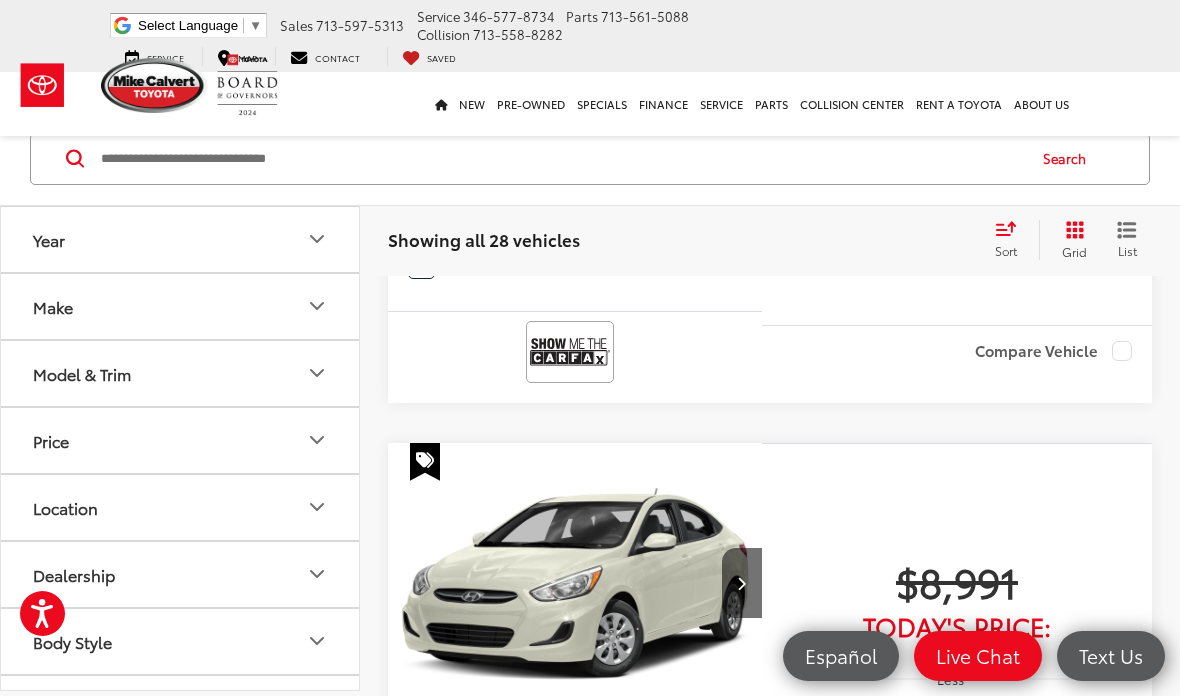click at bounding box center [741, -29] 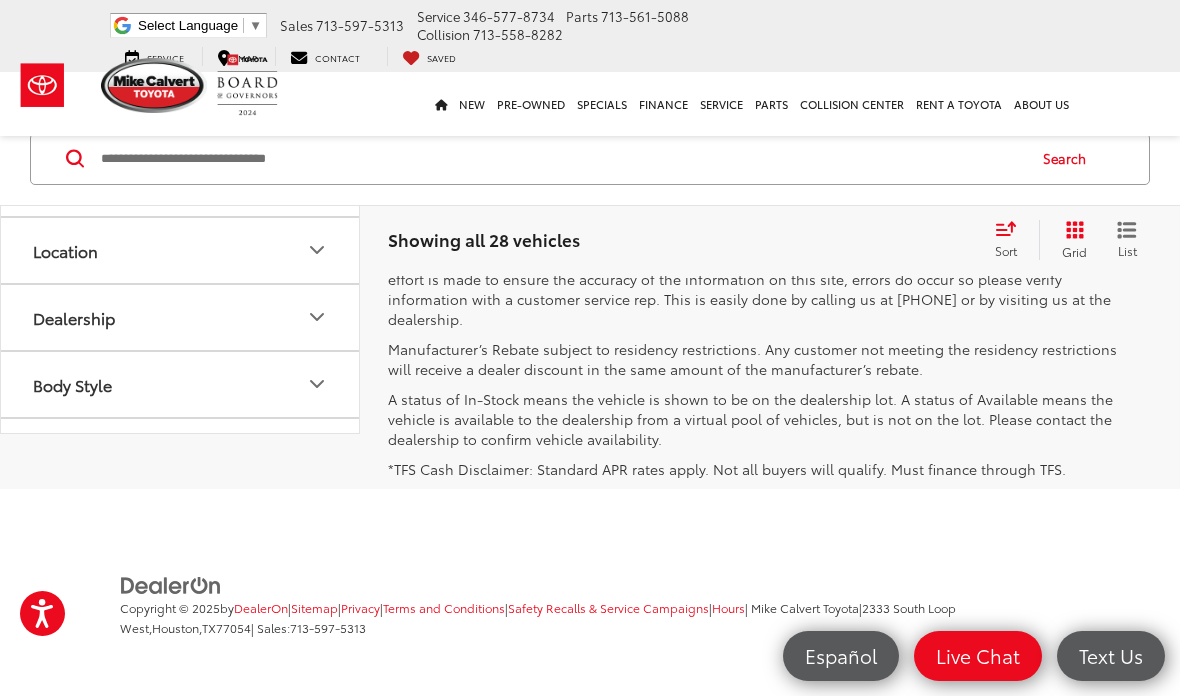 scroll, scrollTop: 8160, scrollLeft: 0, axis: vertical 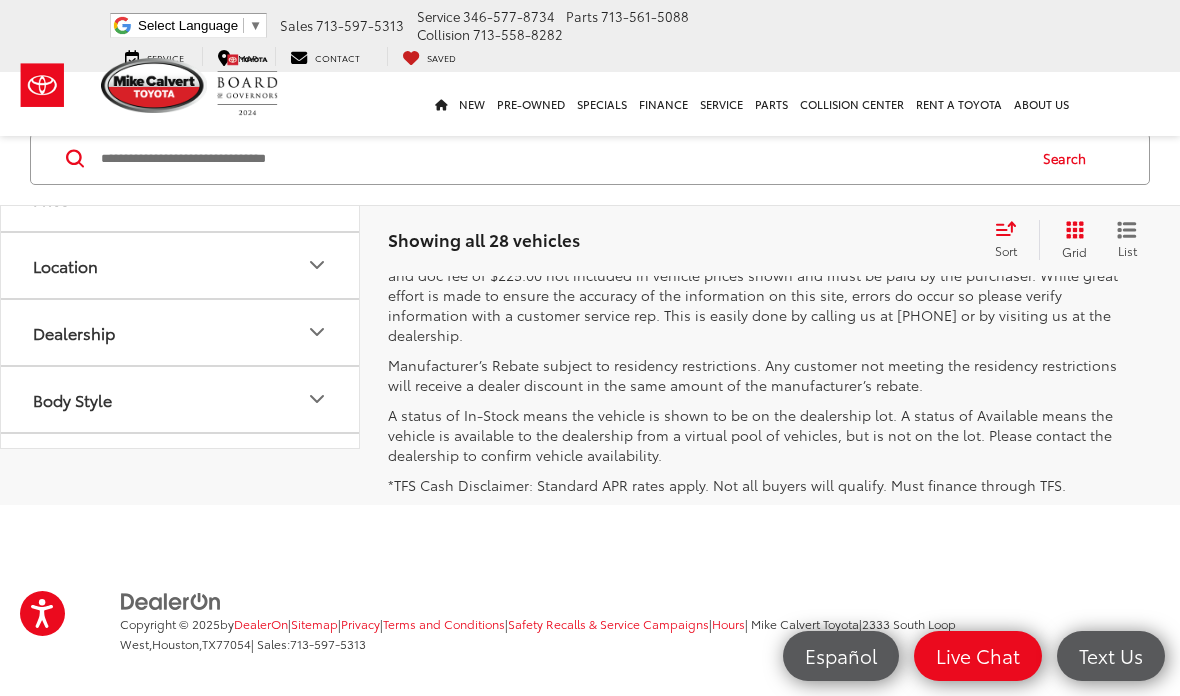 click on "Next" at bounding box center (932, 186) 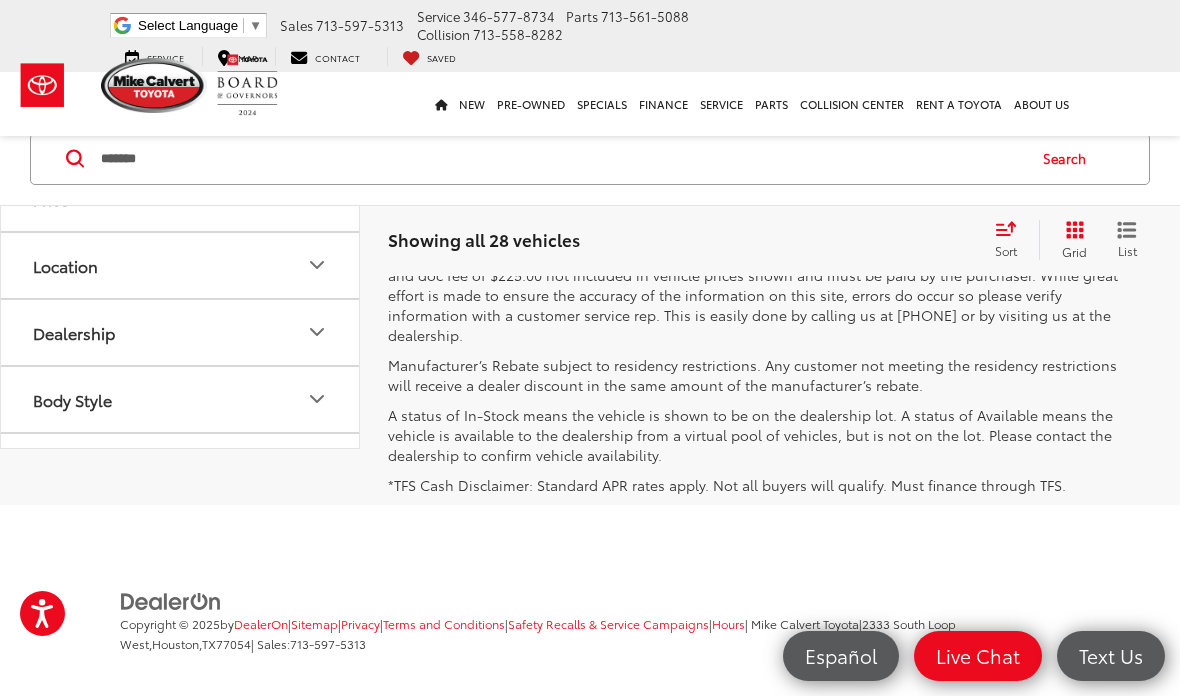 type on "*******" 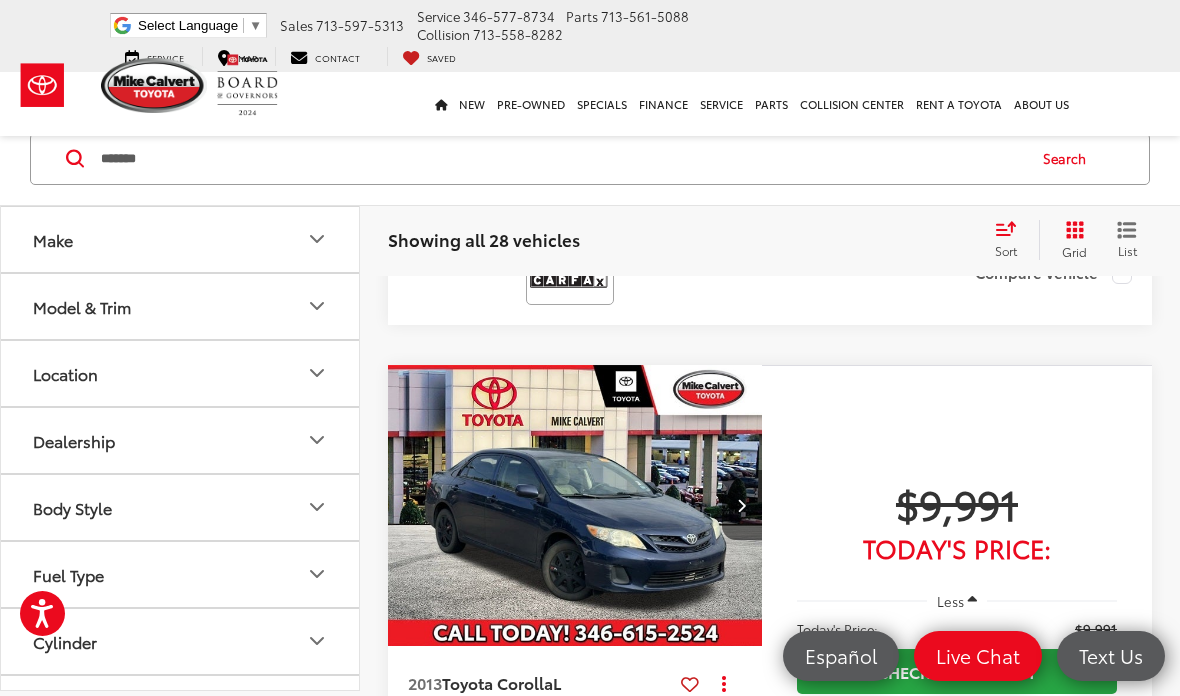 scroll, scrollTop: 76, scrollLeft: 0, axis: vertical 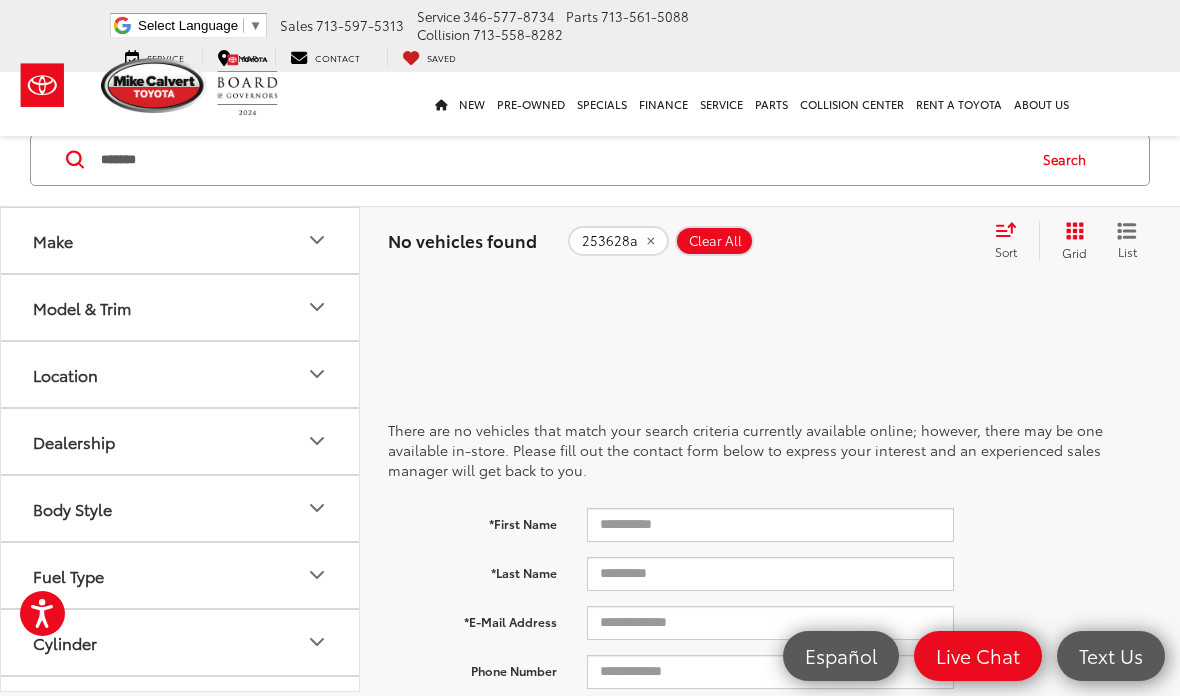 click at bounding box center [154, 85] 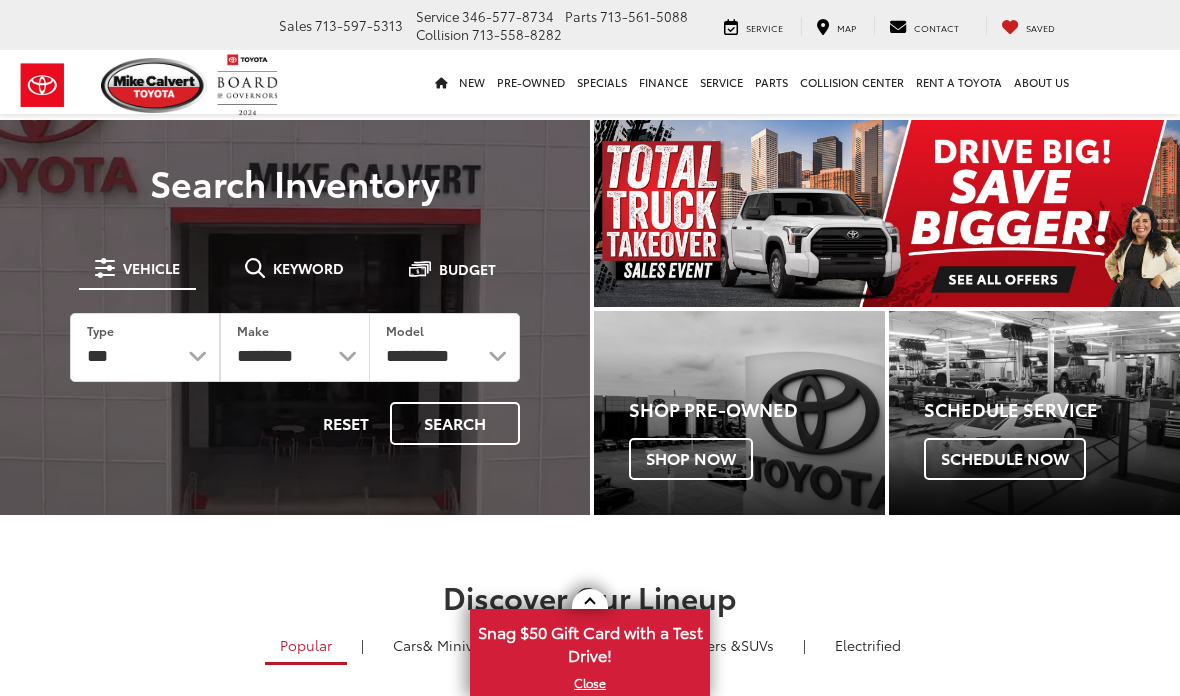 scroll, scrollTop: 0, scrollLeft: 0, axis: both 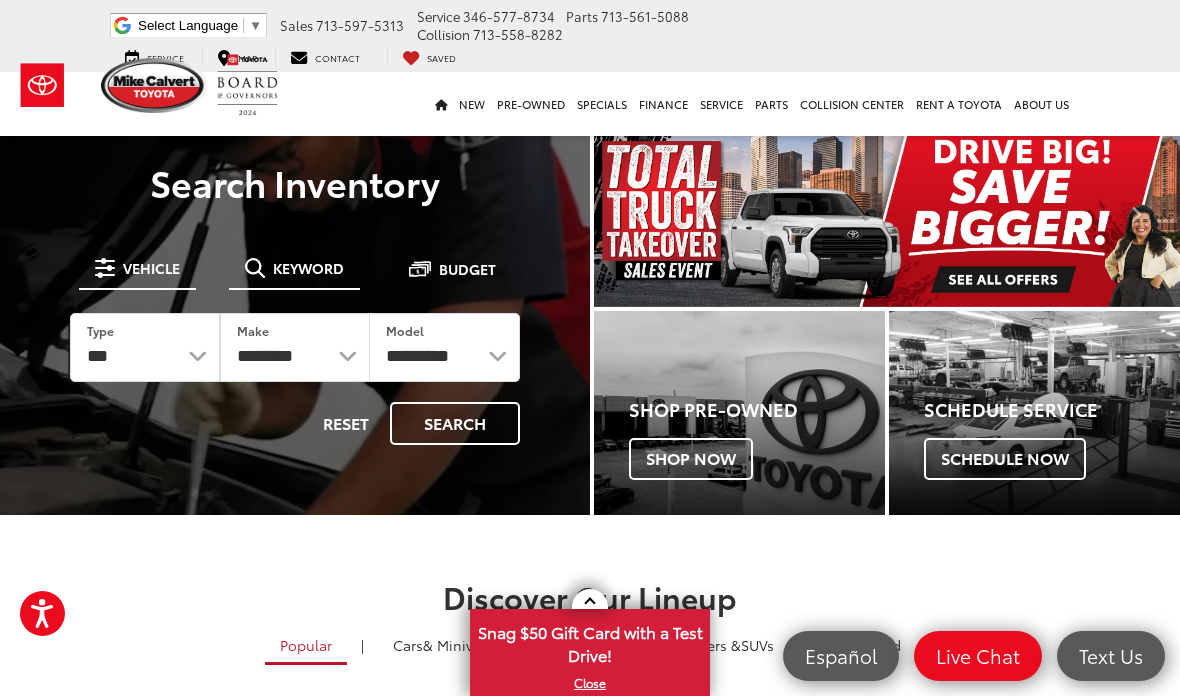 click on "Keyword" at bounding box center [308, 268] 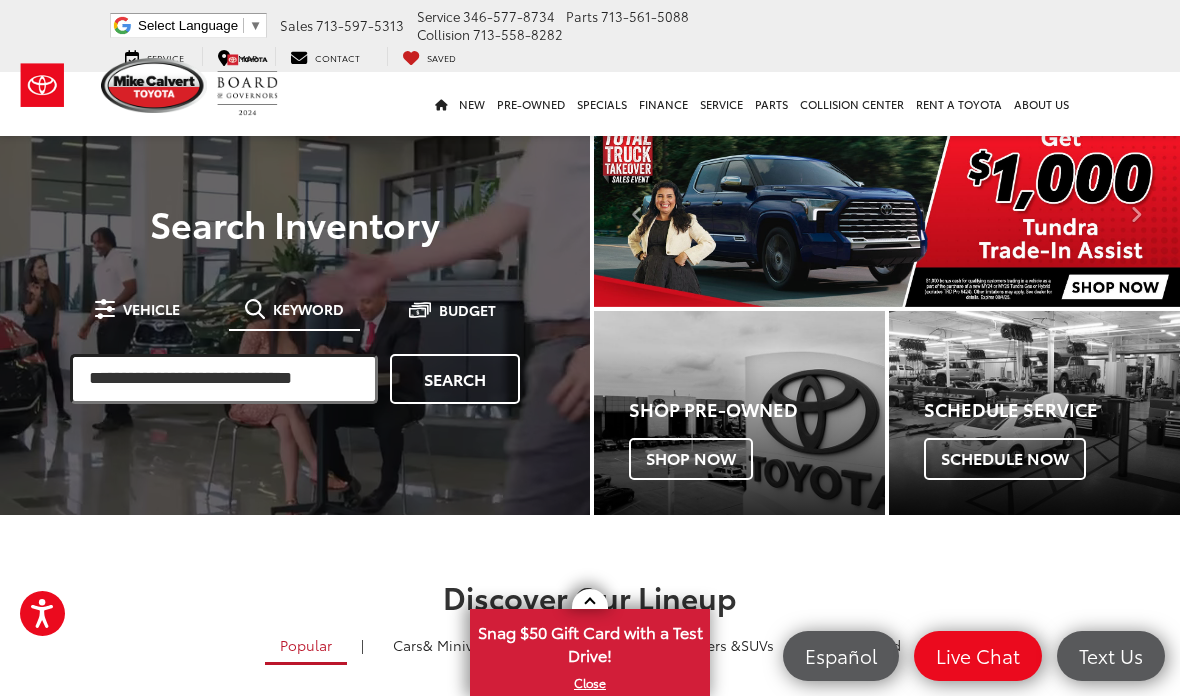 click at bounding box center [224, 379] 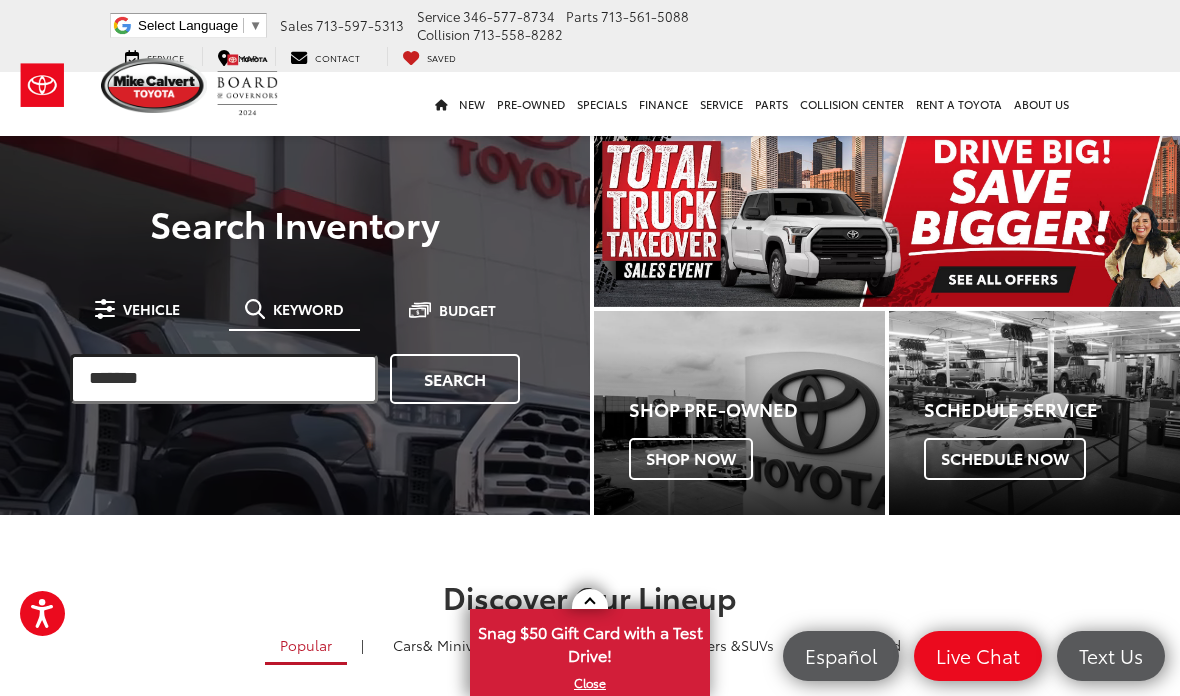 type on "*******" 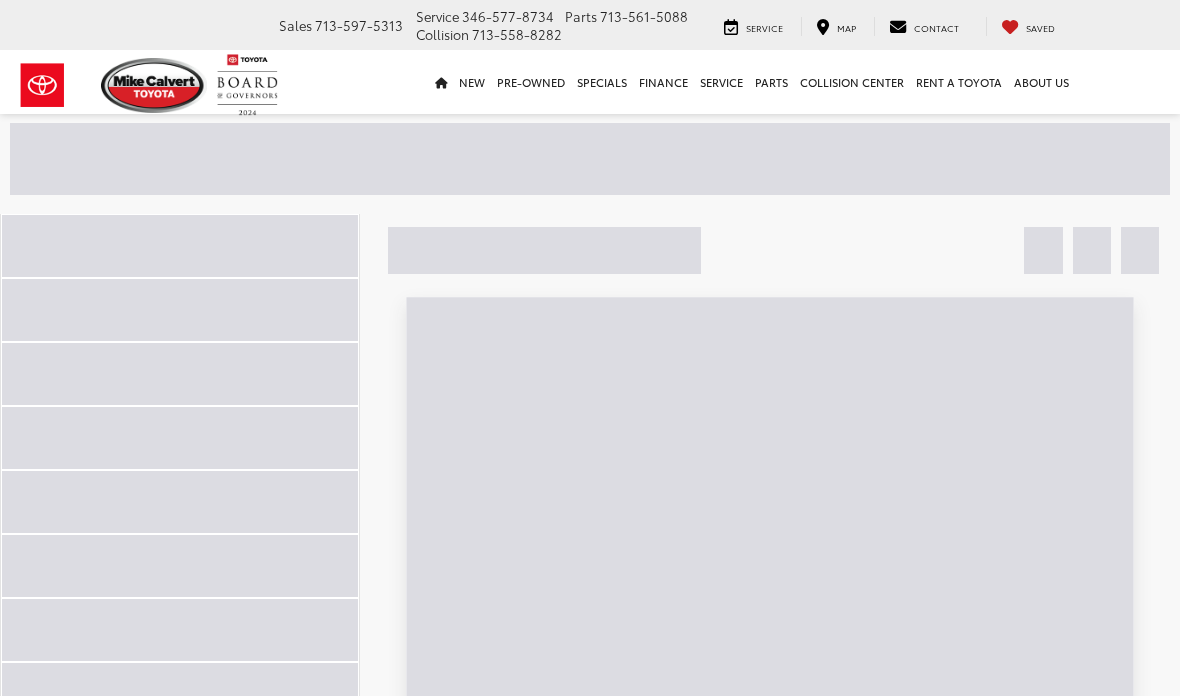 scroll, scrollTop: 0, scrollLeft: 0, axis: both 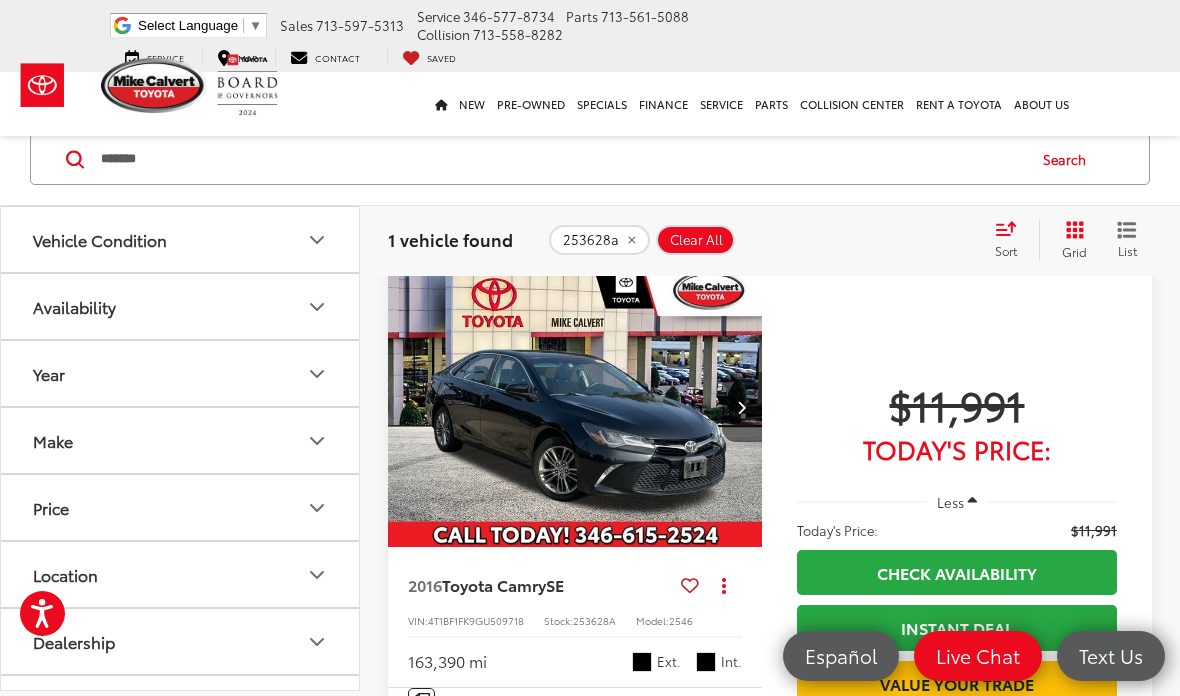 click at bounding box center (742, 407) 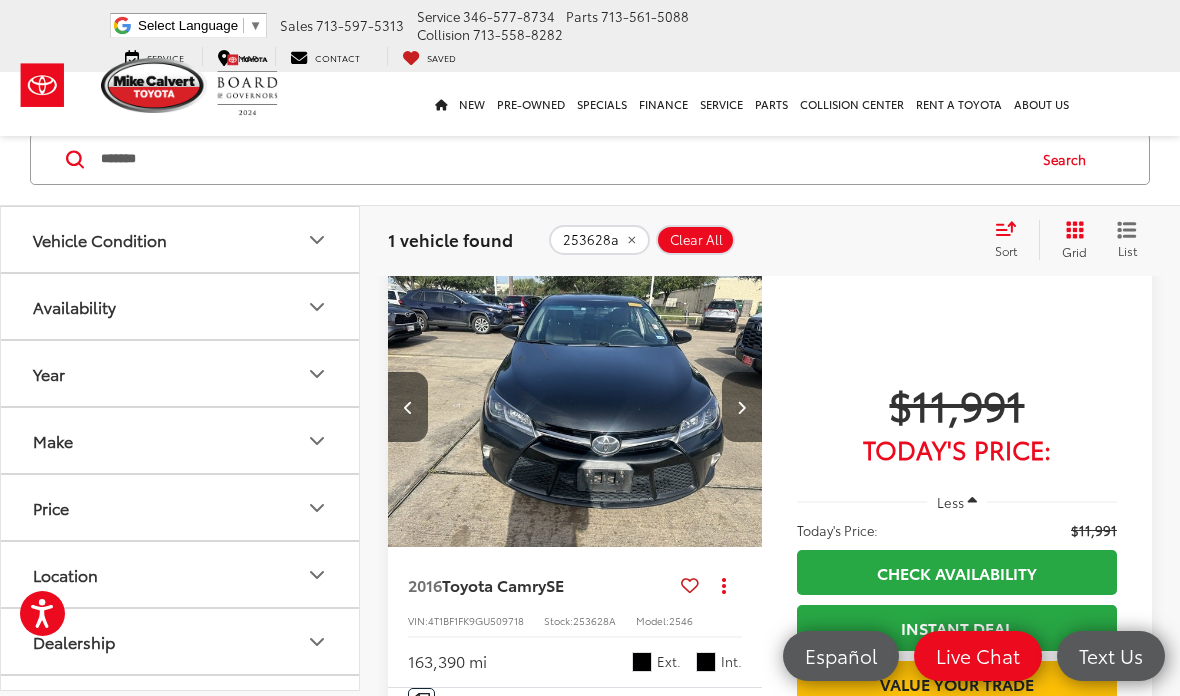 click at bounding box center (742, 407) 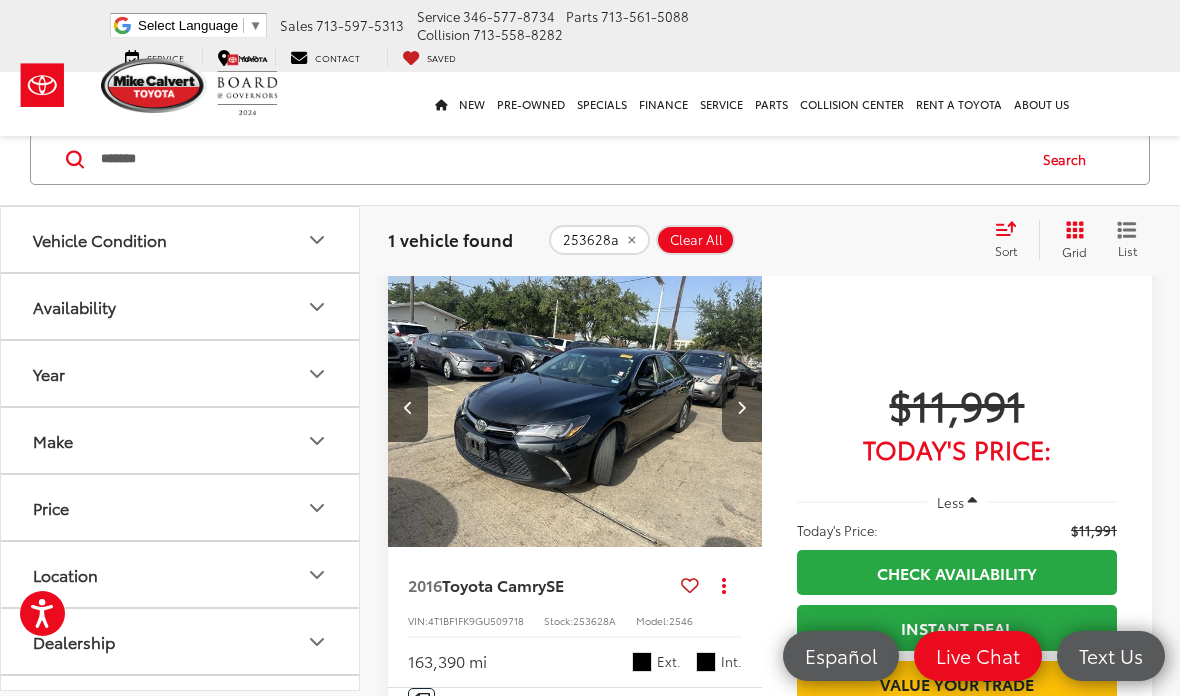 click at bounding box center (742, 407) 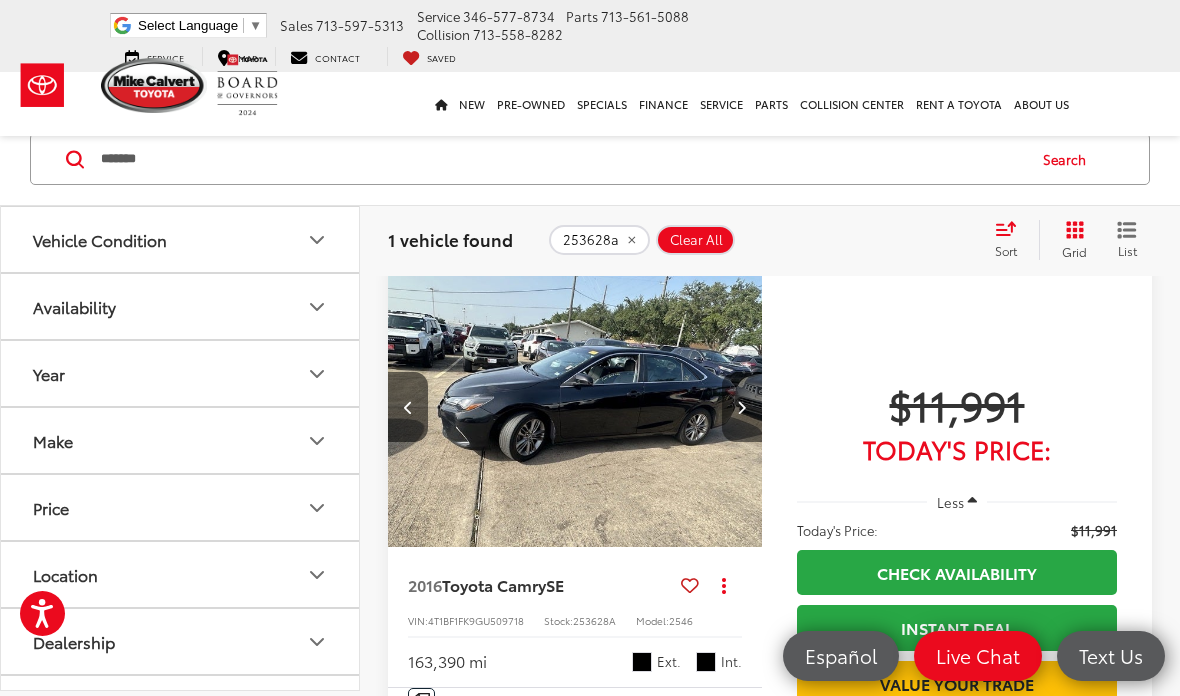 click at bounding box center [742, 407] 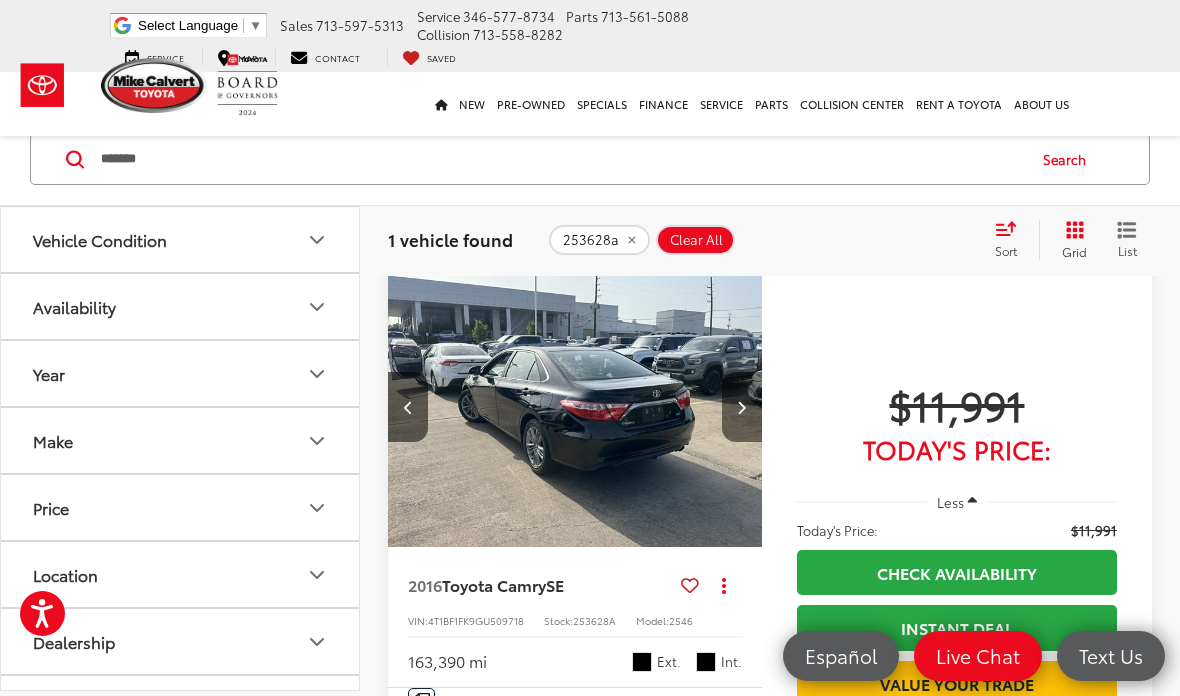 click at bounding box center (742, 407) 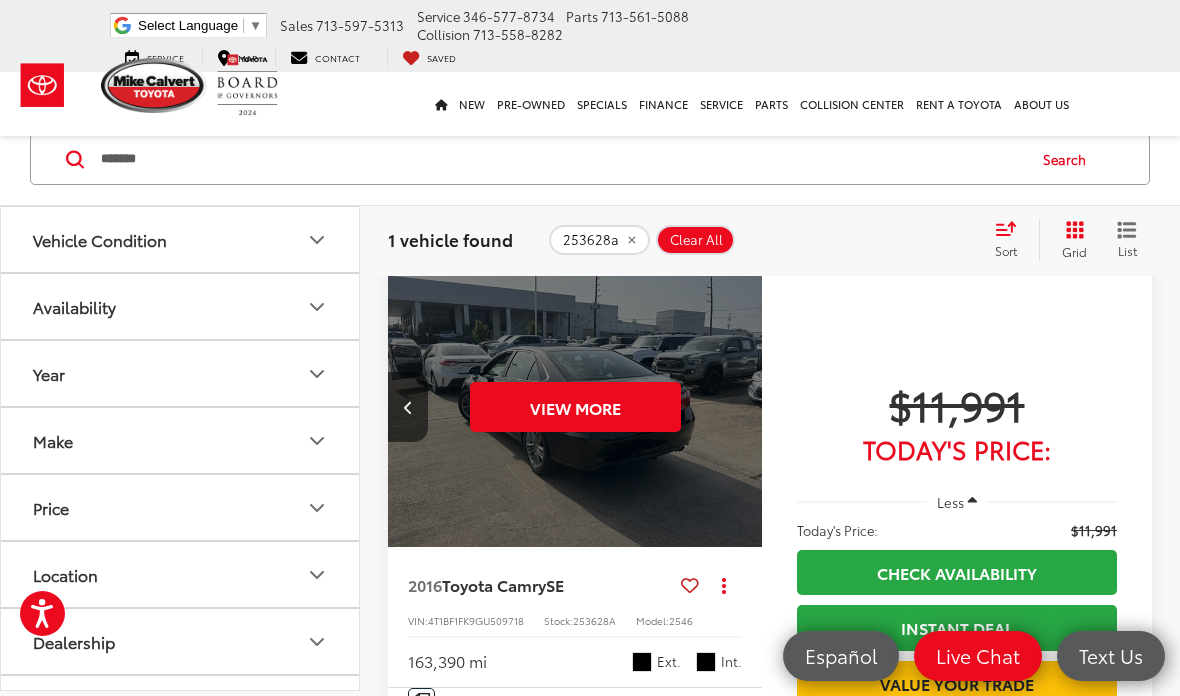 scroll, scrollTop: 0, scrollLeft: 1885, axis: horizontal 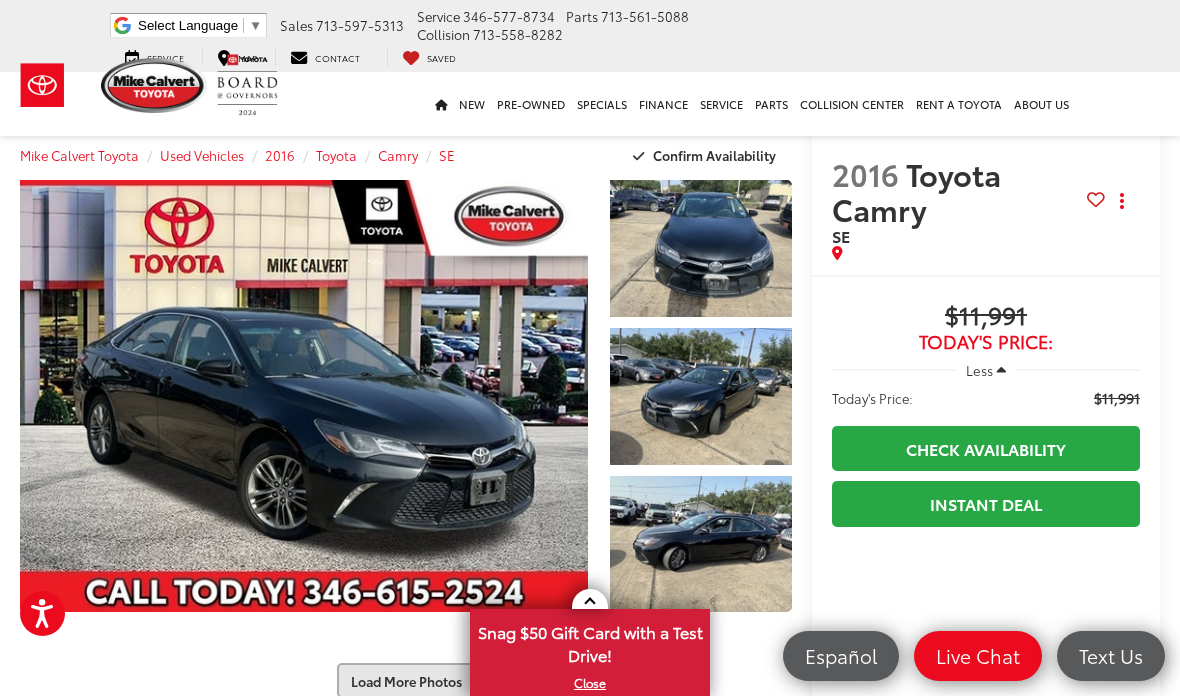 click on "Load More Photos" at bounding box center (406, 680) 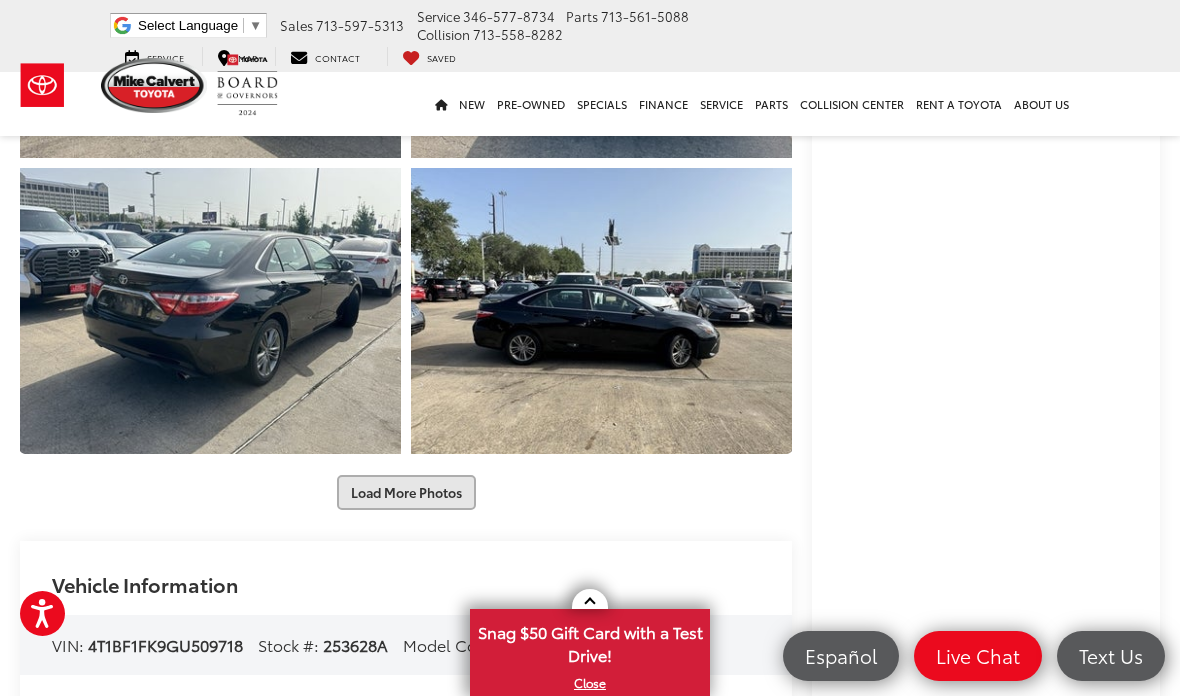scroll, scrollTop: 771, scrollLeft: 0, axis: vertical 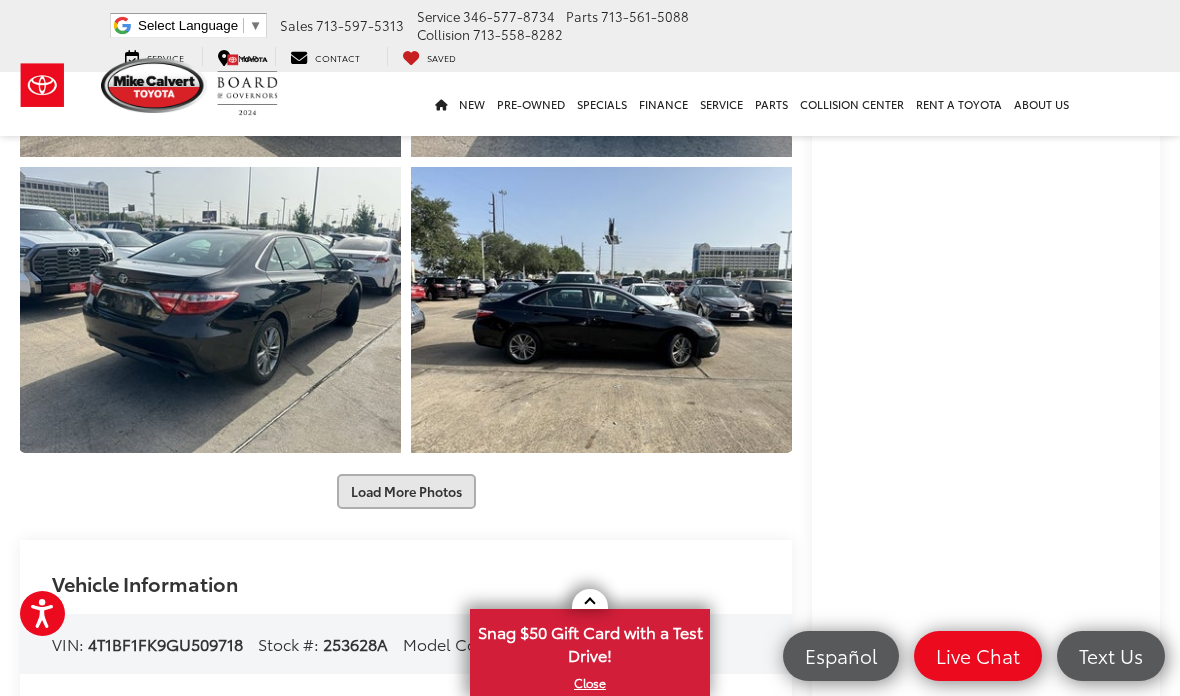 click on "Load More Photos" at bounding box center [406, 491] 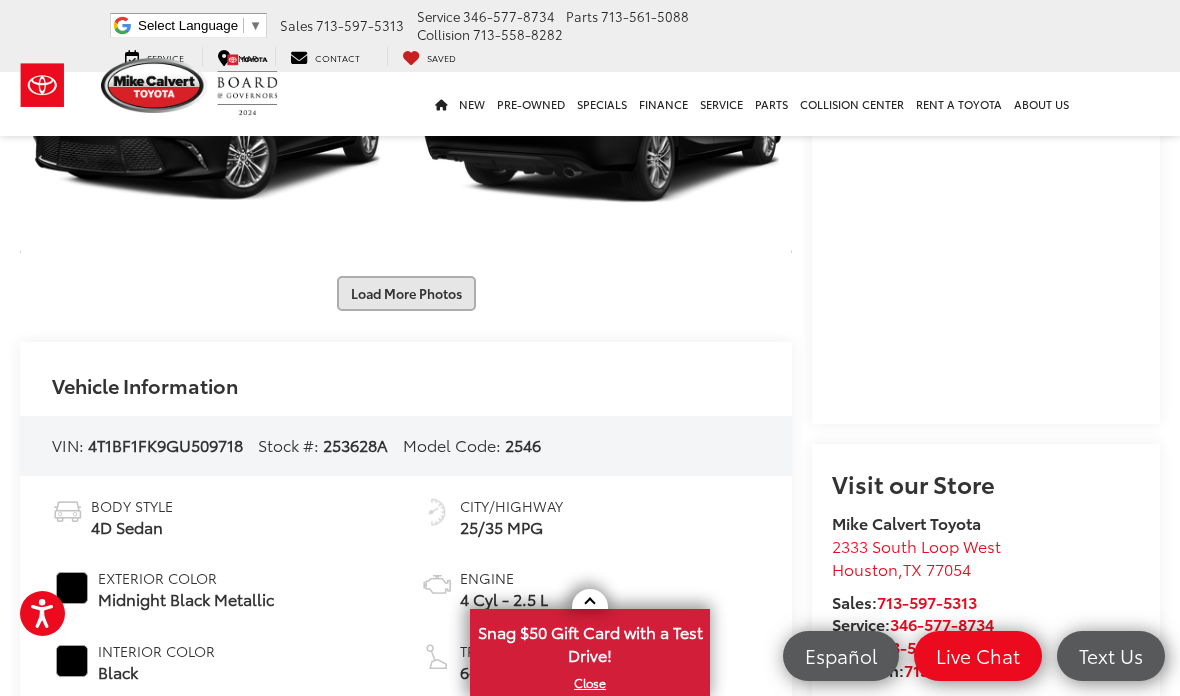scroll, scrollTop: 1562, scrollLeft: 0, axis: vertical 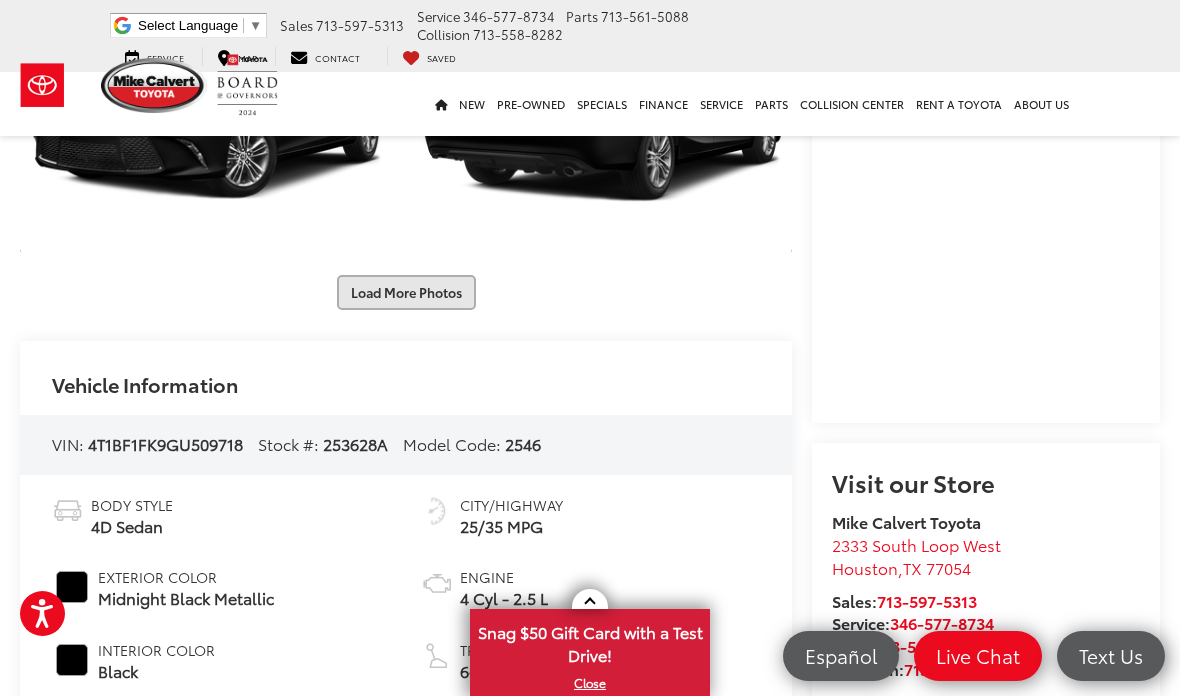 click on "Load More Photos" at bounding box center (406, 292) 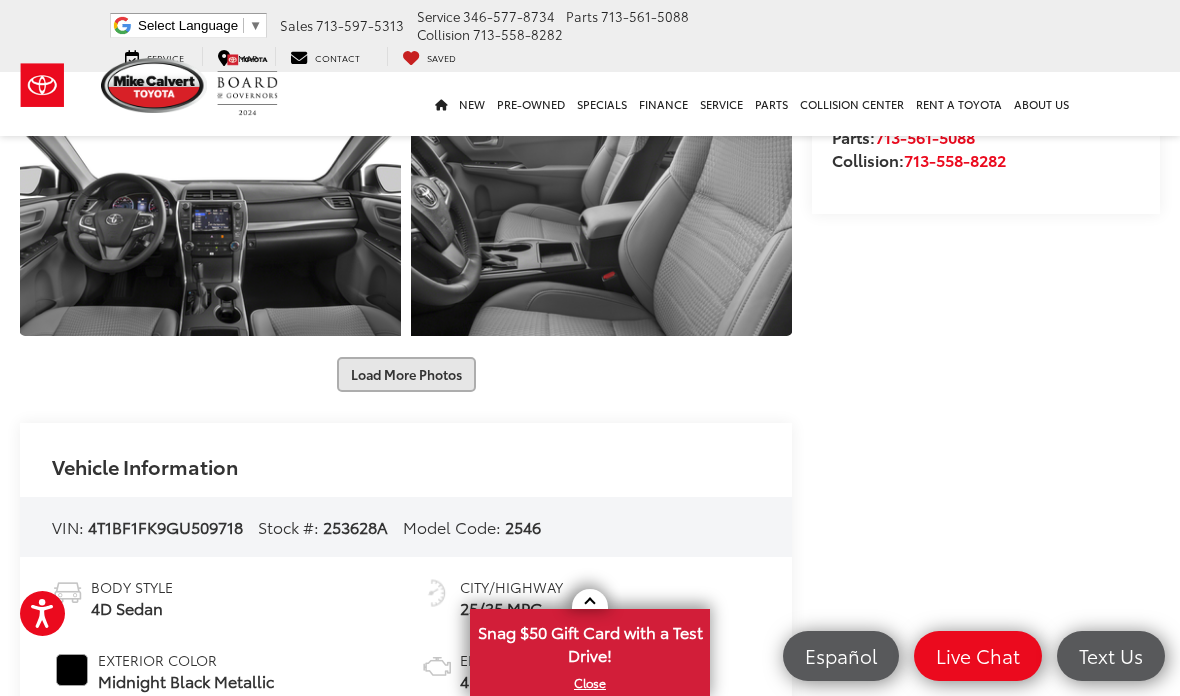 scroll, scrollTop: 2072, scrollLeft: 0, axis: vertical 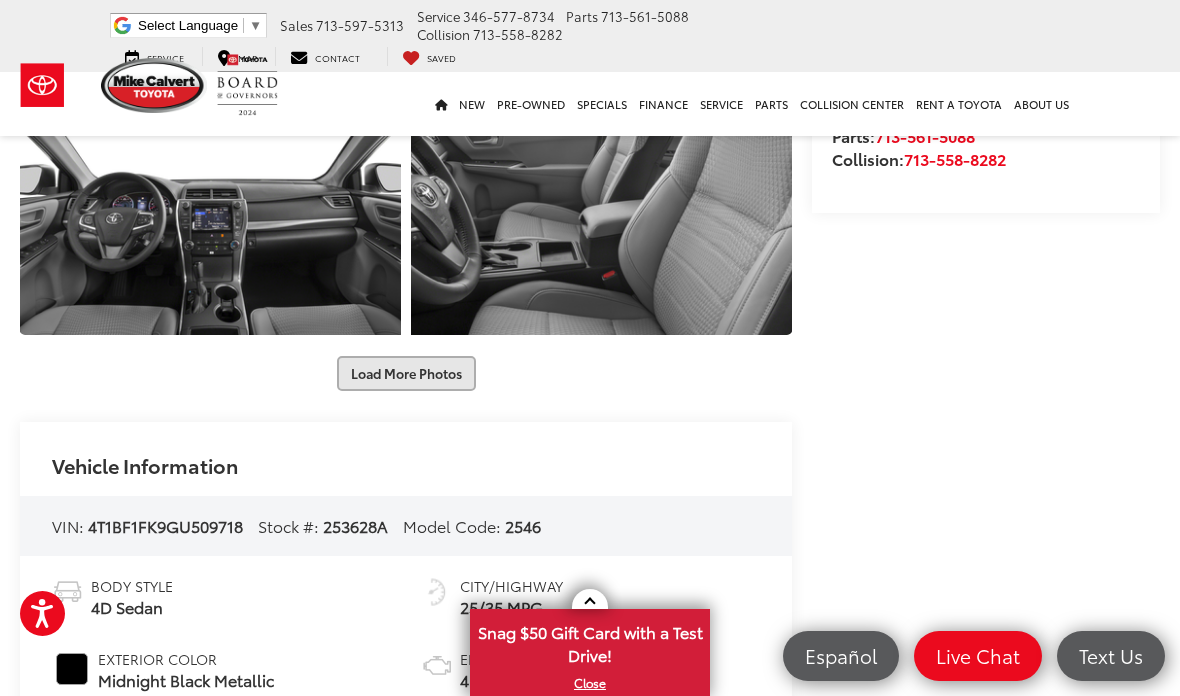 click on "Load More Photos" at bounding box center (406, 373) 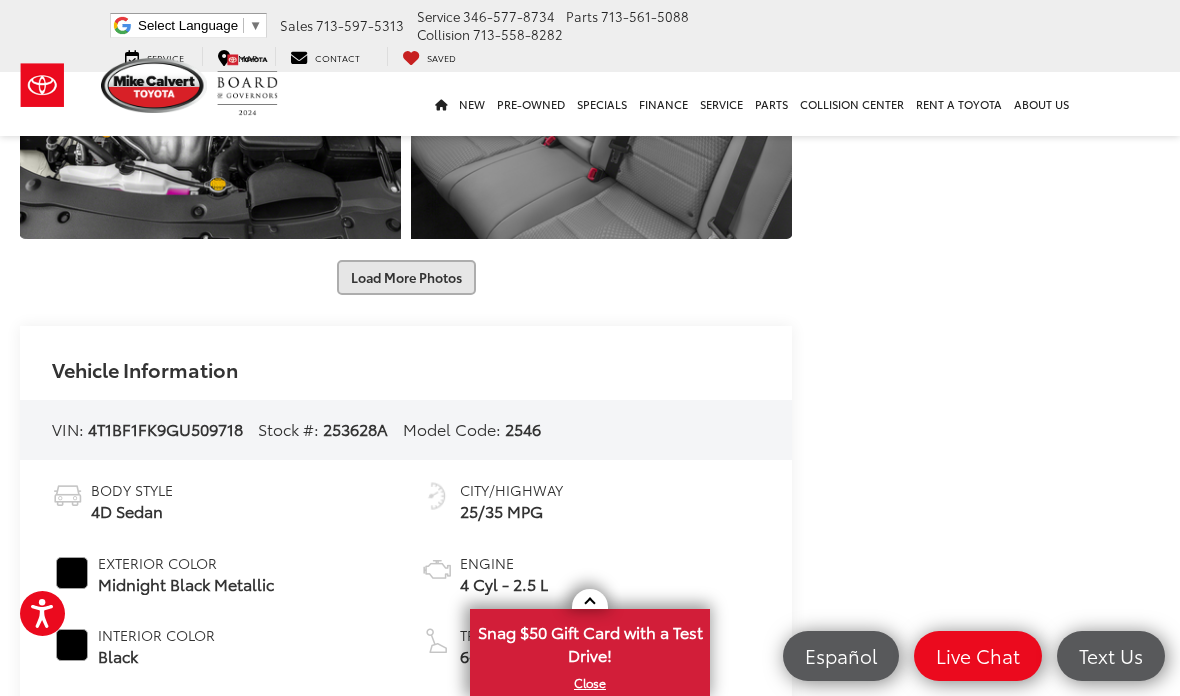 scroll, scrollTop: 2759, scrollLeft: 0, axis: vertical 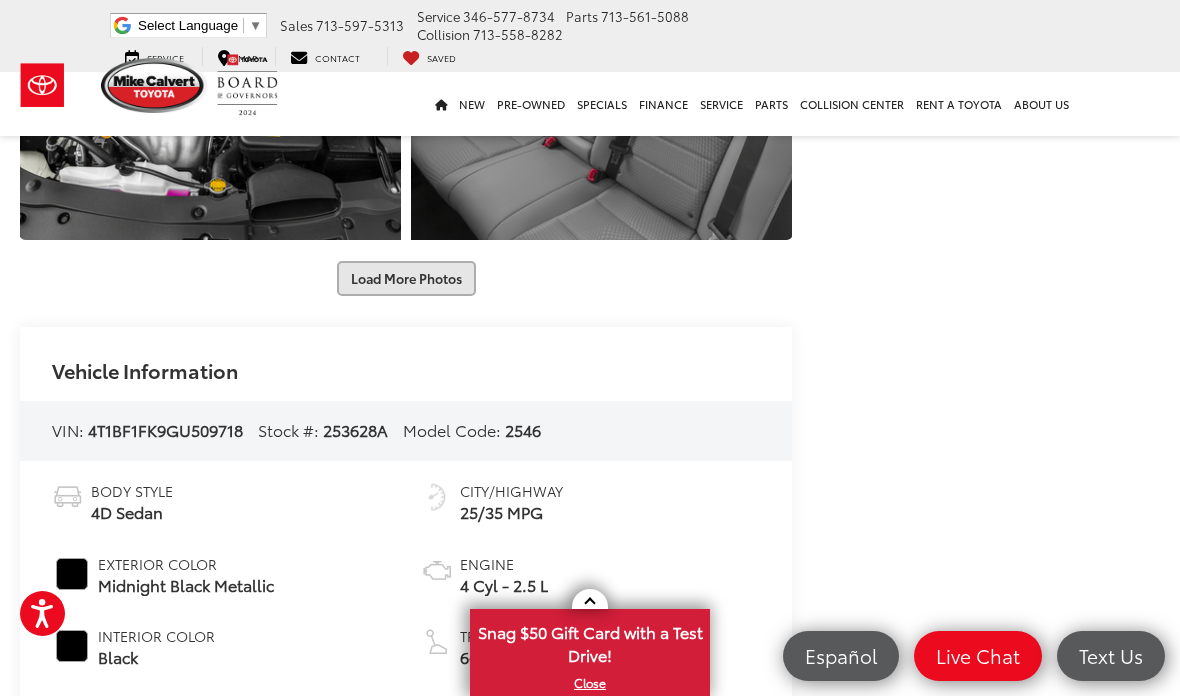 click on "Load More Photos" at bounding box center (406, 278) 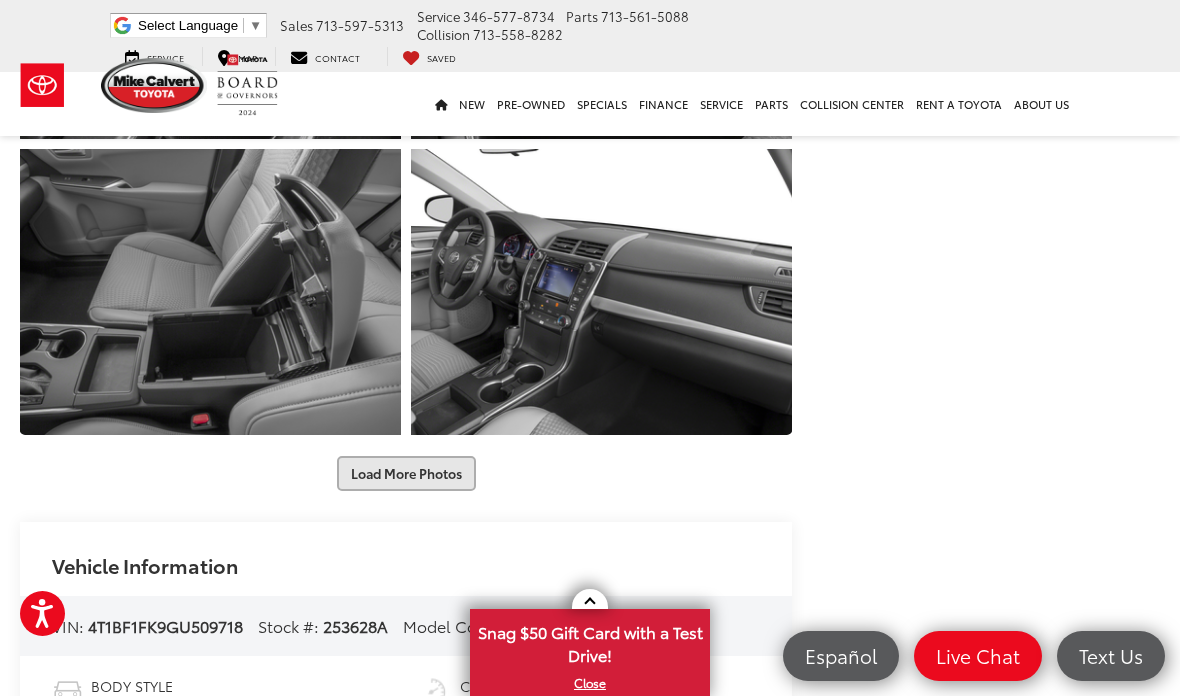 scroll, scrollTop: 3156, scrollLeft: 0, axis: vertical 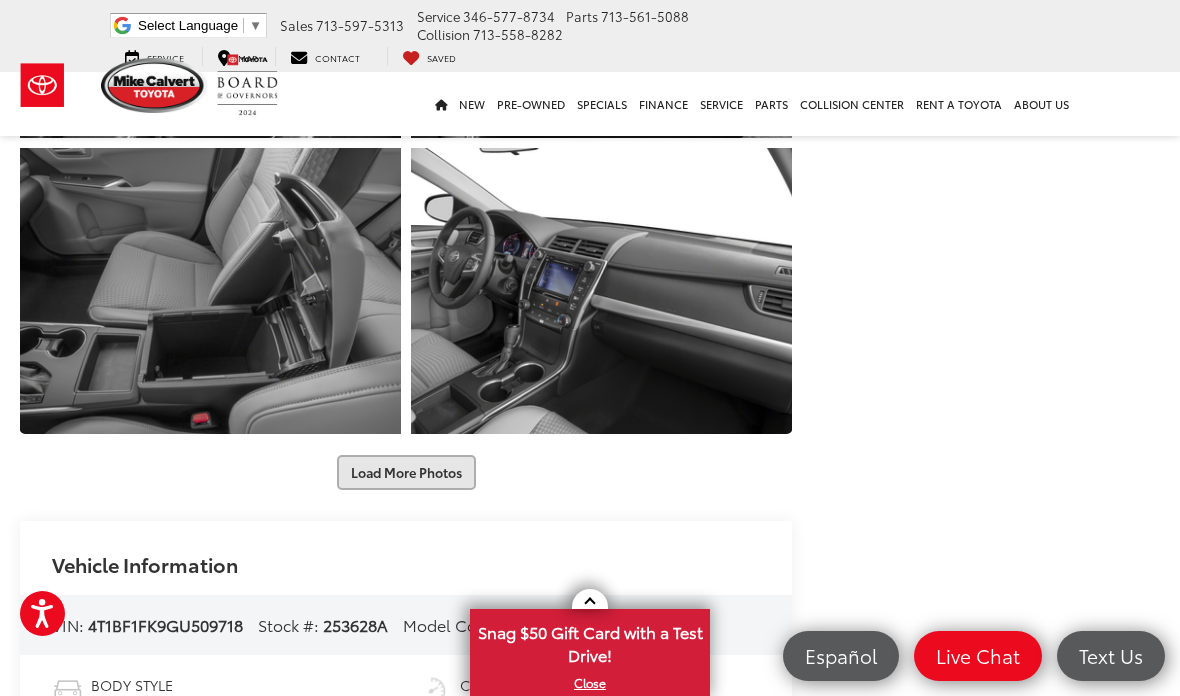 click on "Load More Photos" at bounding box center [406, 472] 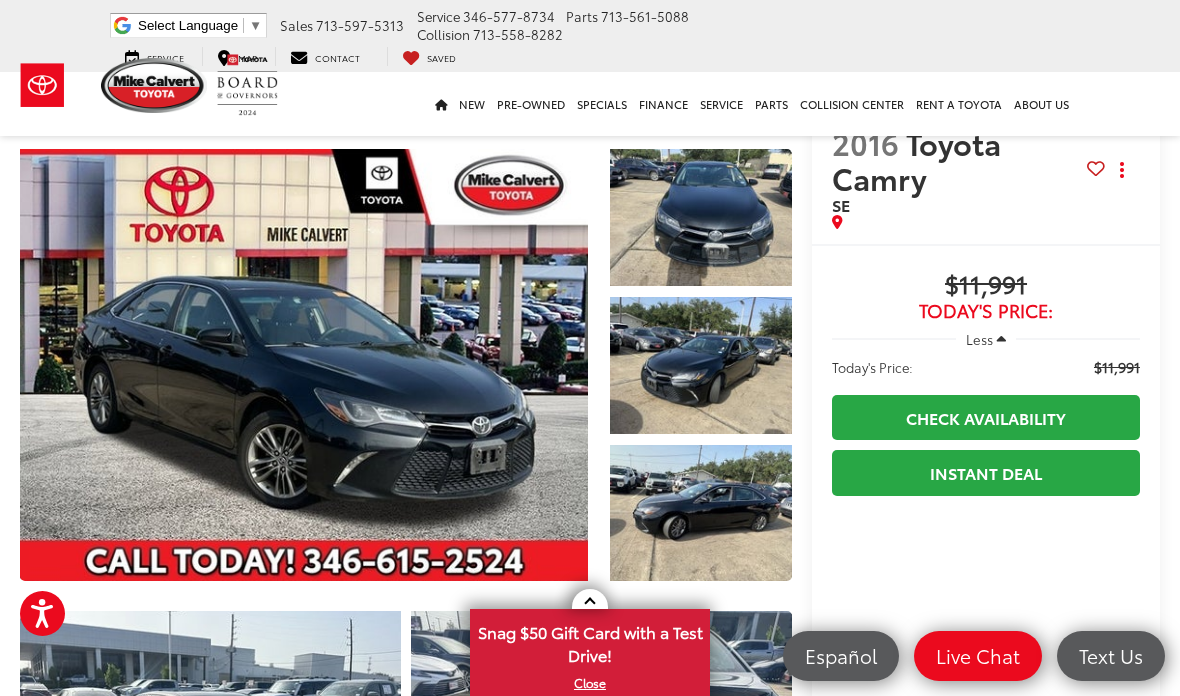 scroll, scrollTop: 0, scrollLeft: 0, axis: both 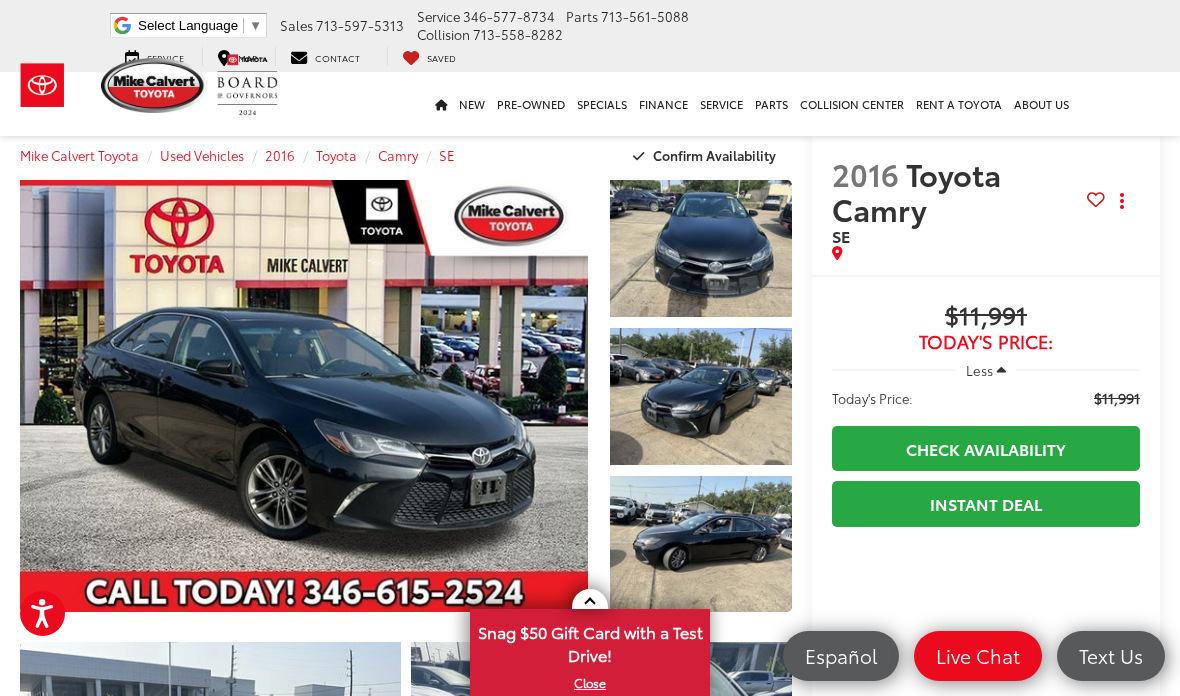 click at bounding box center (154, 85) 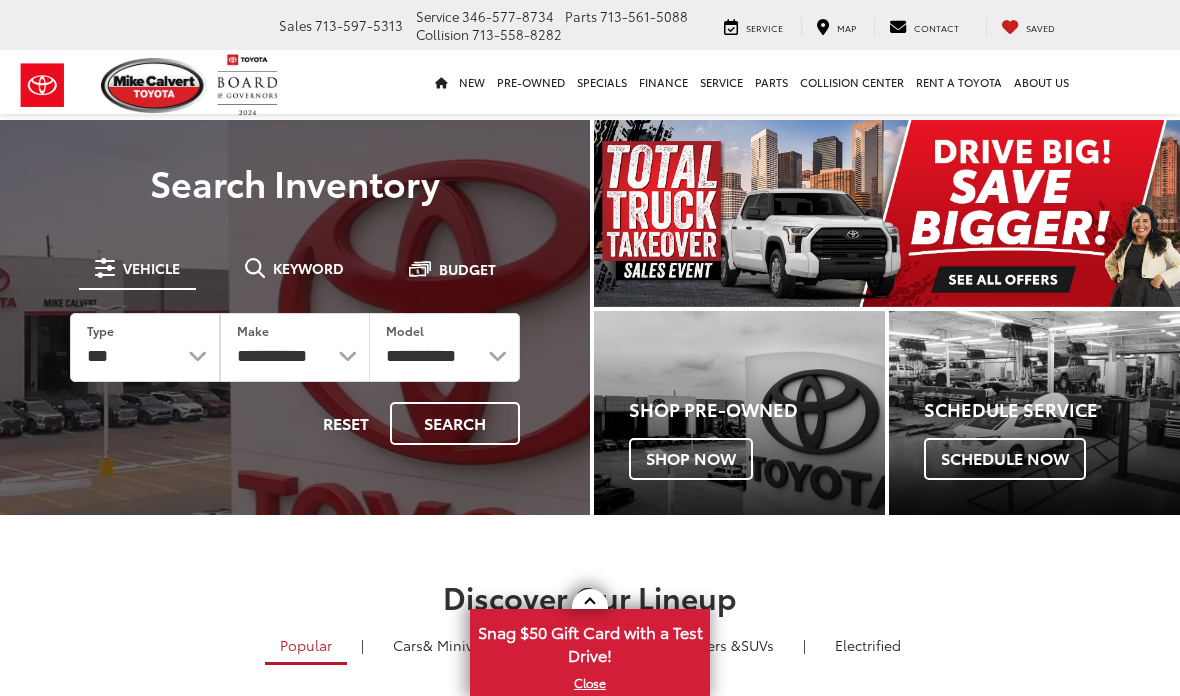 scroll, scrollTop: 0, scrollLeft: 0, axis: both 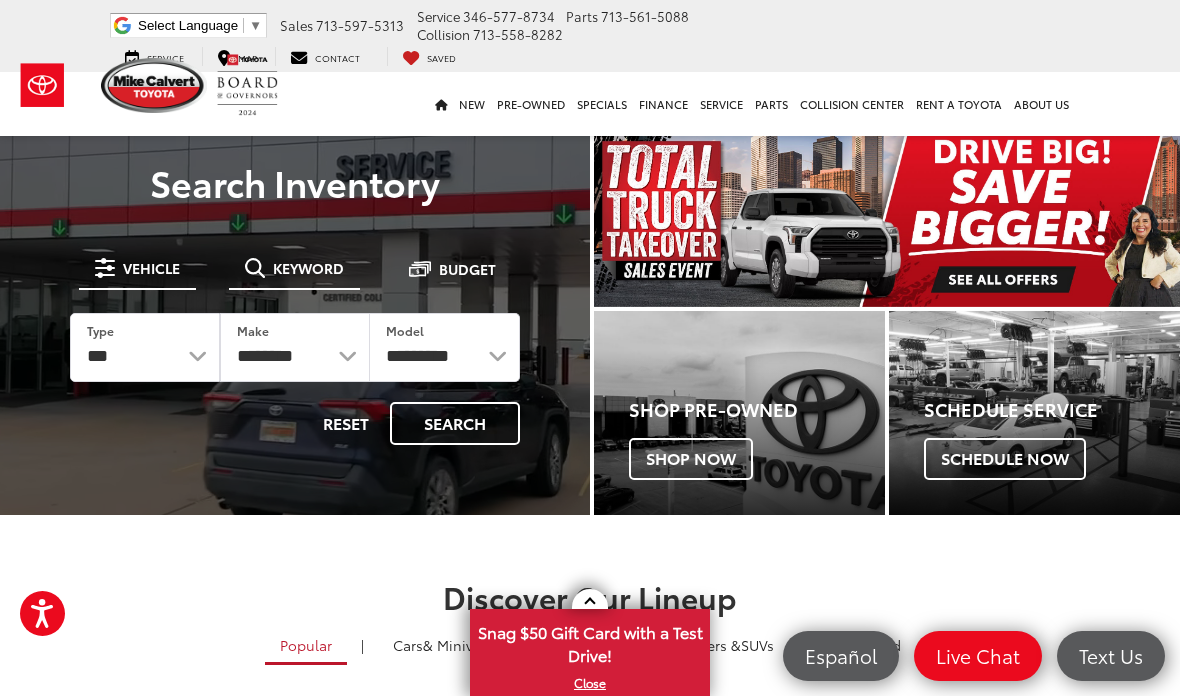 click on "Keyword" at bounding box center (308, 268) 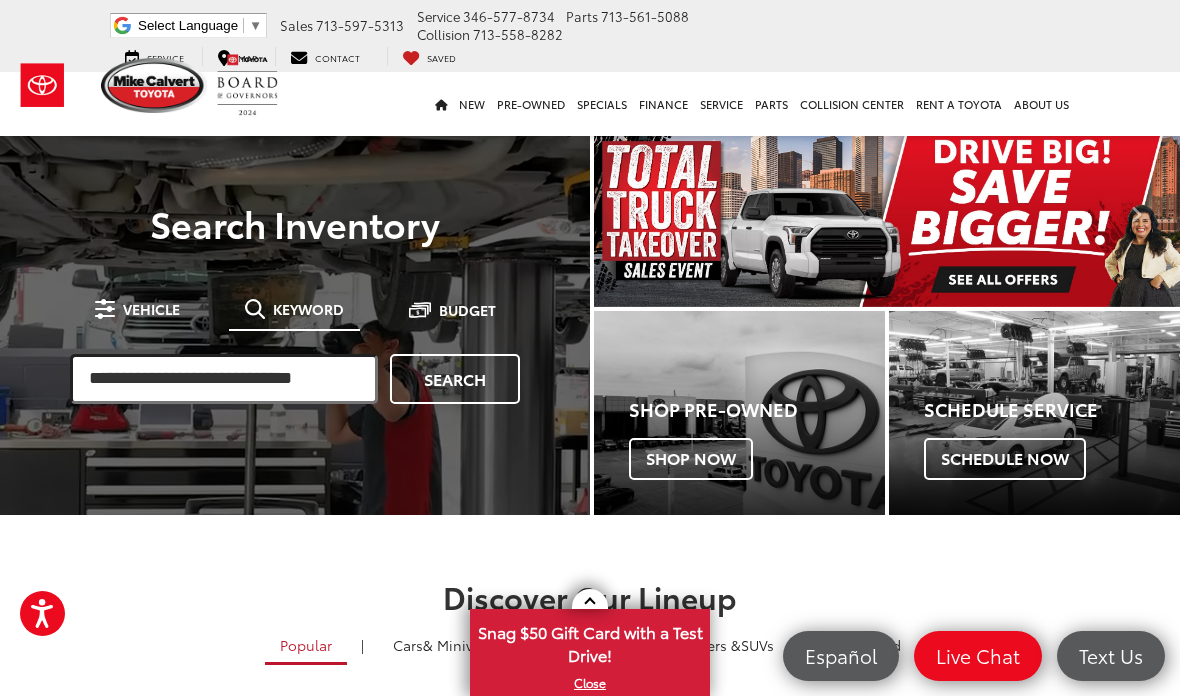 click at bounding box center (224, 379) 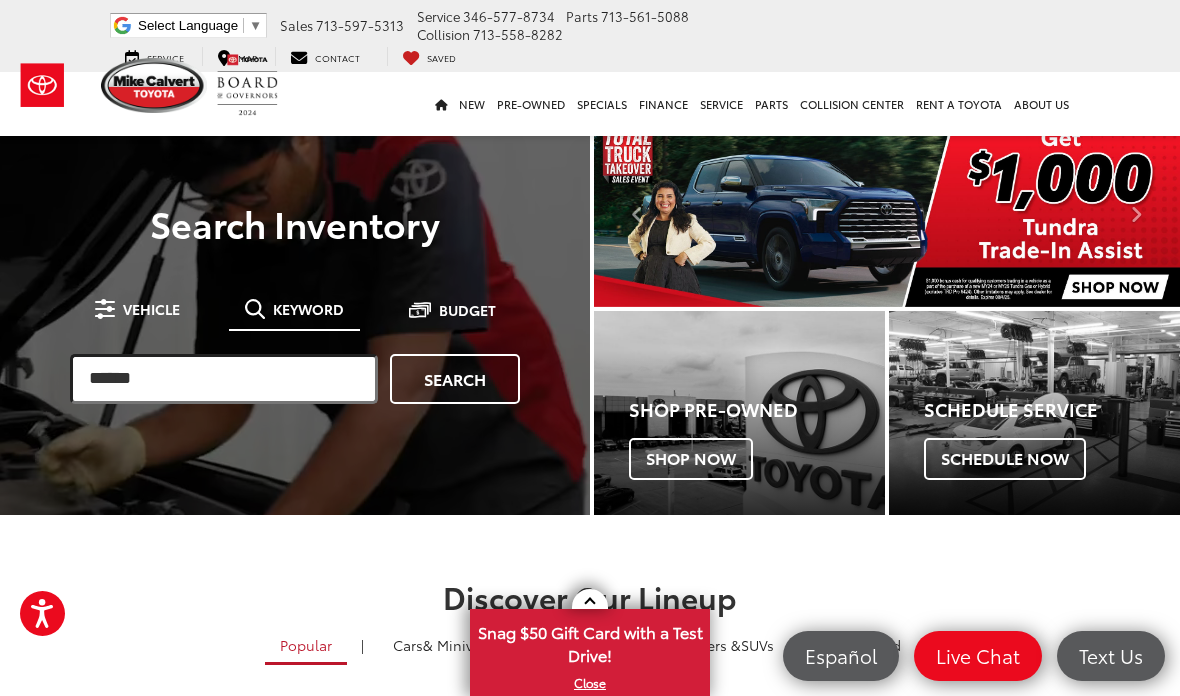 type on "******" 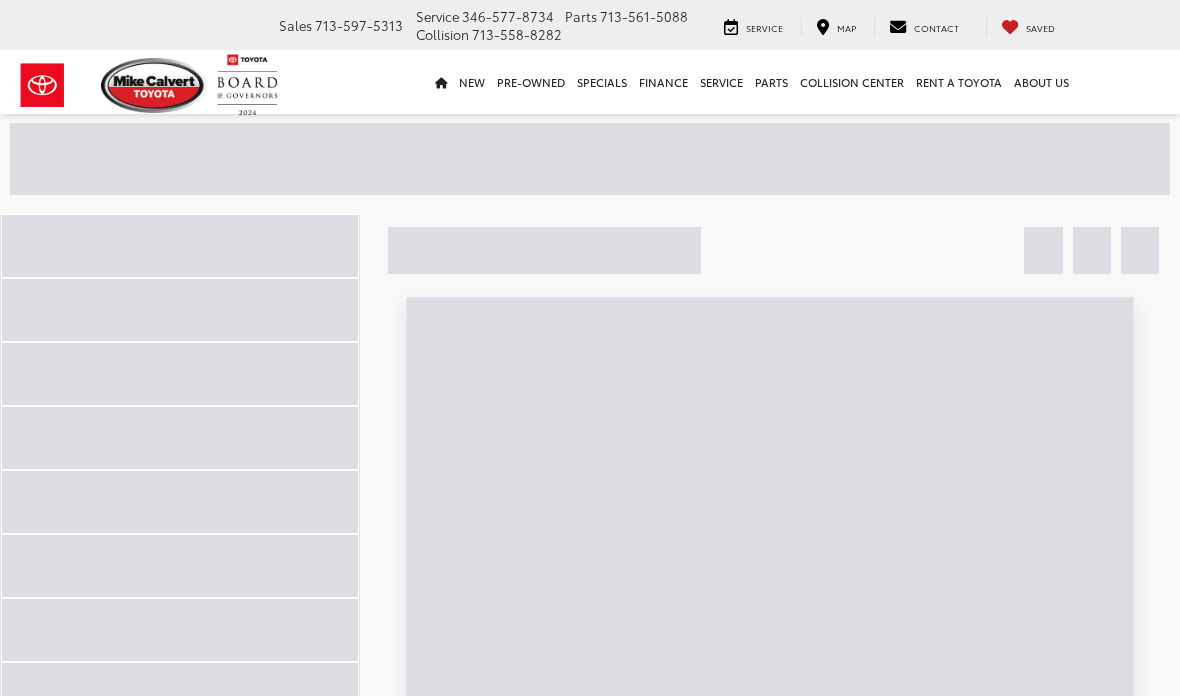 scroll, scrollTop: 0, scrollLeft: 0, axis: both 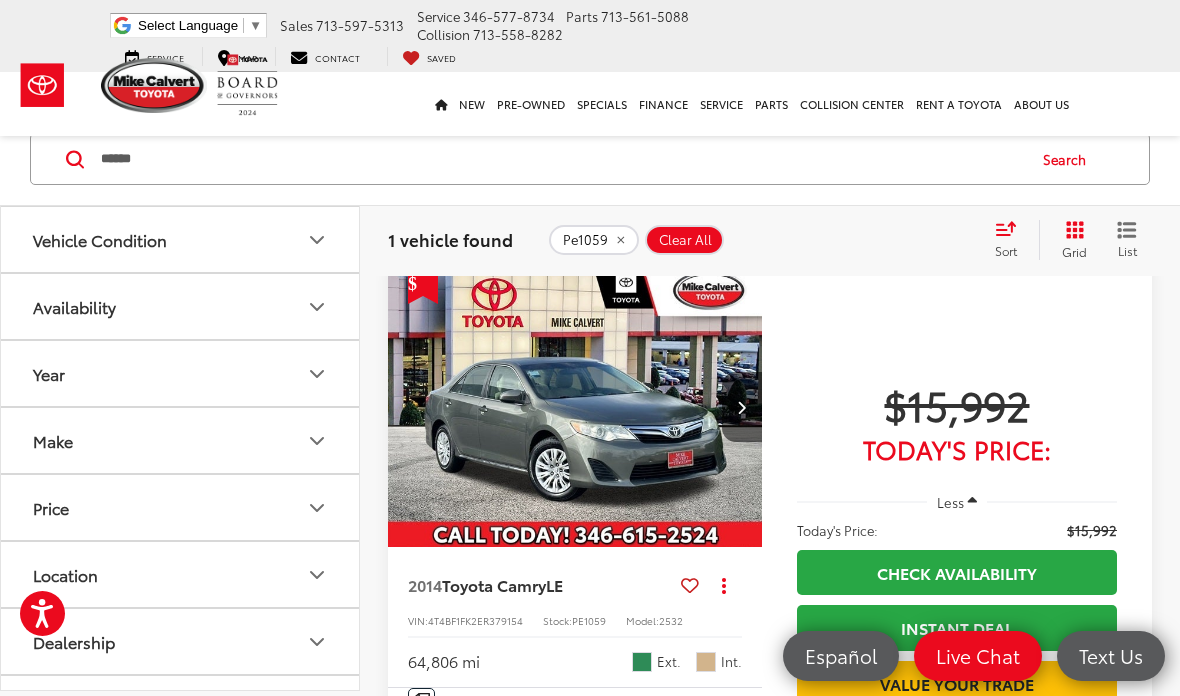 click on "******" at bounding box center (561, 159) 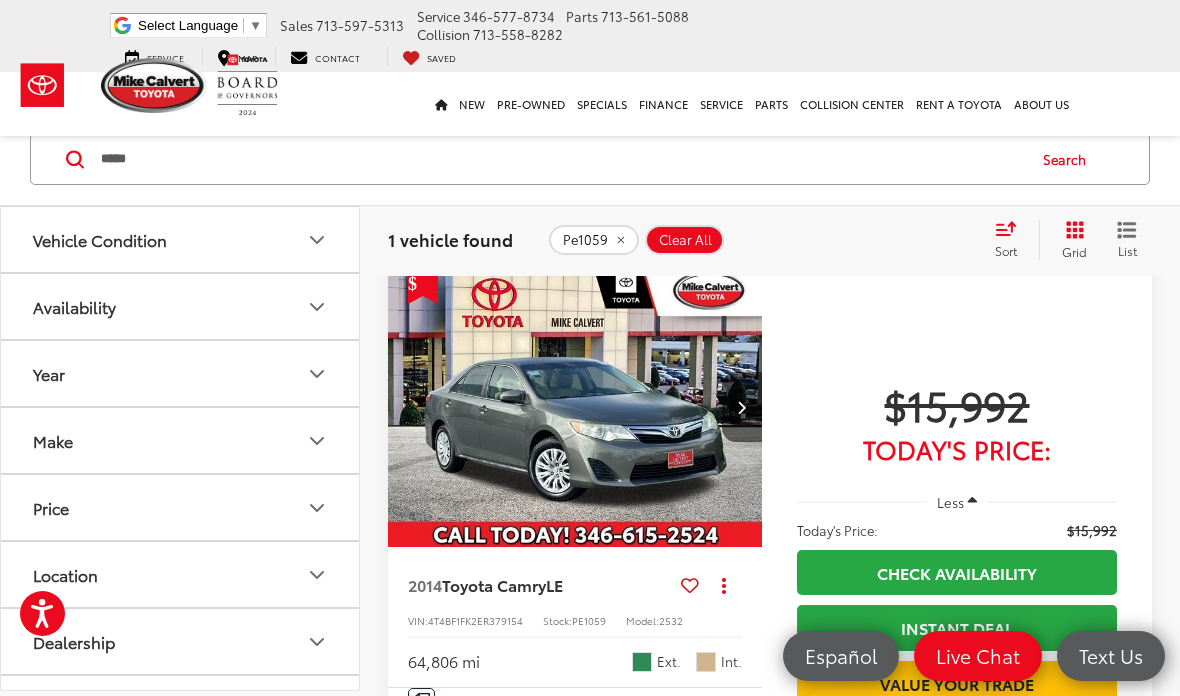 type on "*****" 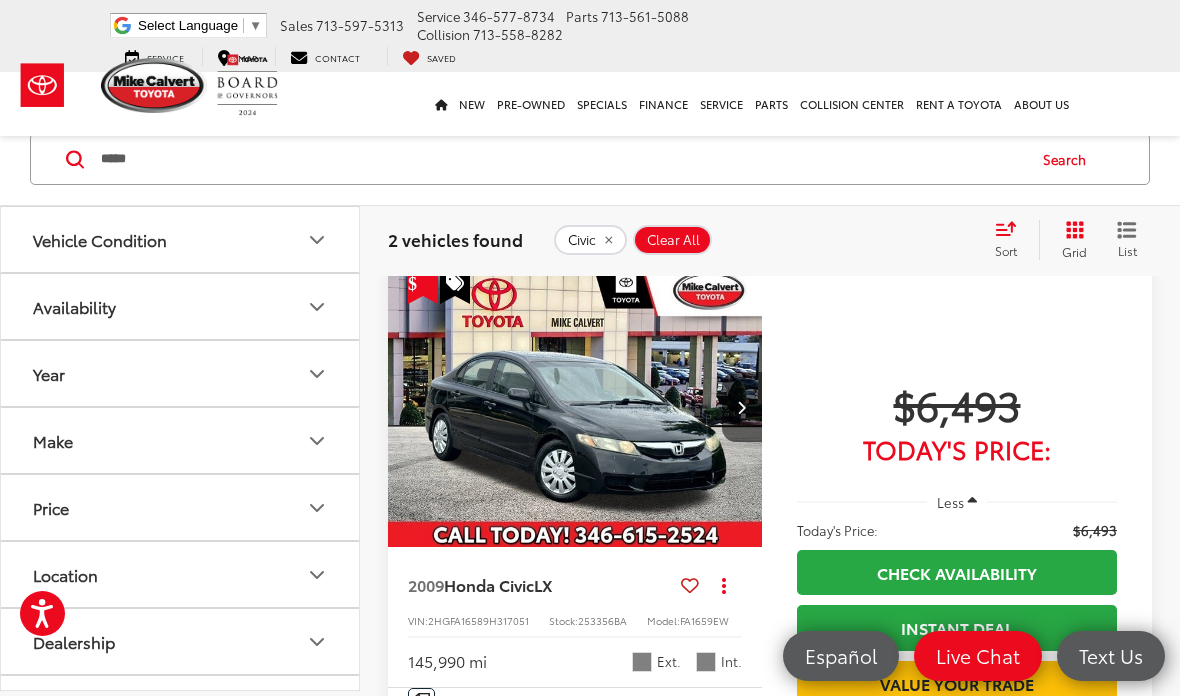 click at bounding box center [575, 407] 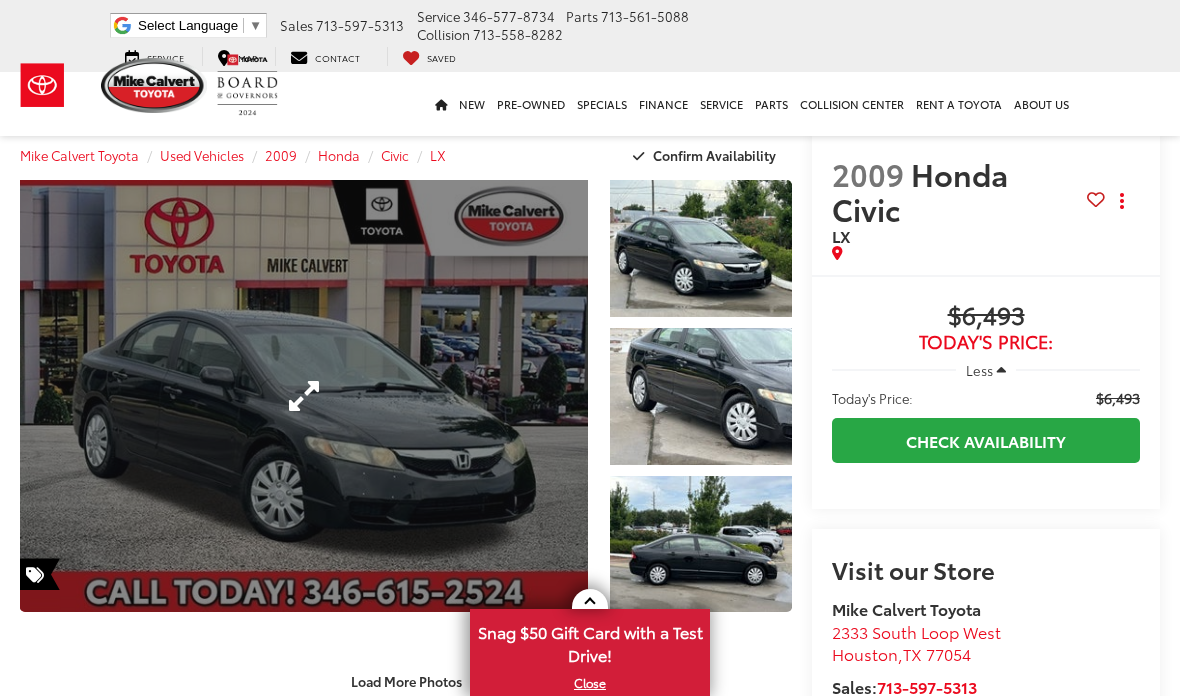 scroll, scrollTop: 0, scrollLeft: 0, axis: both 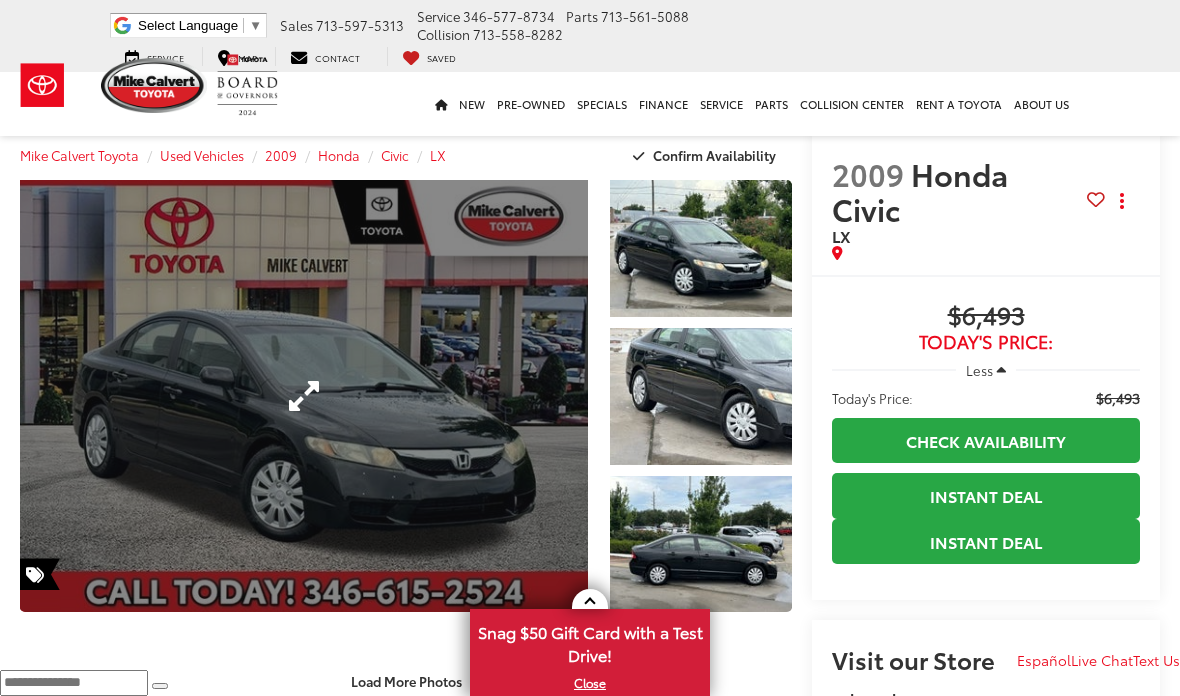 click at bounding box center [304, 396] 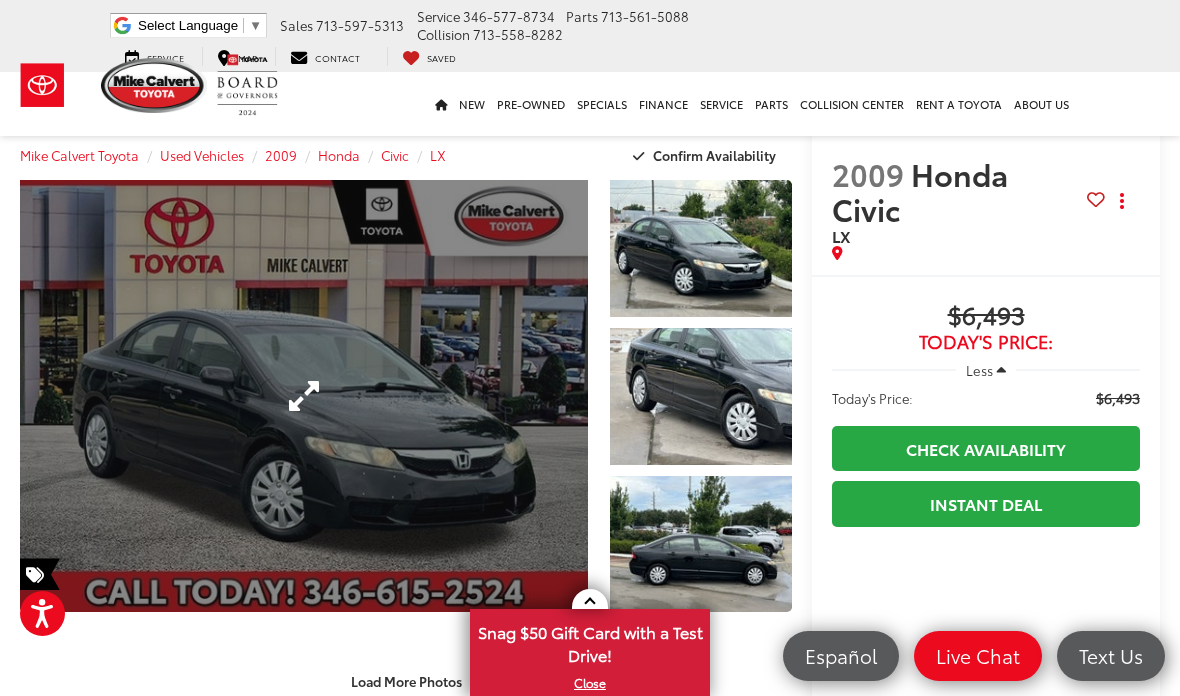 scroll, scrollTop: 2, scrollLeft: 0, axis: vertical 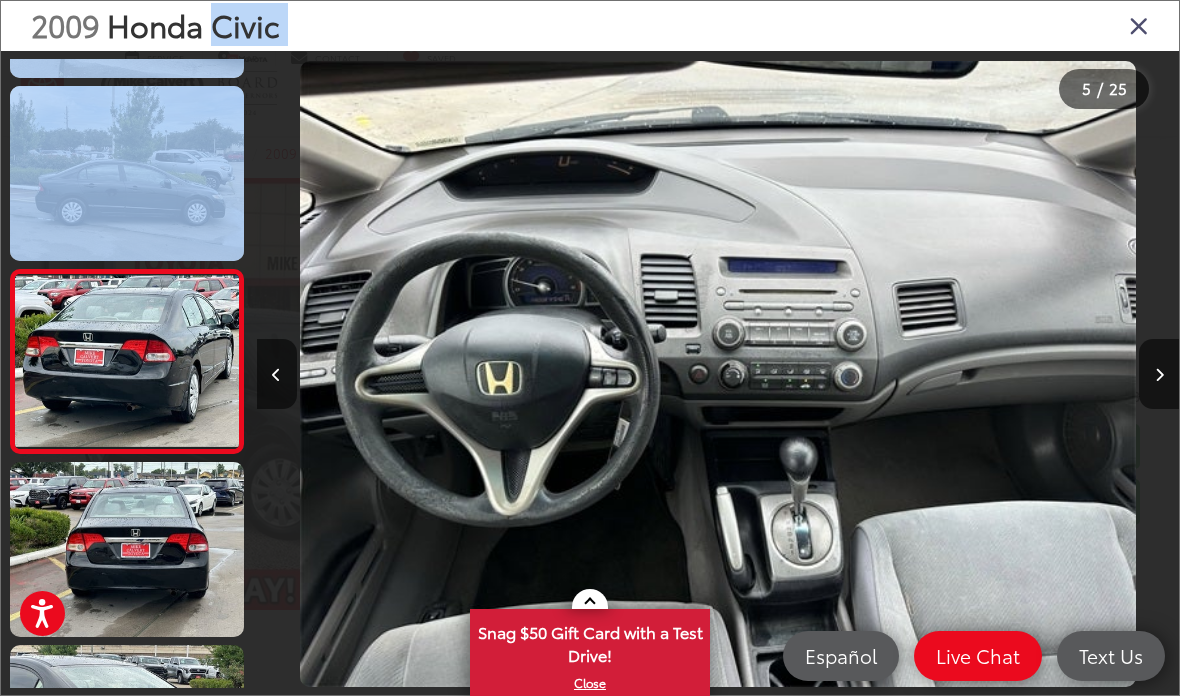 click on "Accessibility Screen-Reader Guide, Feedback, and Issue Reporting | New window
Mike Calvert Toyota
Select Language ​ ▼
Sales
[PHONE]
Service
[PHONE]
Parts
[PHONE]
Collision
[PHONE]
[NUMBER] [STREET]
[CITY], [STATE] [ZIP]
Service
Map
Contact
Saved
Saved
Mike Calvert Toyota
Saved
Directions
New
New
New Tundra Inventory
Schedule Test Drive
Model Research
Toyota Reviews
Toyota Comparisons
Commercial Truck Center
New 4Runner i-FORCE MAX Inventory
Pre-Owned
Pre-Owned
Toyota Certified Pre-Owned Vehicles" at bounding box center (590, 1703) 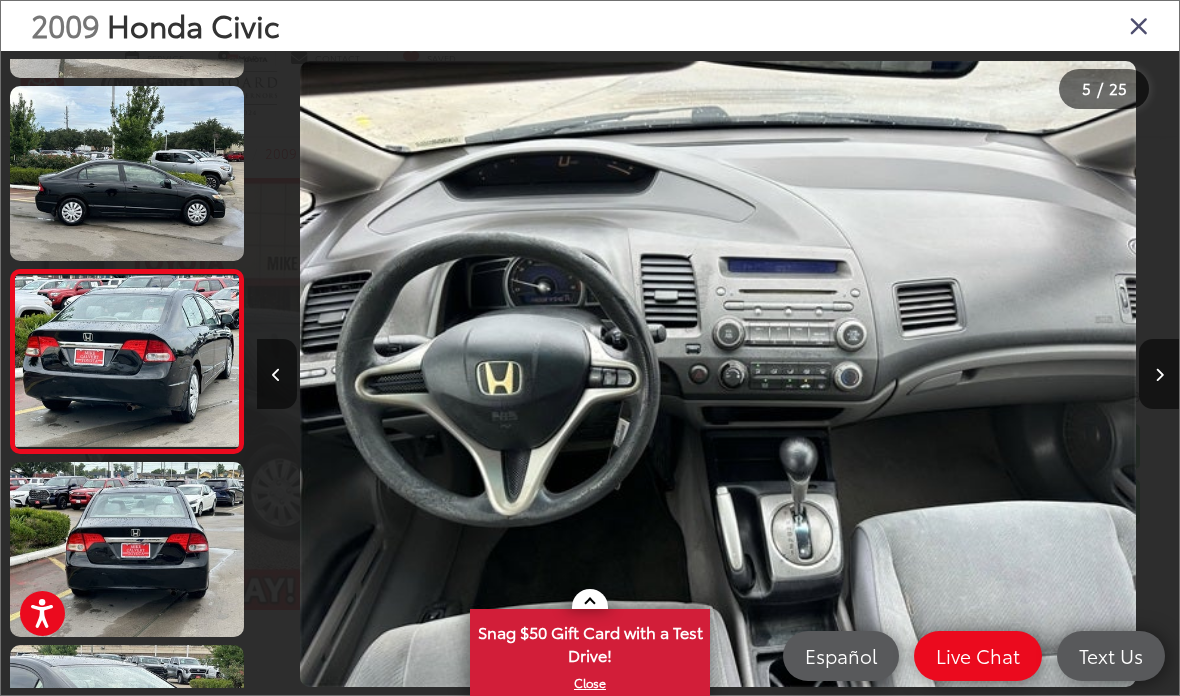 click at bounding box center [372, 374] 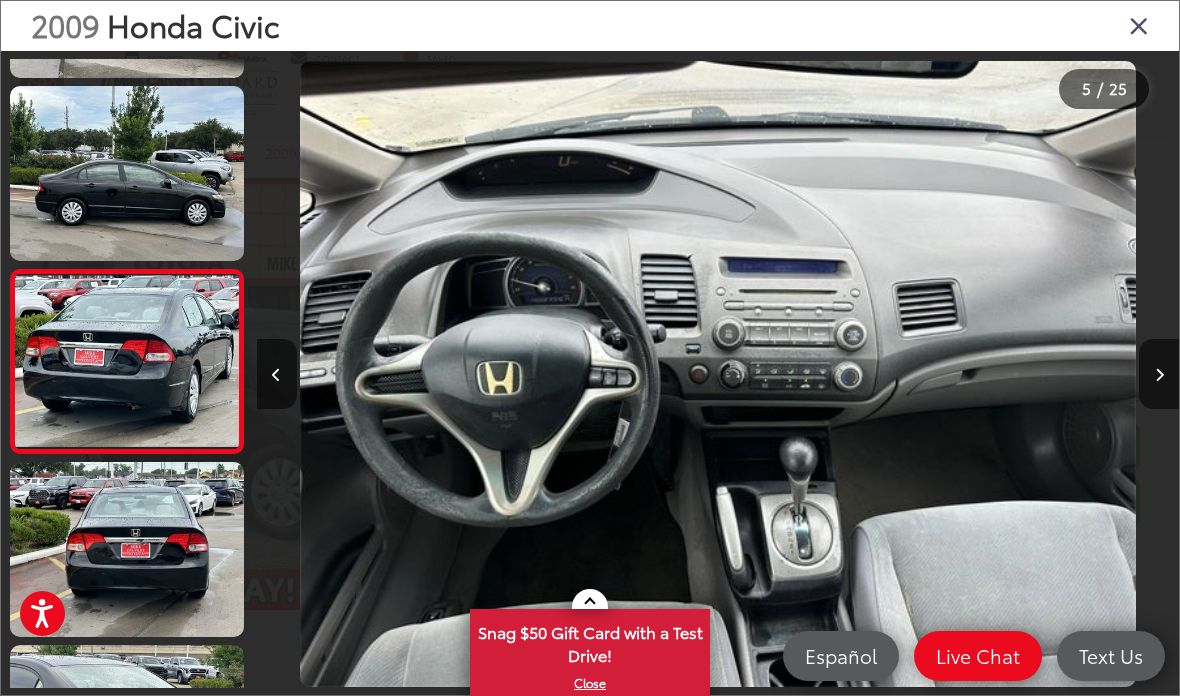 scroll, scrollTop: 0, scrollLeft: 7379, axis: horizontal 